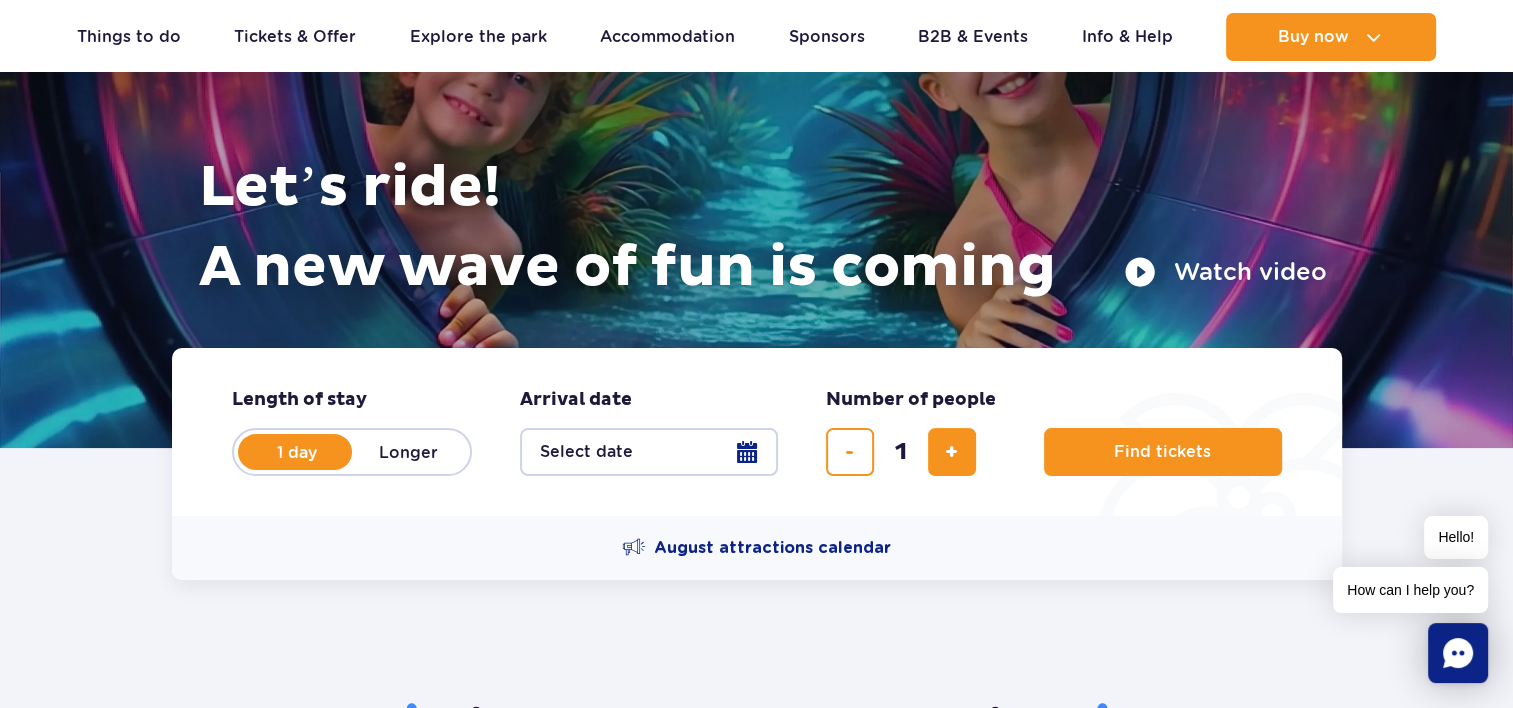 scroll, scrollTop: 180, scrollLeft: 0, axis: vertical 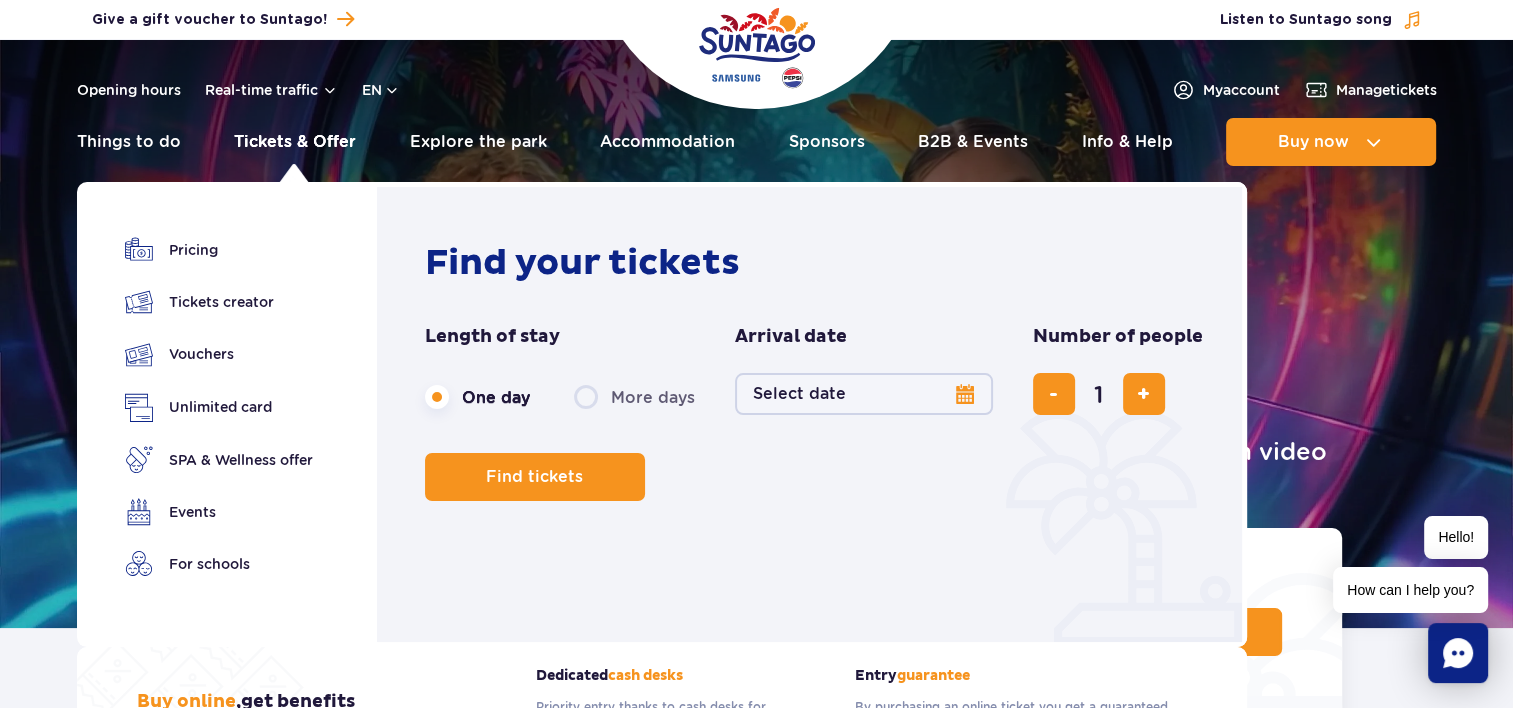 click on "Tickets & Offer" at bounding box center (295, 142) 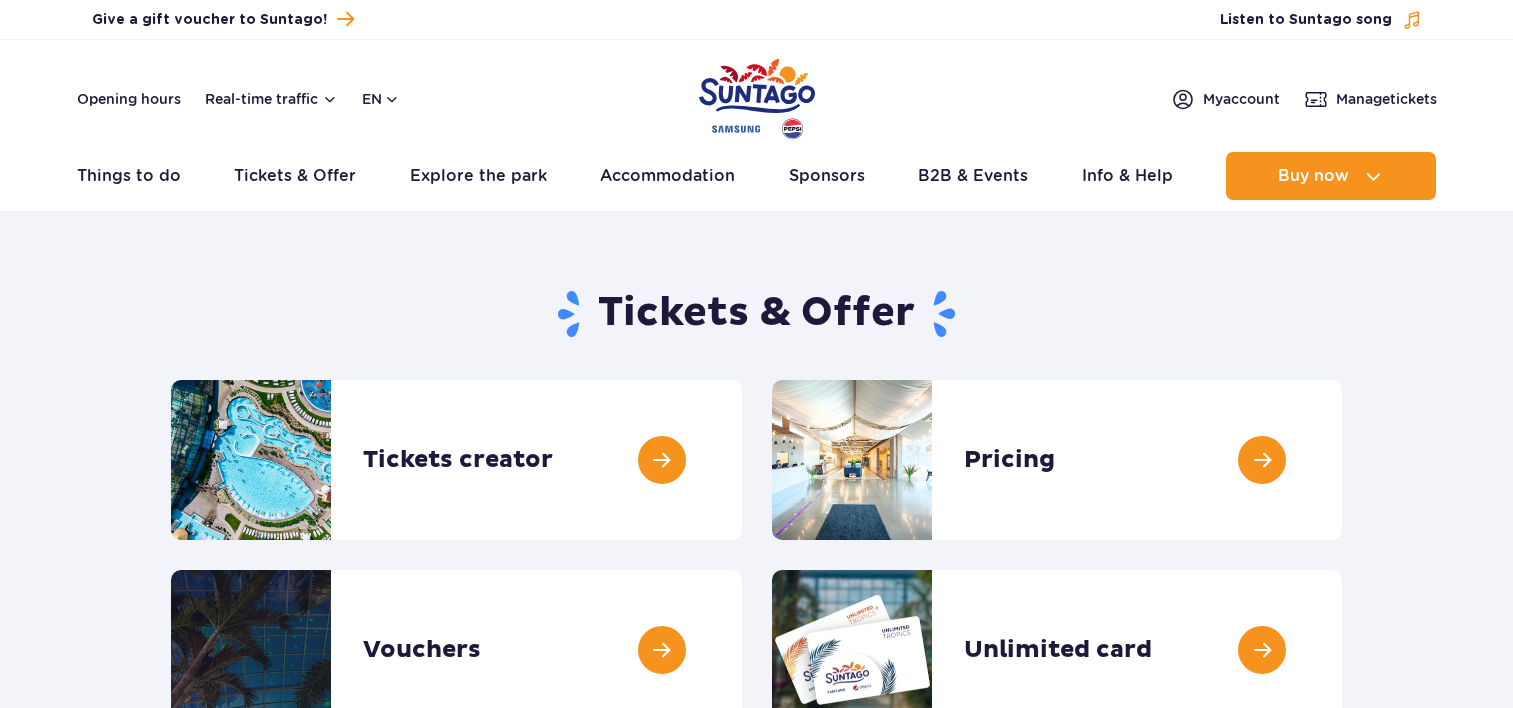 scroll, scrollTop: 0, scrollLeft: 0, axis: both 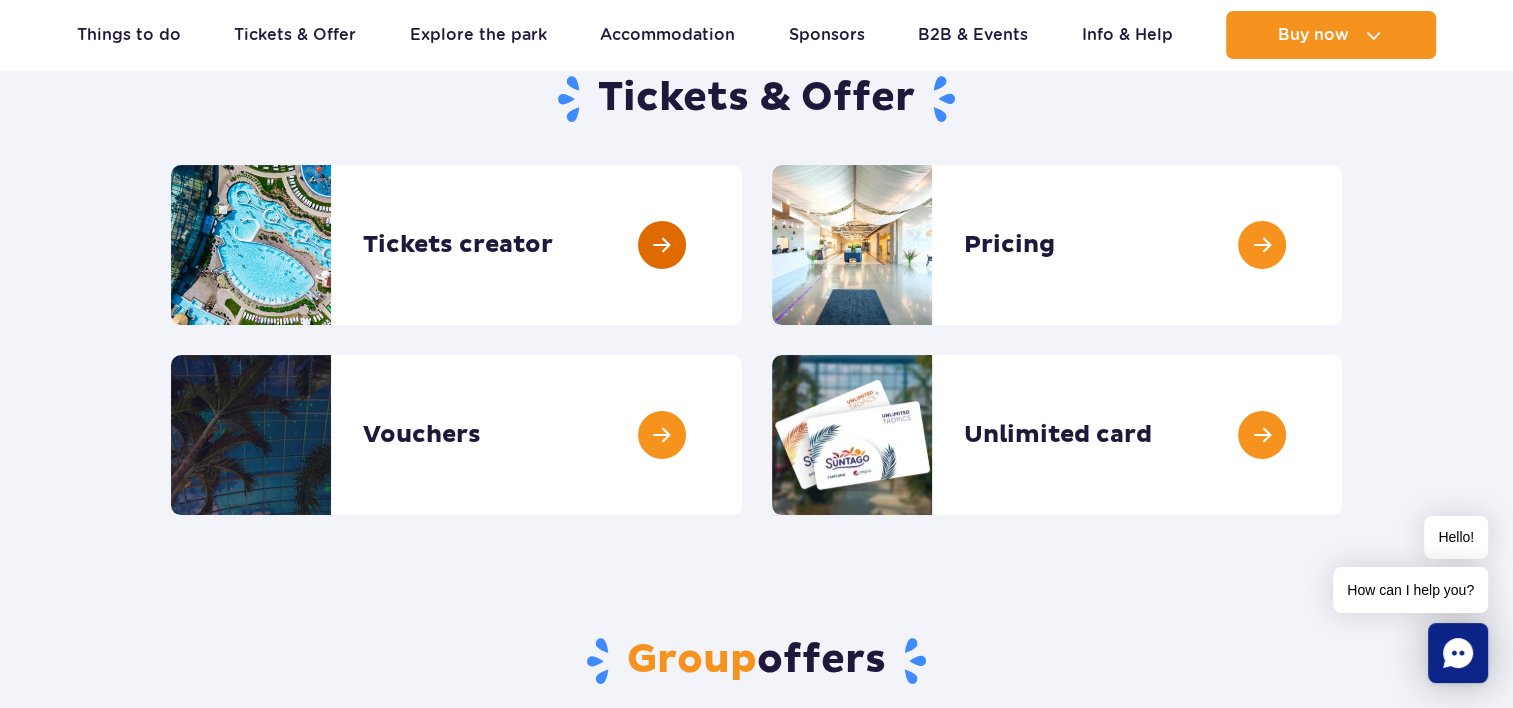 click at bounding box center [742, 245] 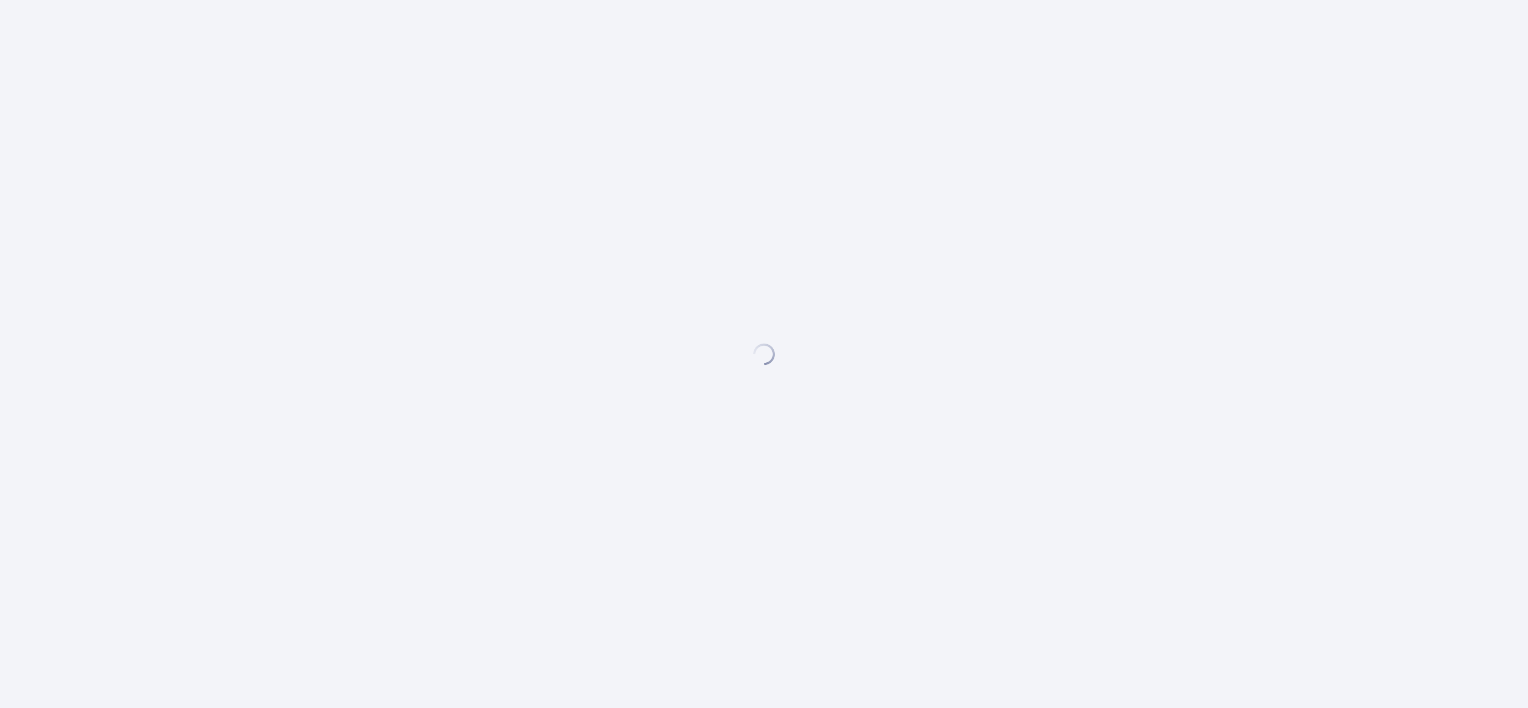 scroll, scrollTop: 0, scrollLeft: 0, axis: both 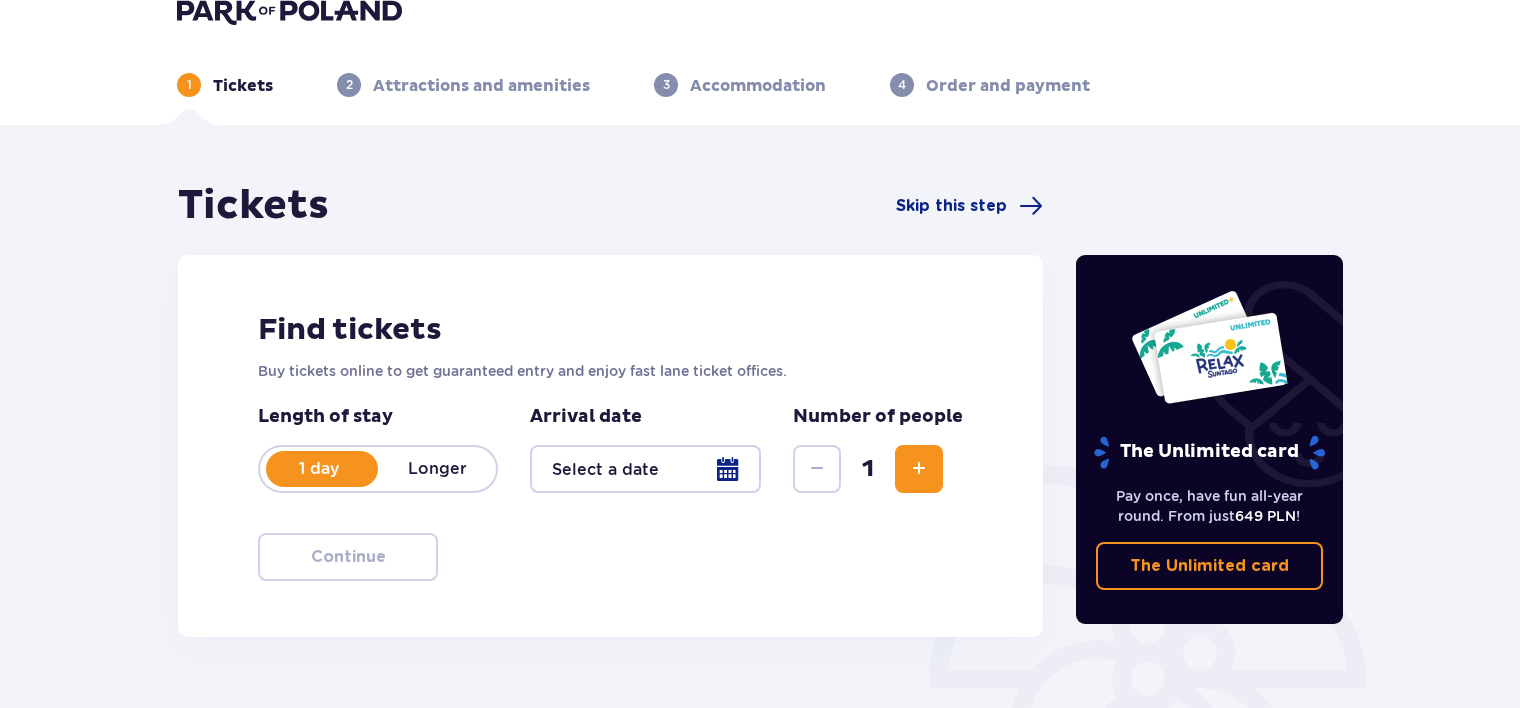 click at bounding box center (645, 469) 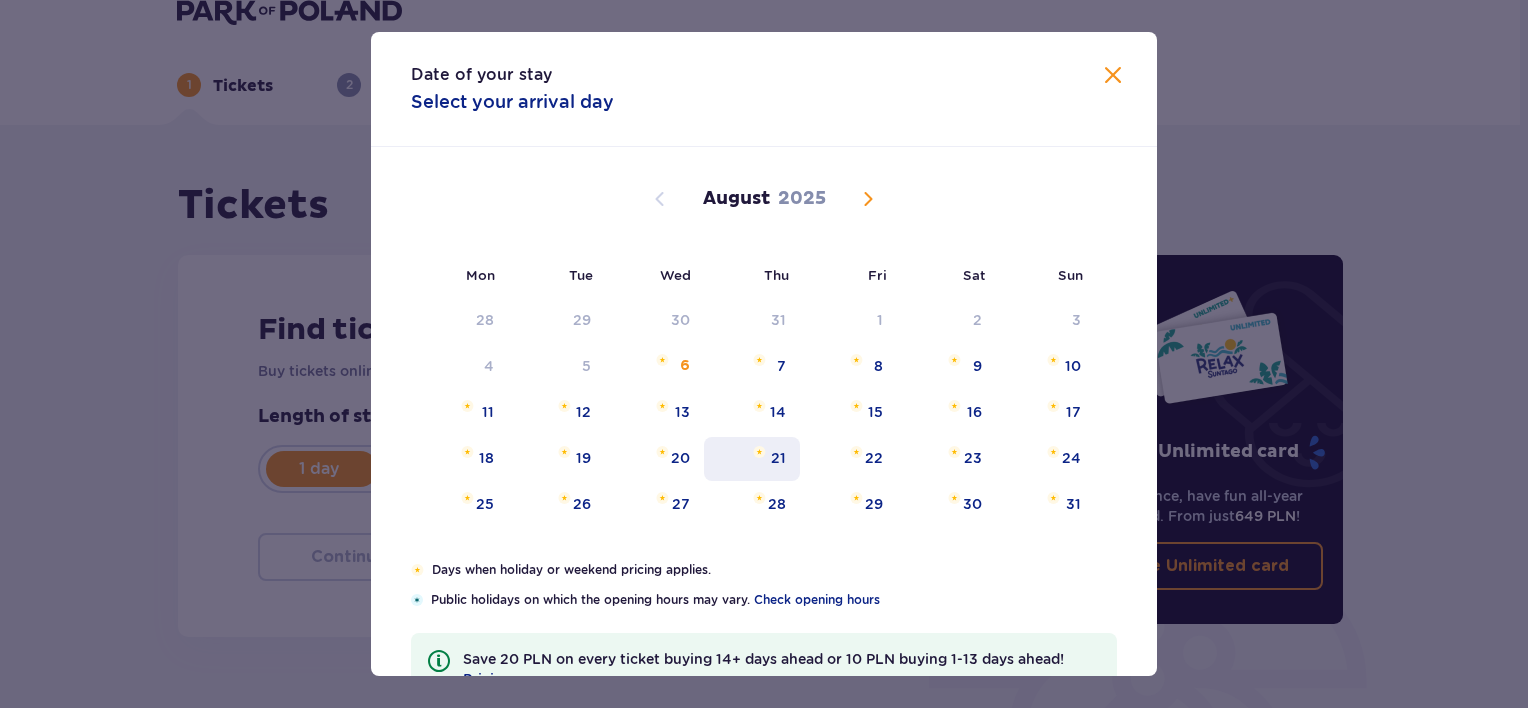 click on "21" at bounding box center [778, 458] 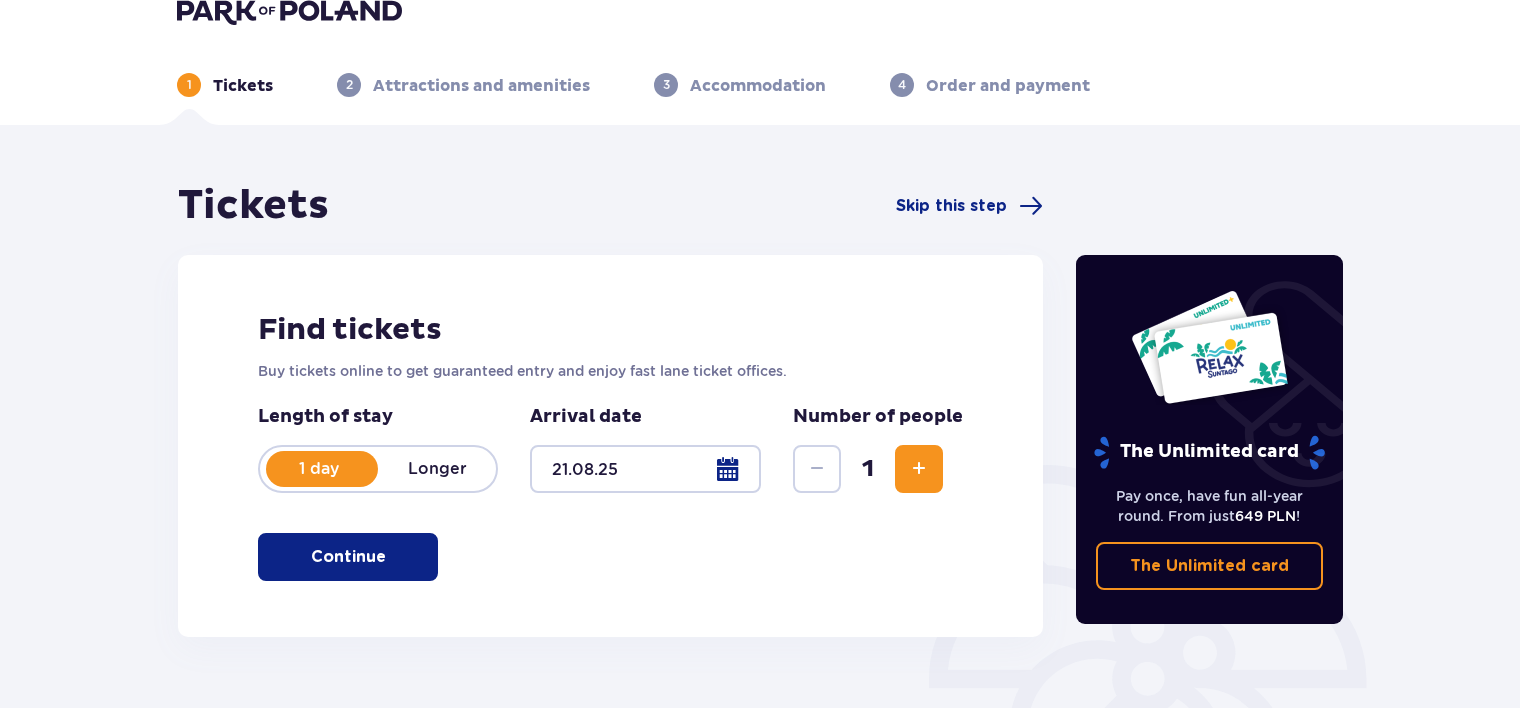 click at bounding box center [919, 469] 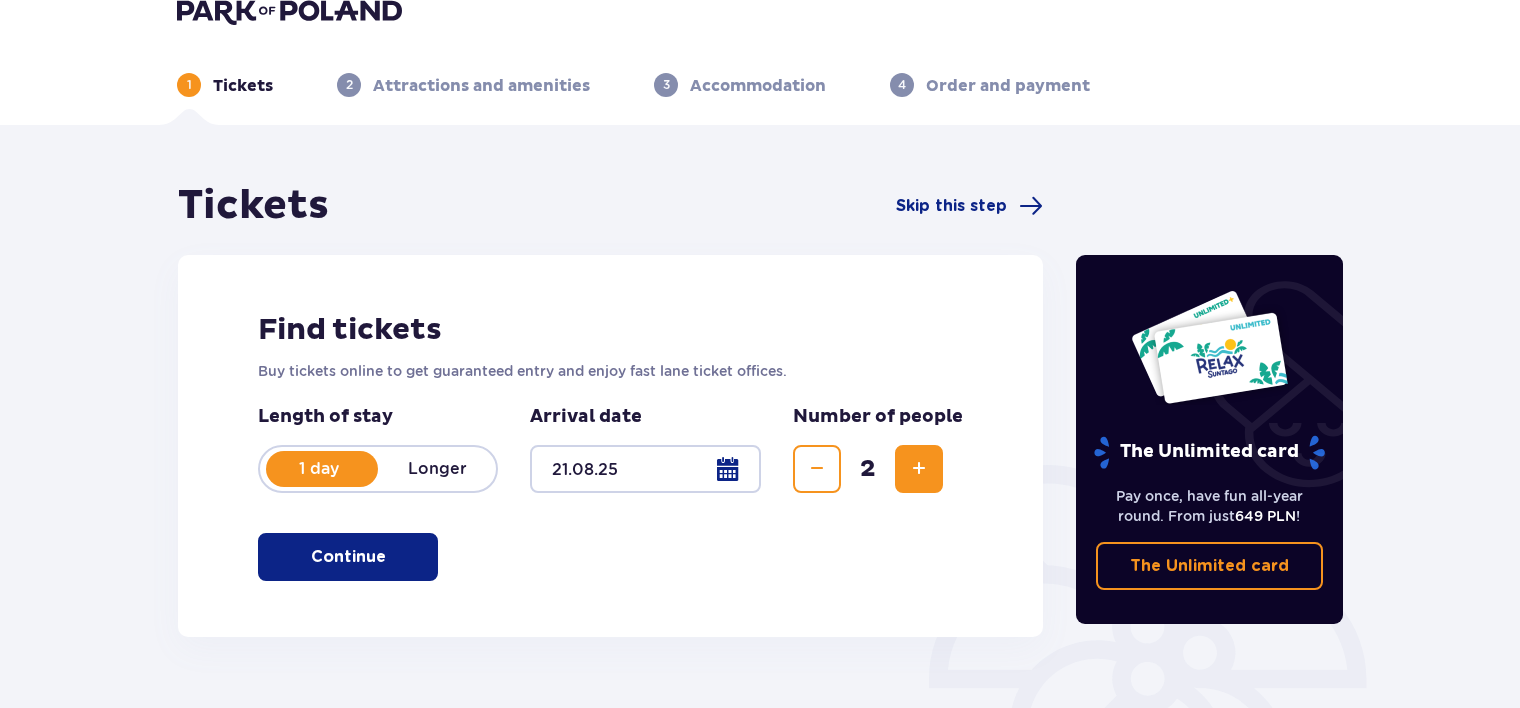 click at bounding box center (919, 469) 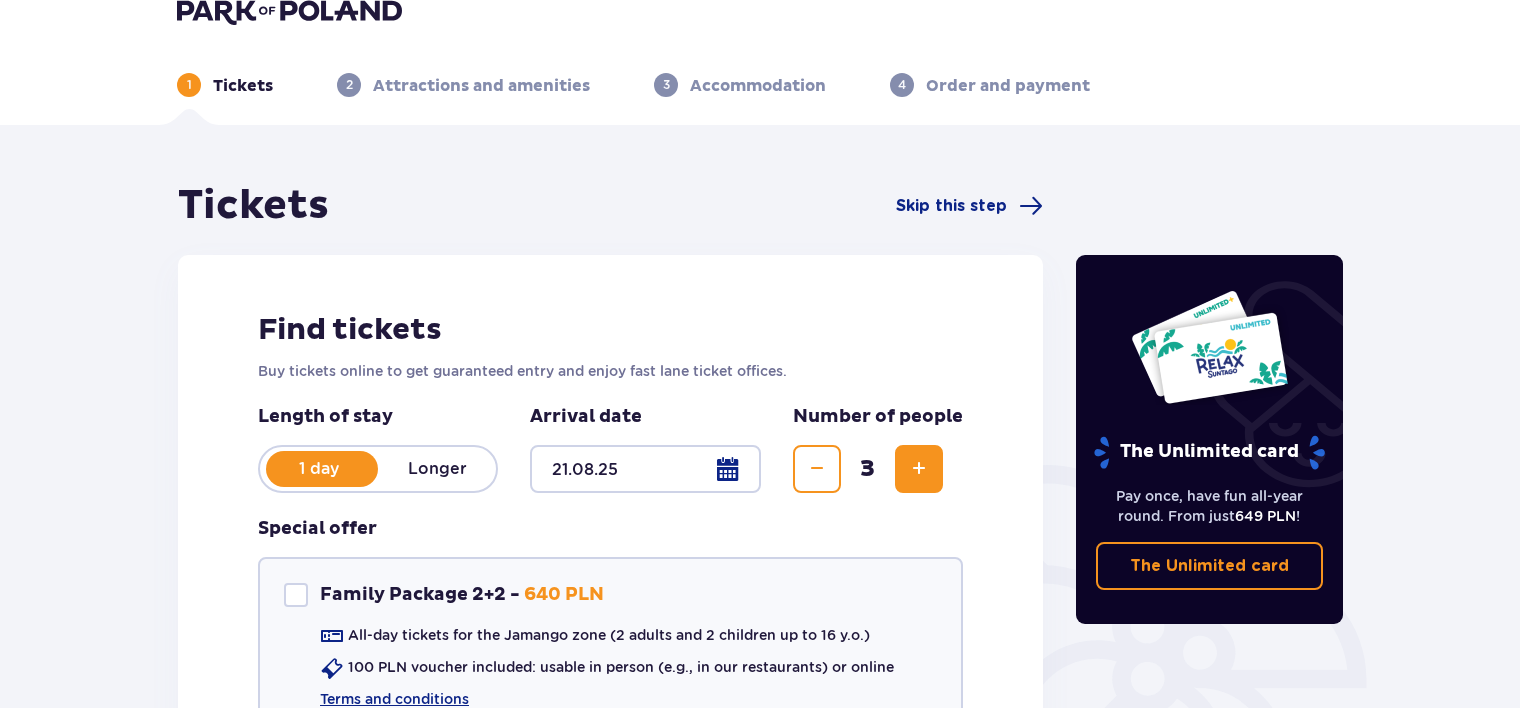 click at bounding box center [919, 469] 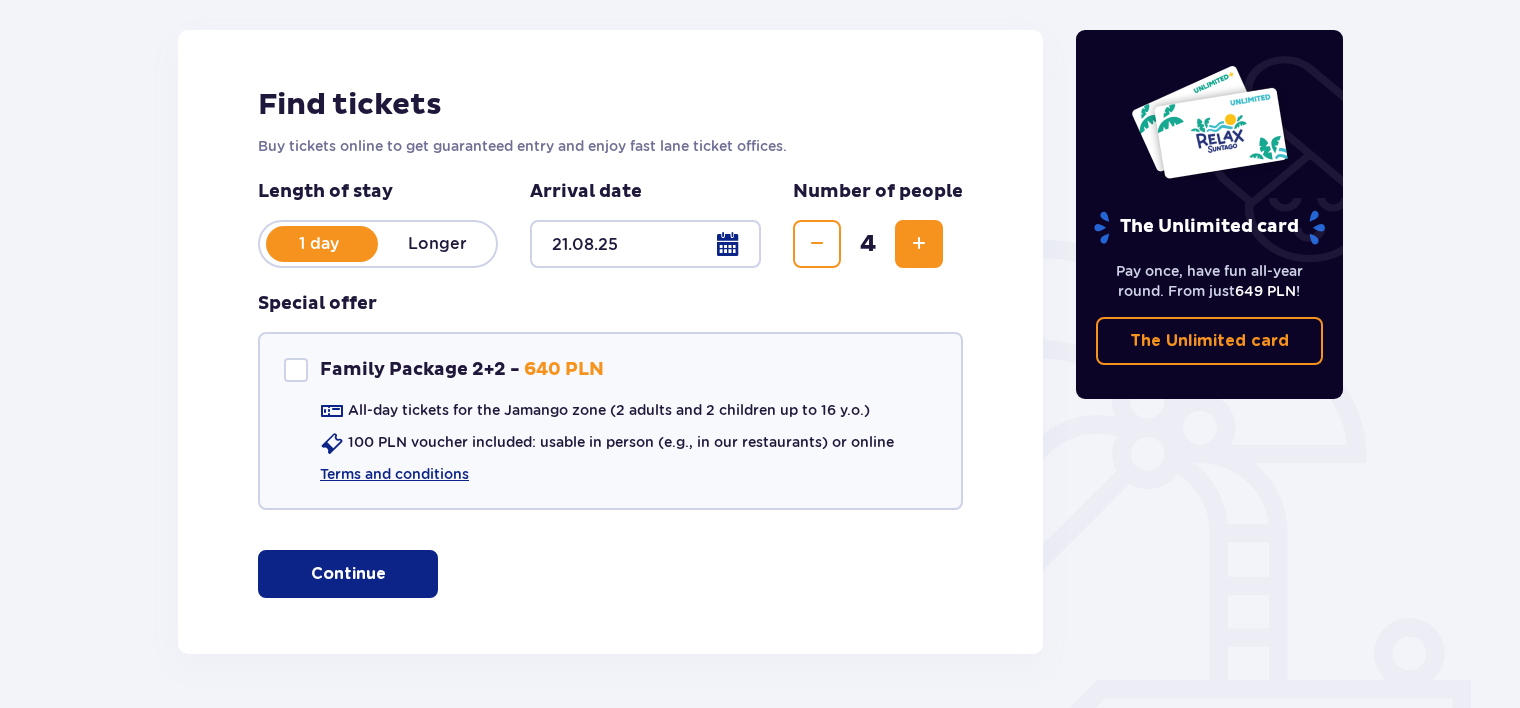 scroll, scrollTop: 321, scrollLeft: 0, axis: vertical 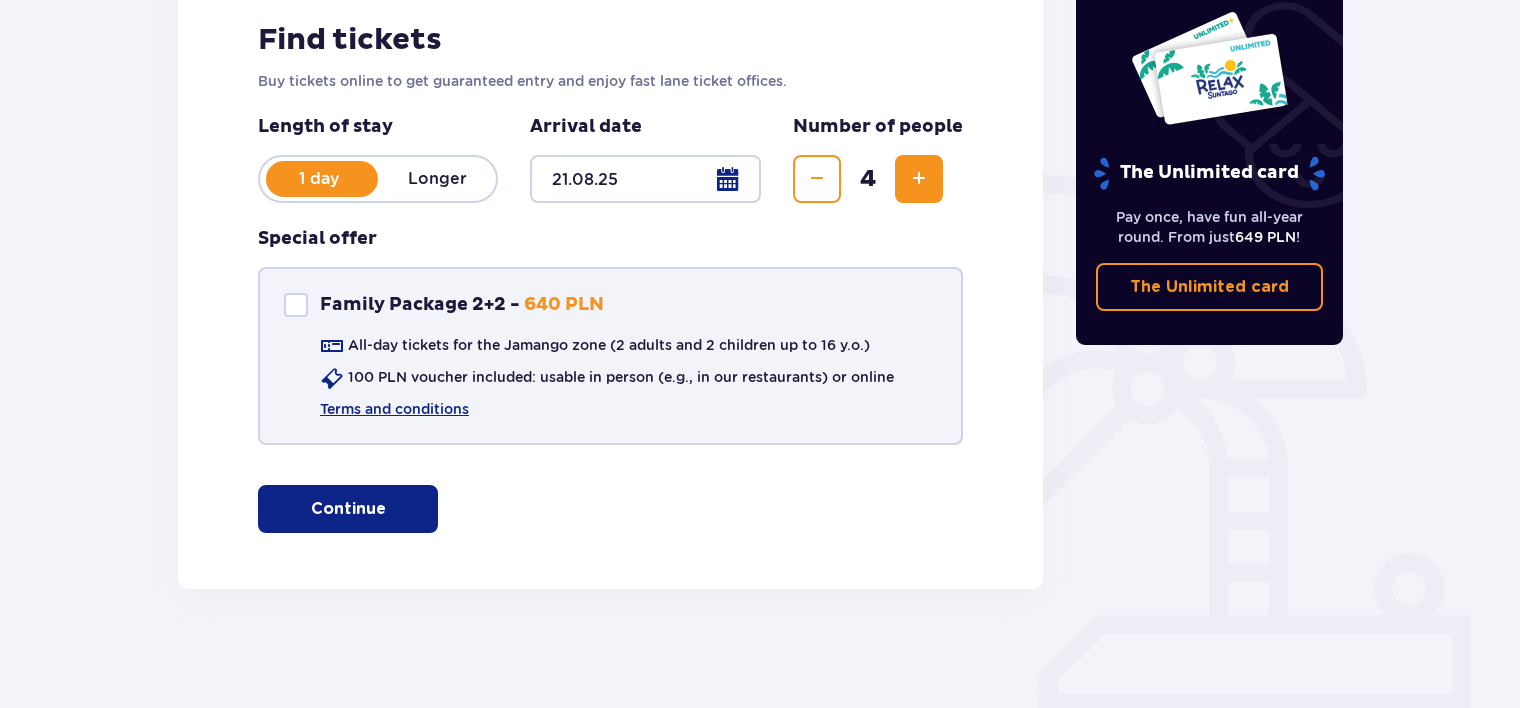 click at bounding box center [296, 305] 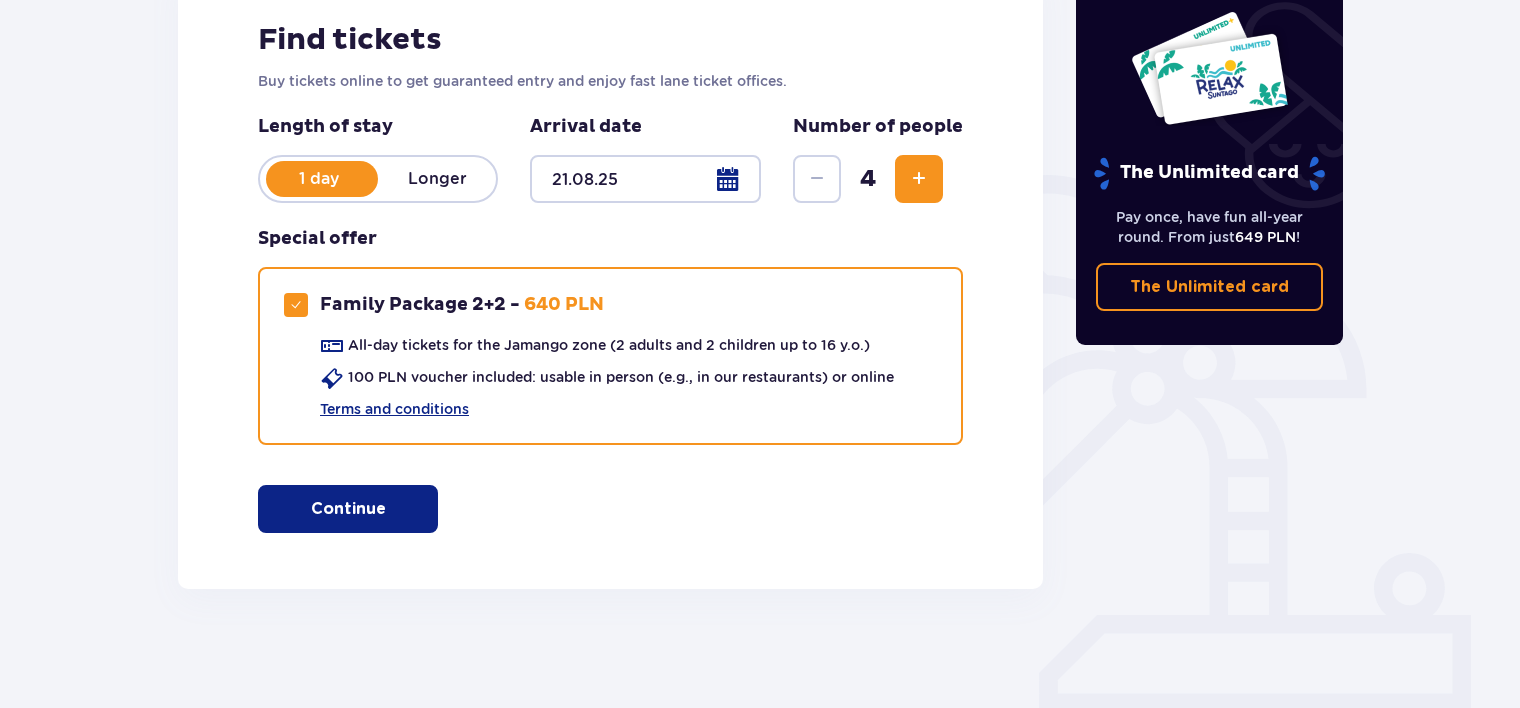 click at bounding box center (390, 509) 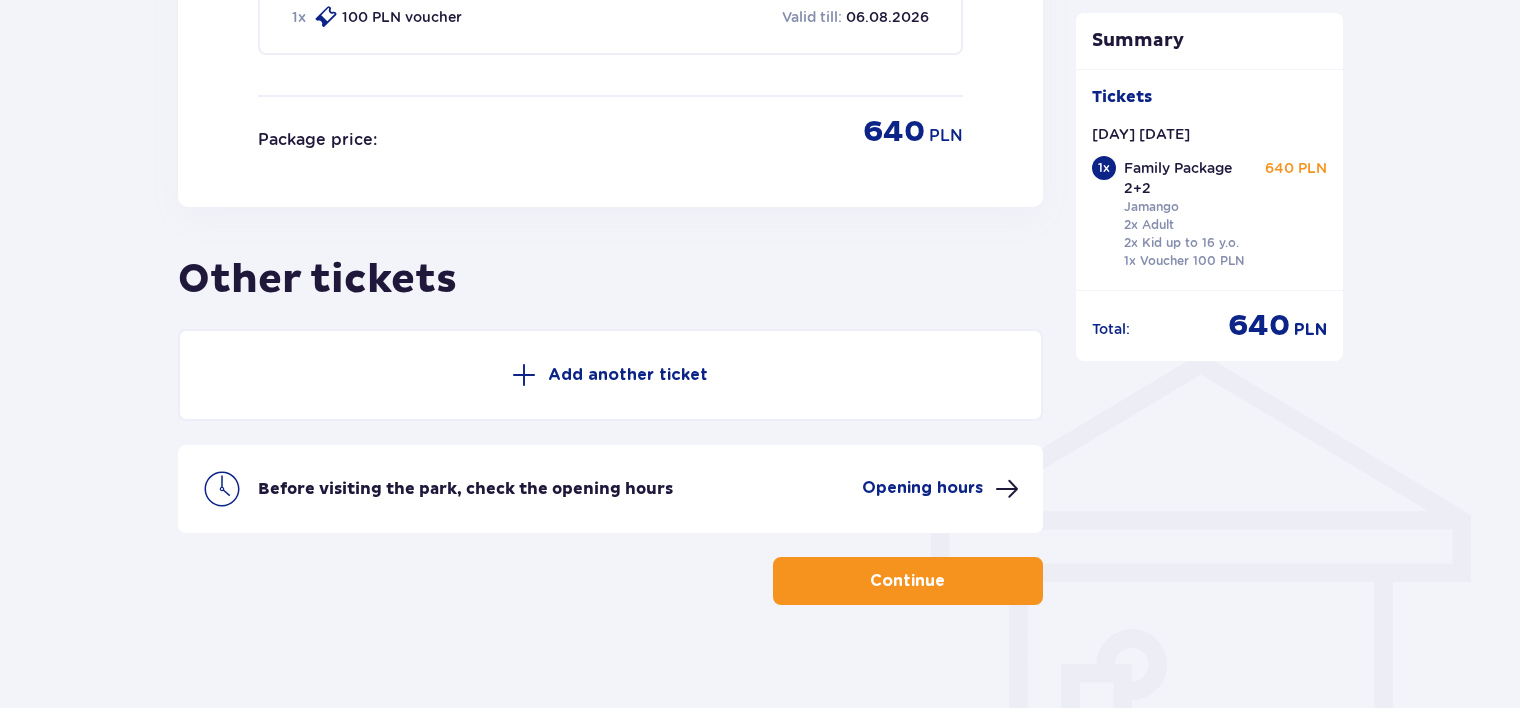 scroll, scrollTop: 1284, scrollLeft: 0, axis: vertical 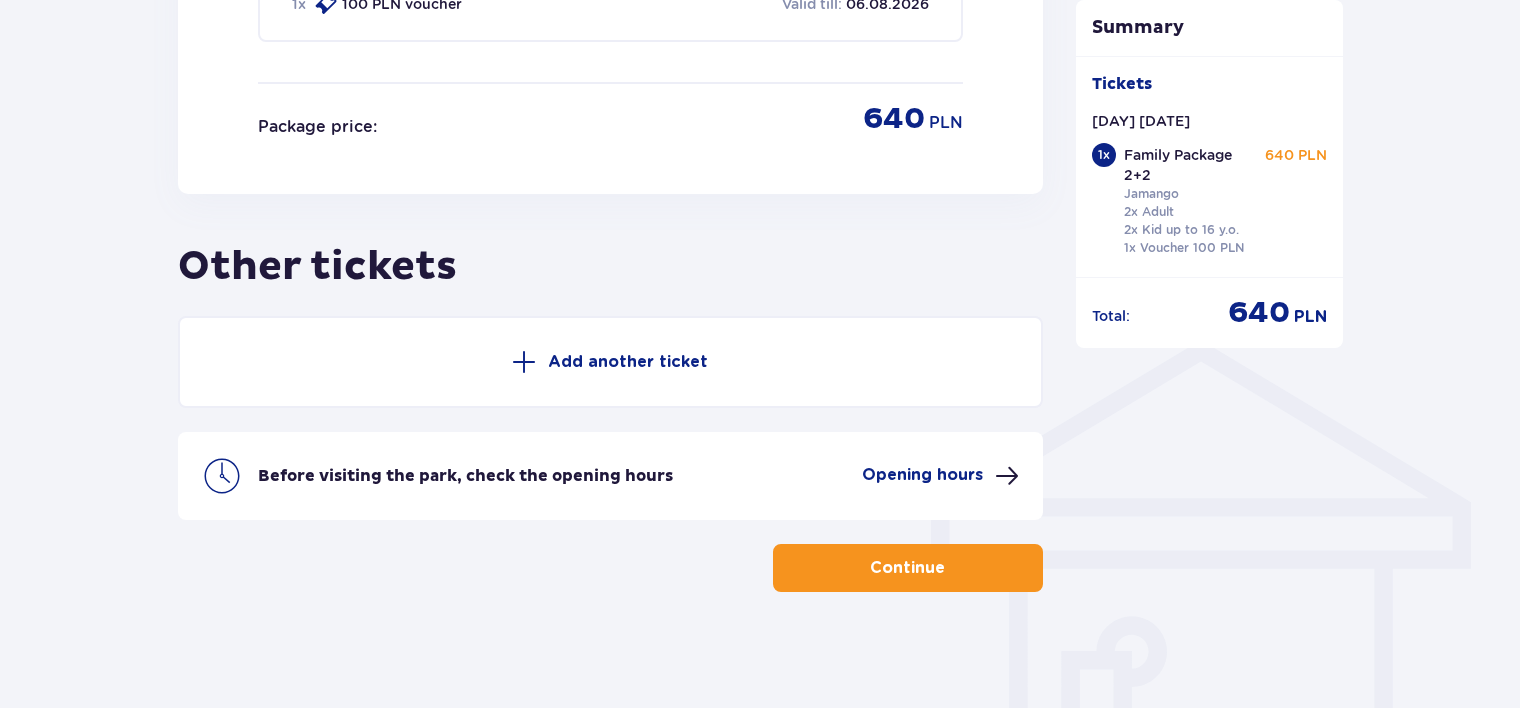 click on "Continue" at bounding box center (907, 568) 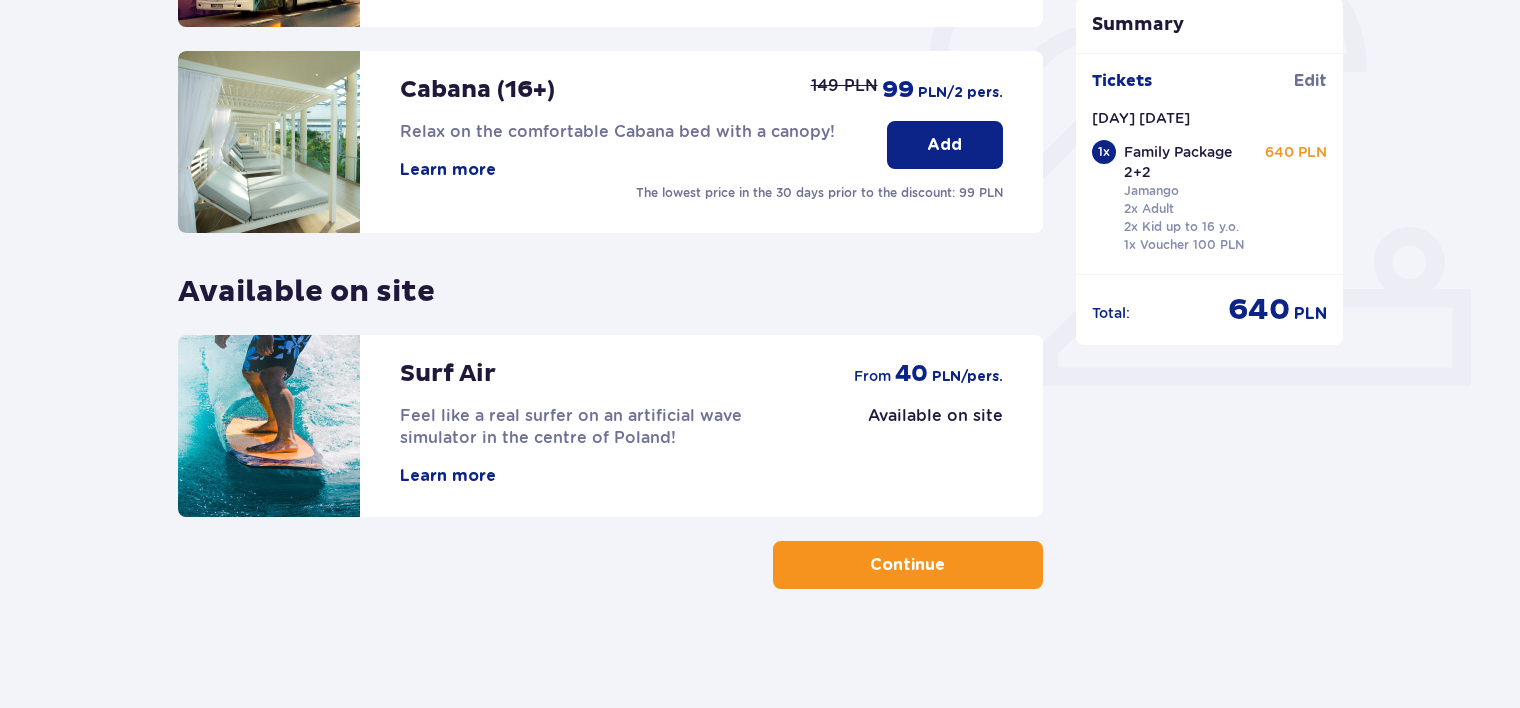 scroll, scrollTop: 648, scrollLeft: 0, axis: vertical 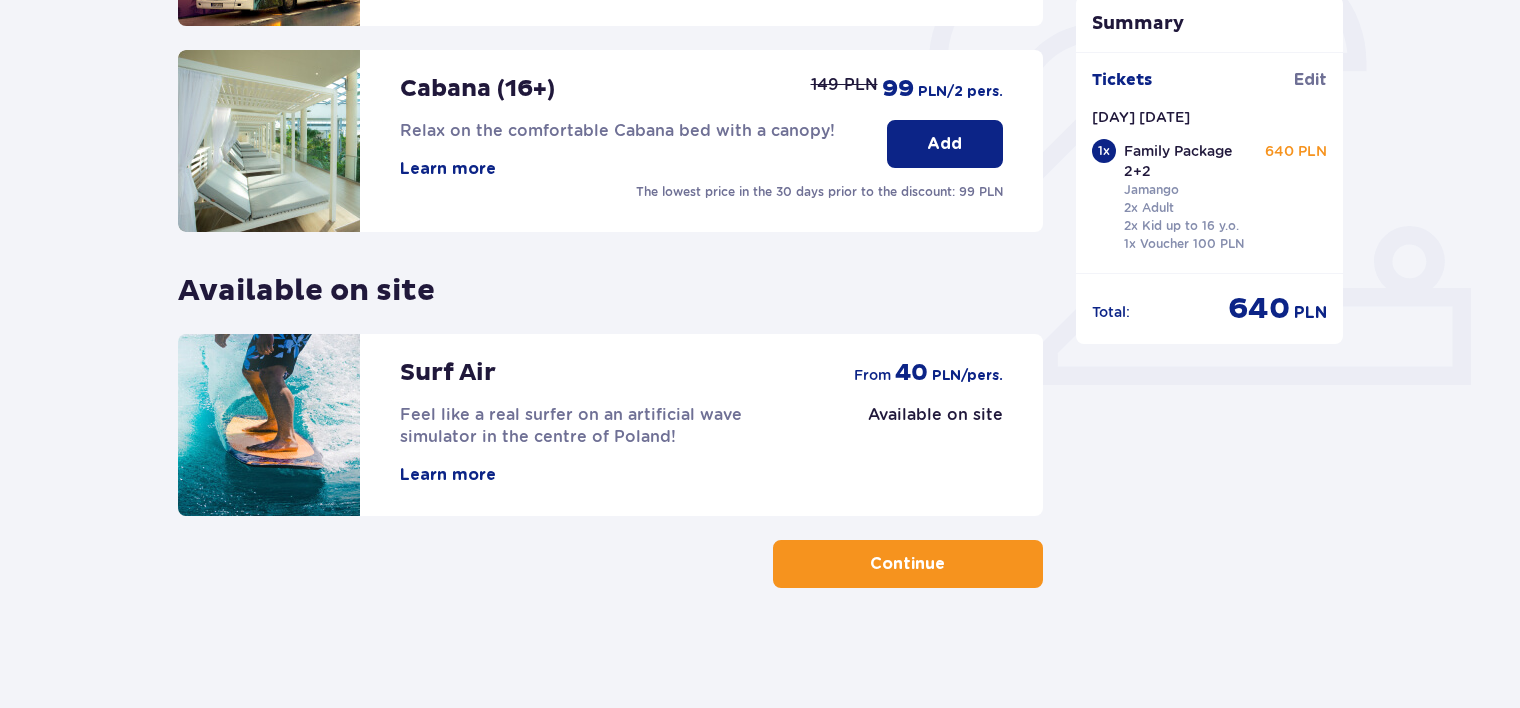 click on "Continue" at bounding box center (908, 564) 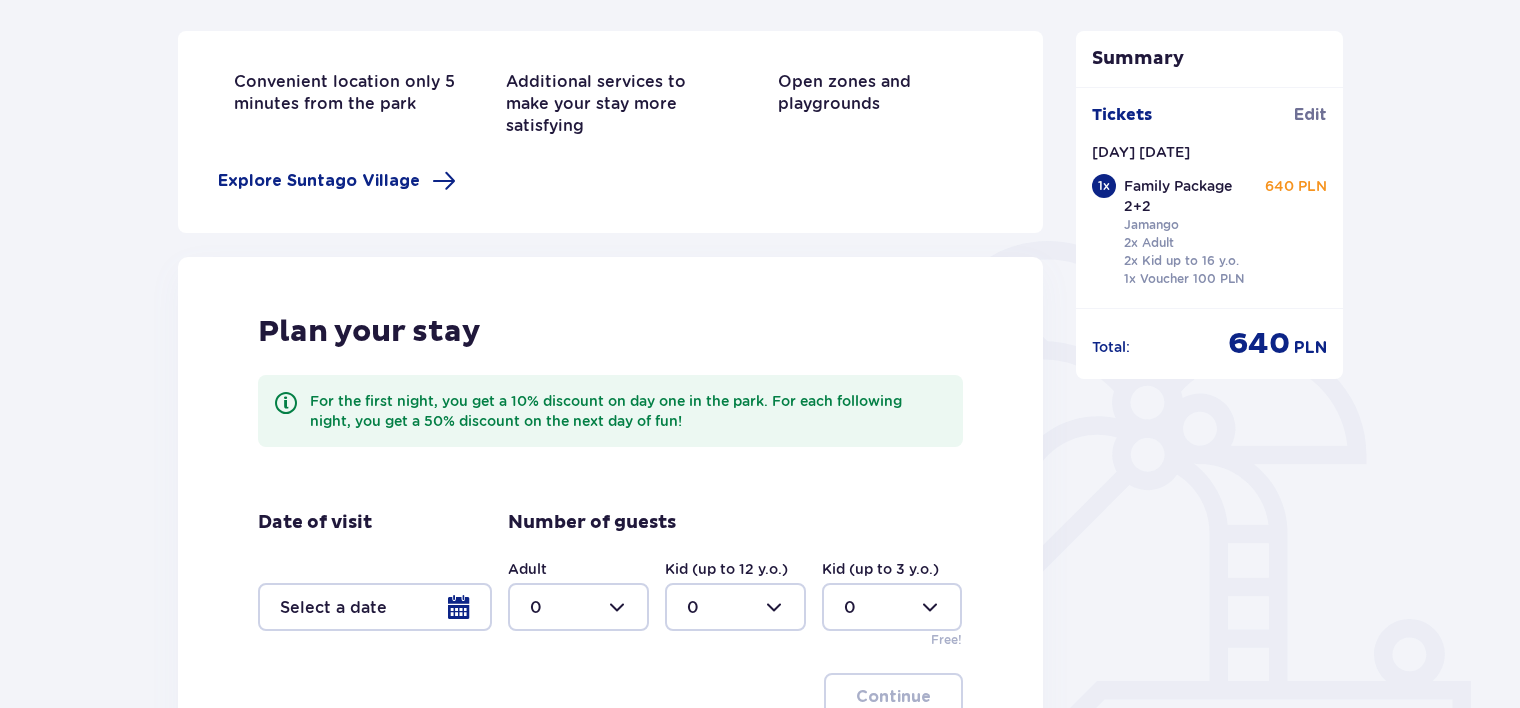 scroll, scrollTop: 516, scrollLeft: 0, axis: vertical 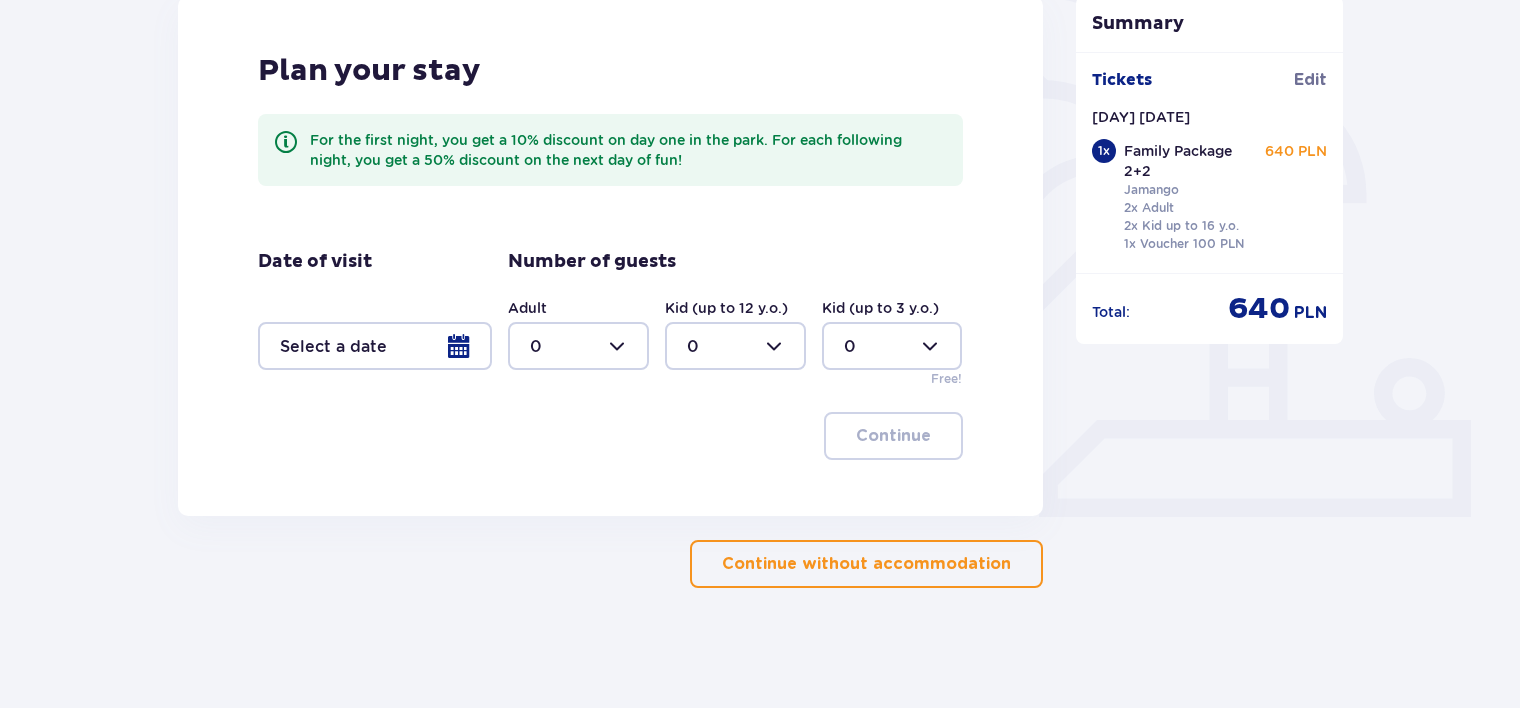 click on "Continue without accommodation" at bounding box center (866, 564) 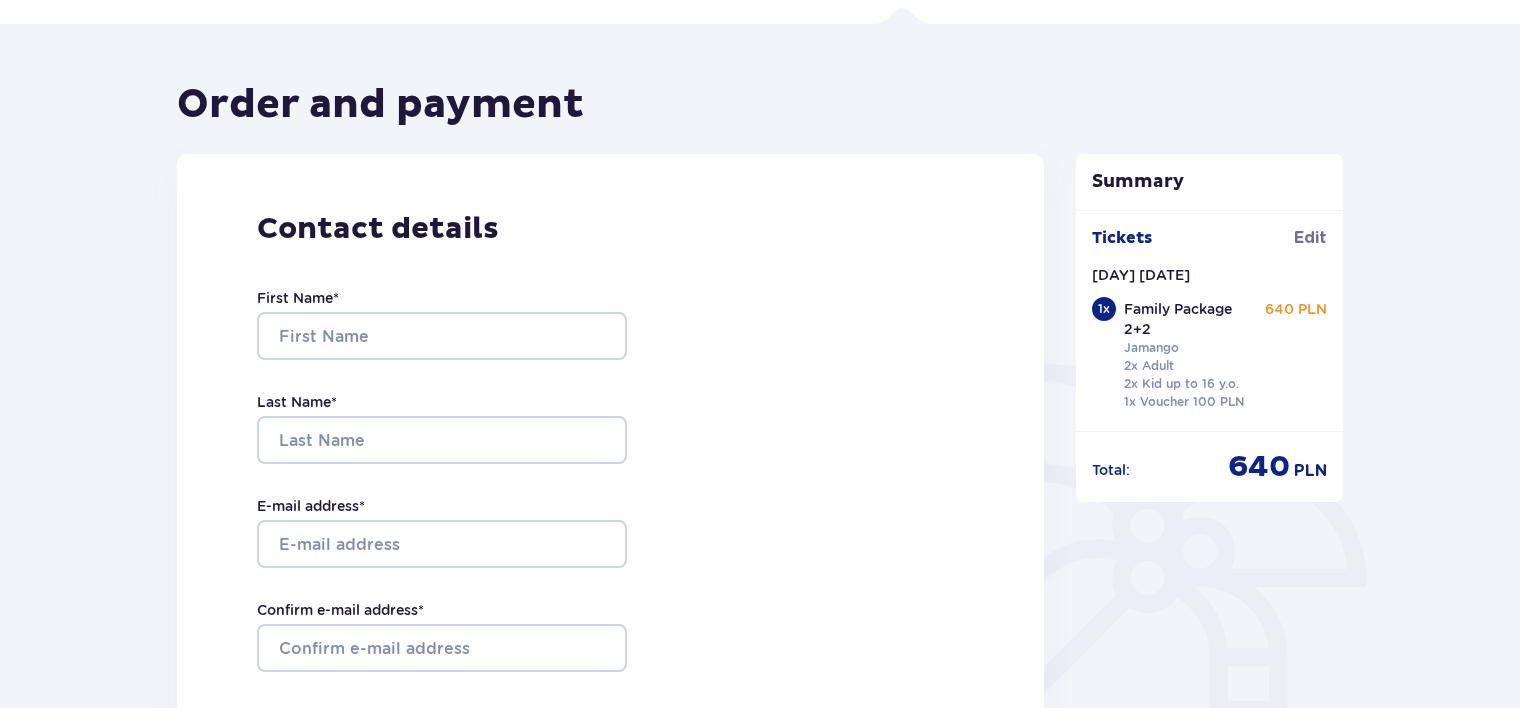 scroll, scrollTop: 169, scrollLeft: 0, axis: vertical 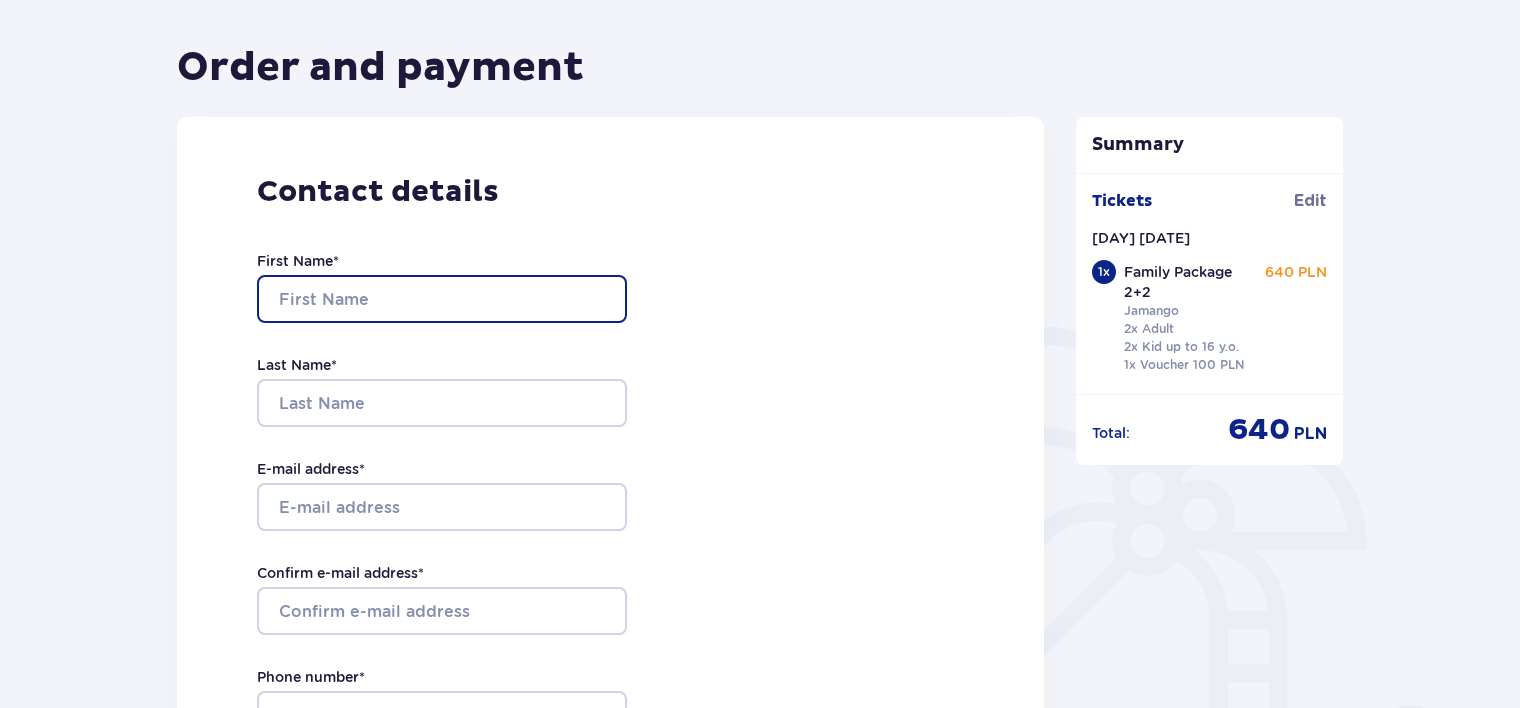 click on "First Name *" at bounding box center [442, 299] 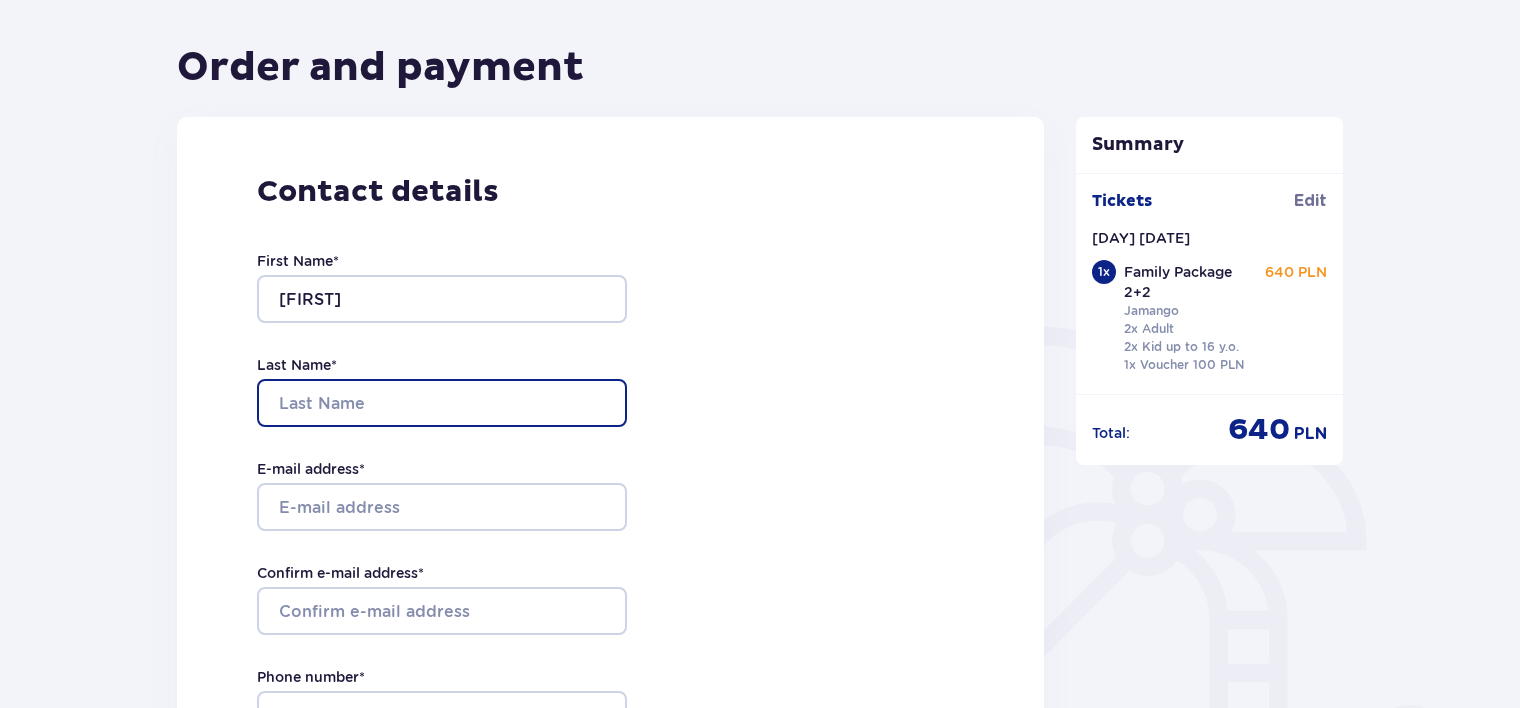 type on "Riekstiņa" 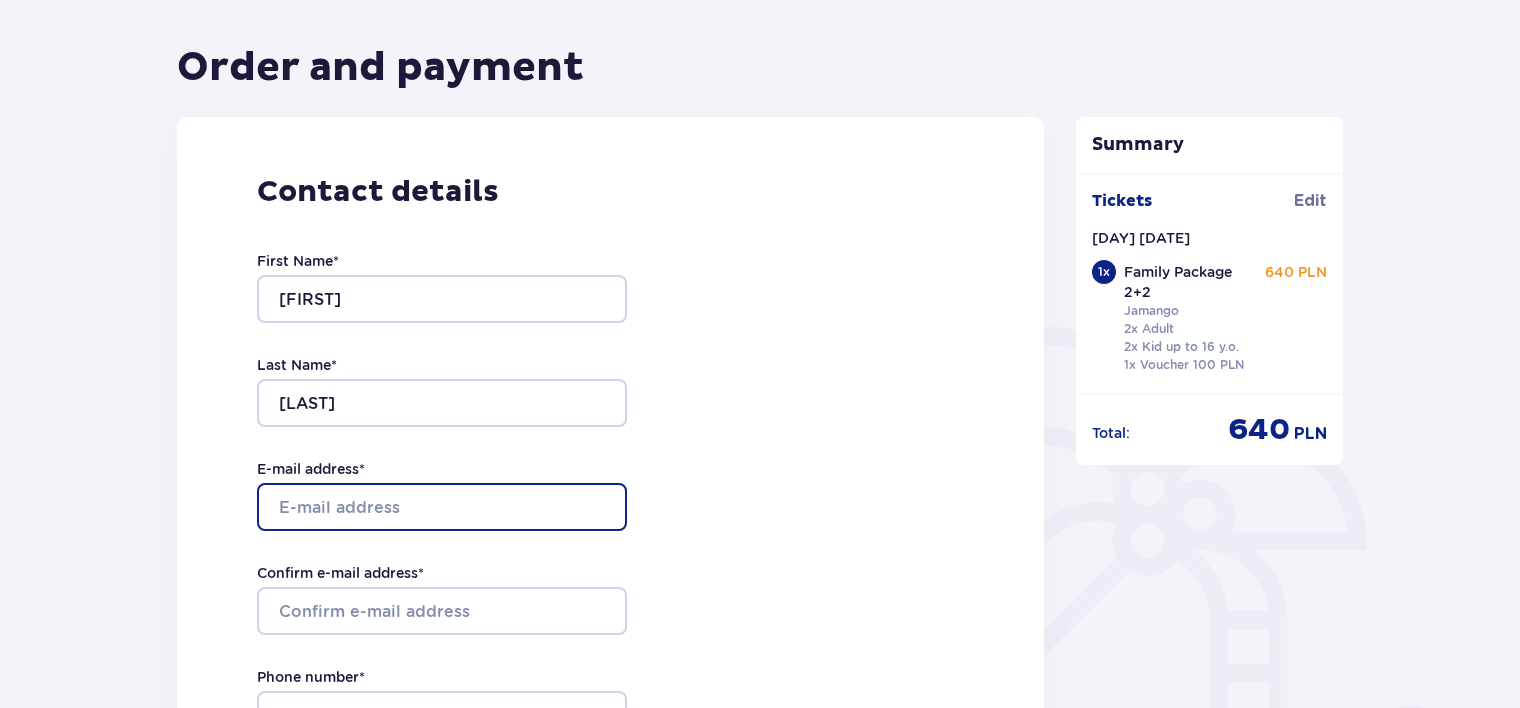 type on "laurariekstina96@gmail.com" 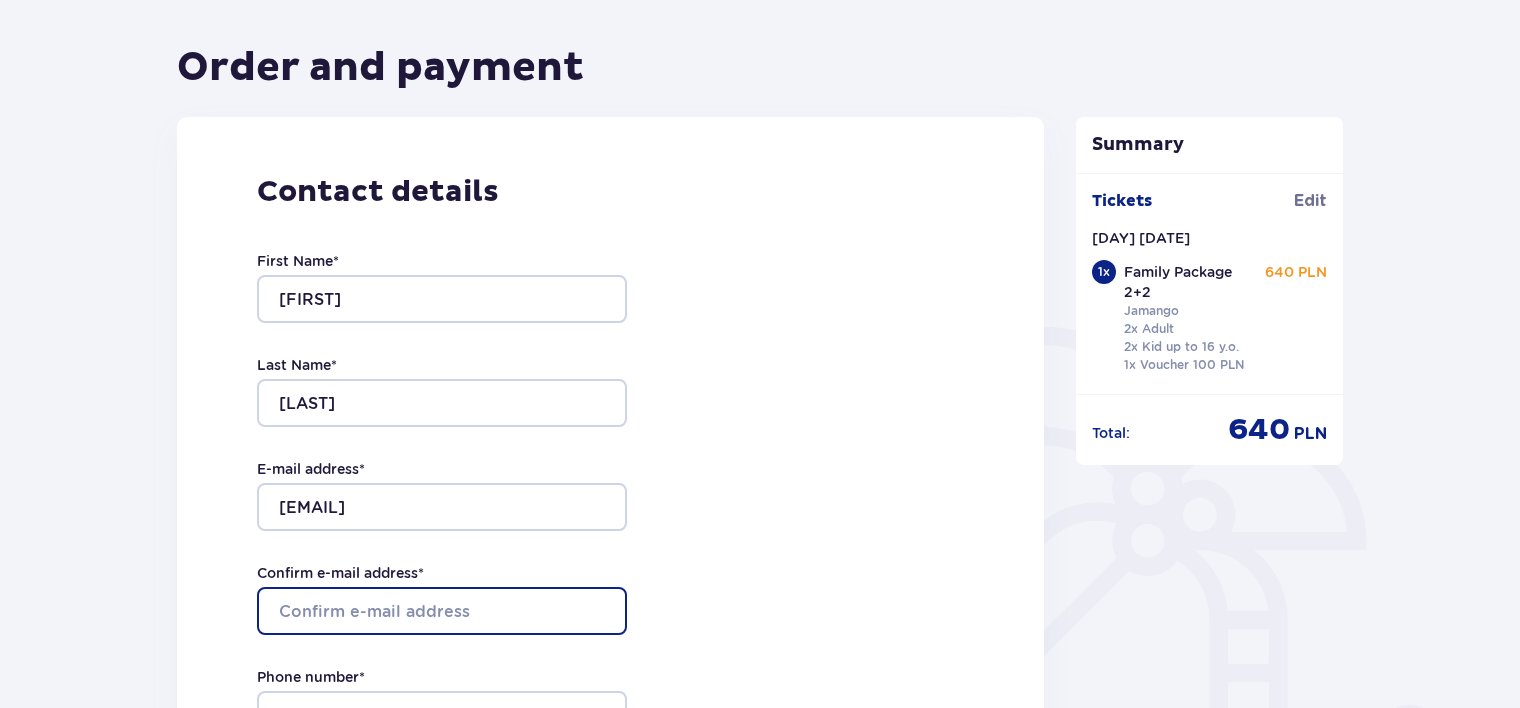 type on "laurariekstina96@gmail.com" 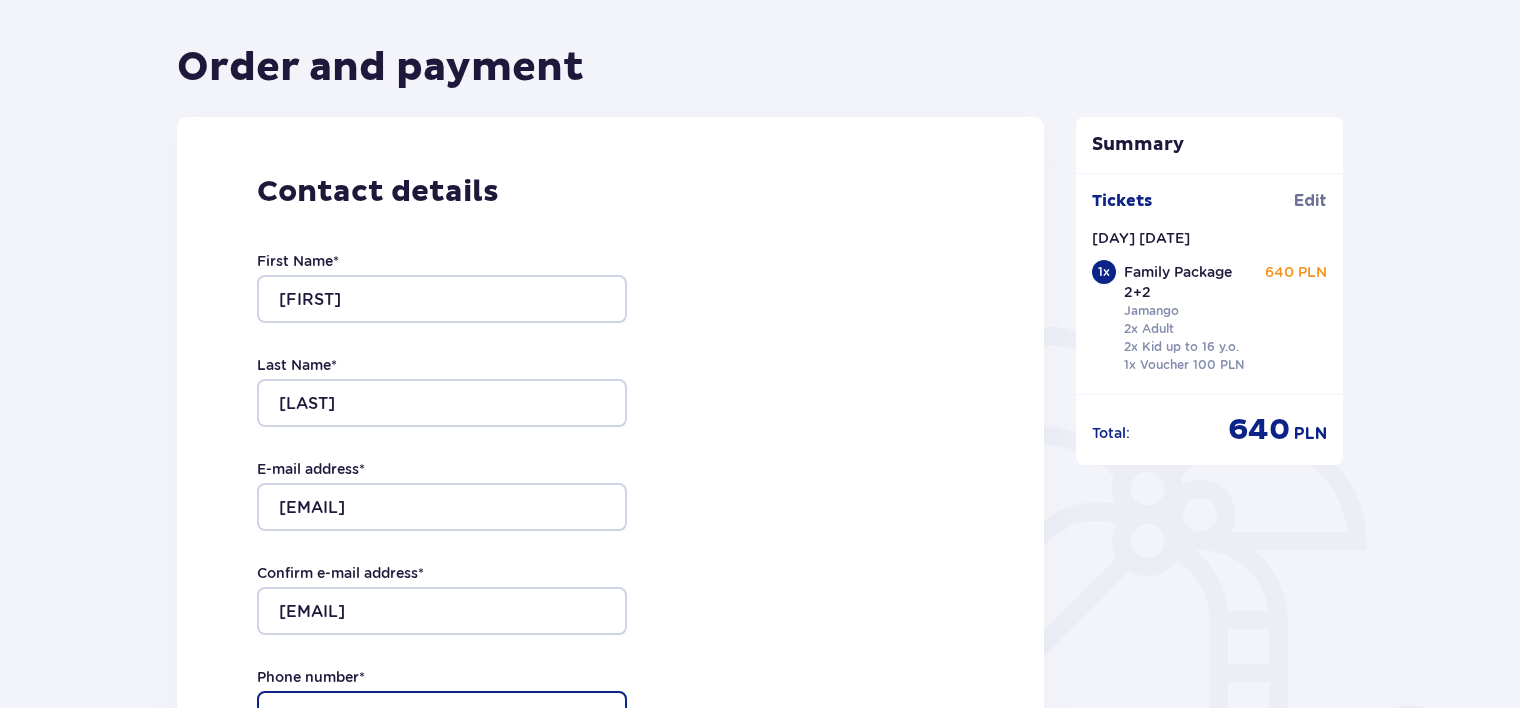 type on "+37126026678" 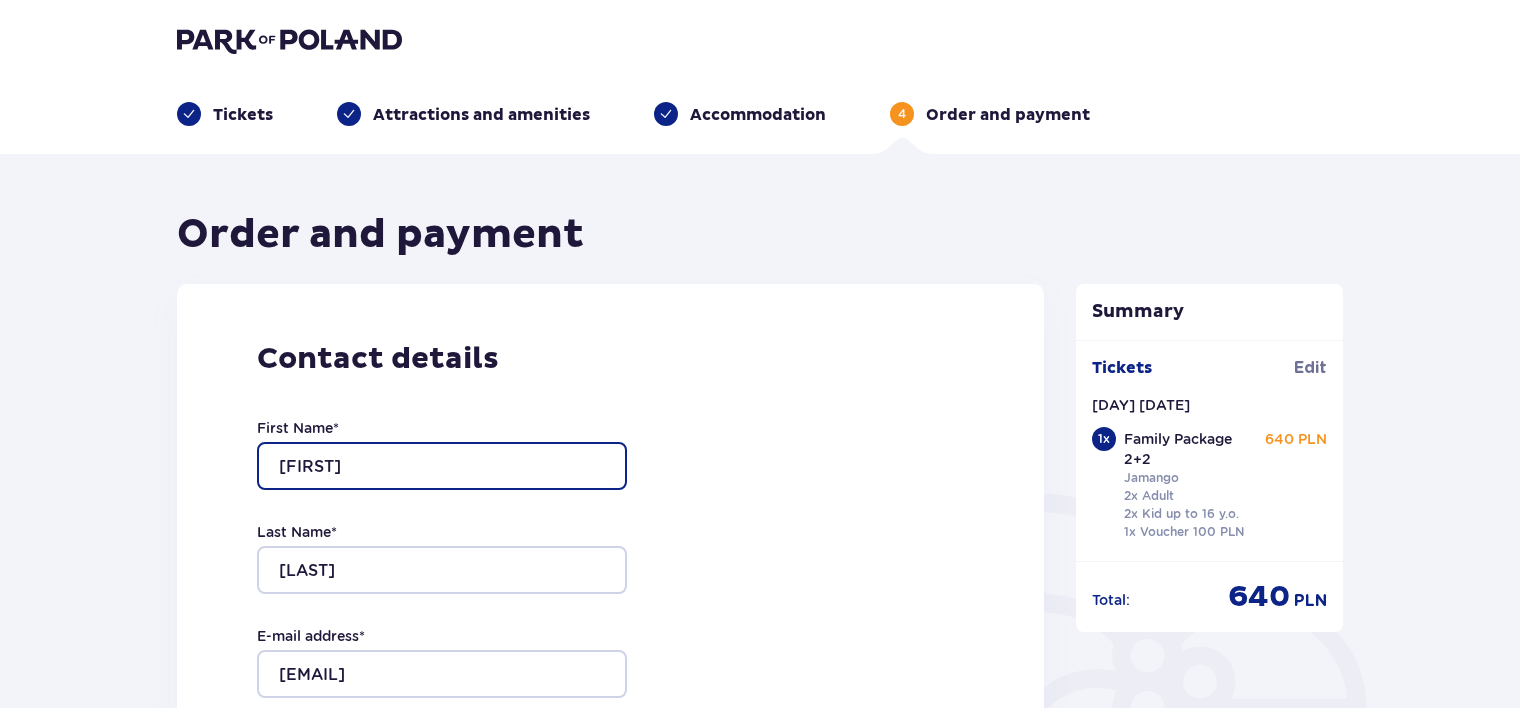 scroll, scrollTop: 0, scrollLeft: 0, axis: both 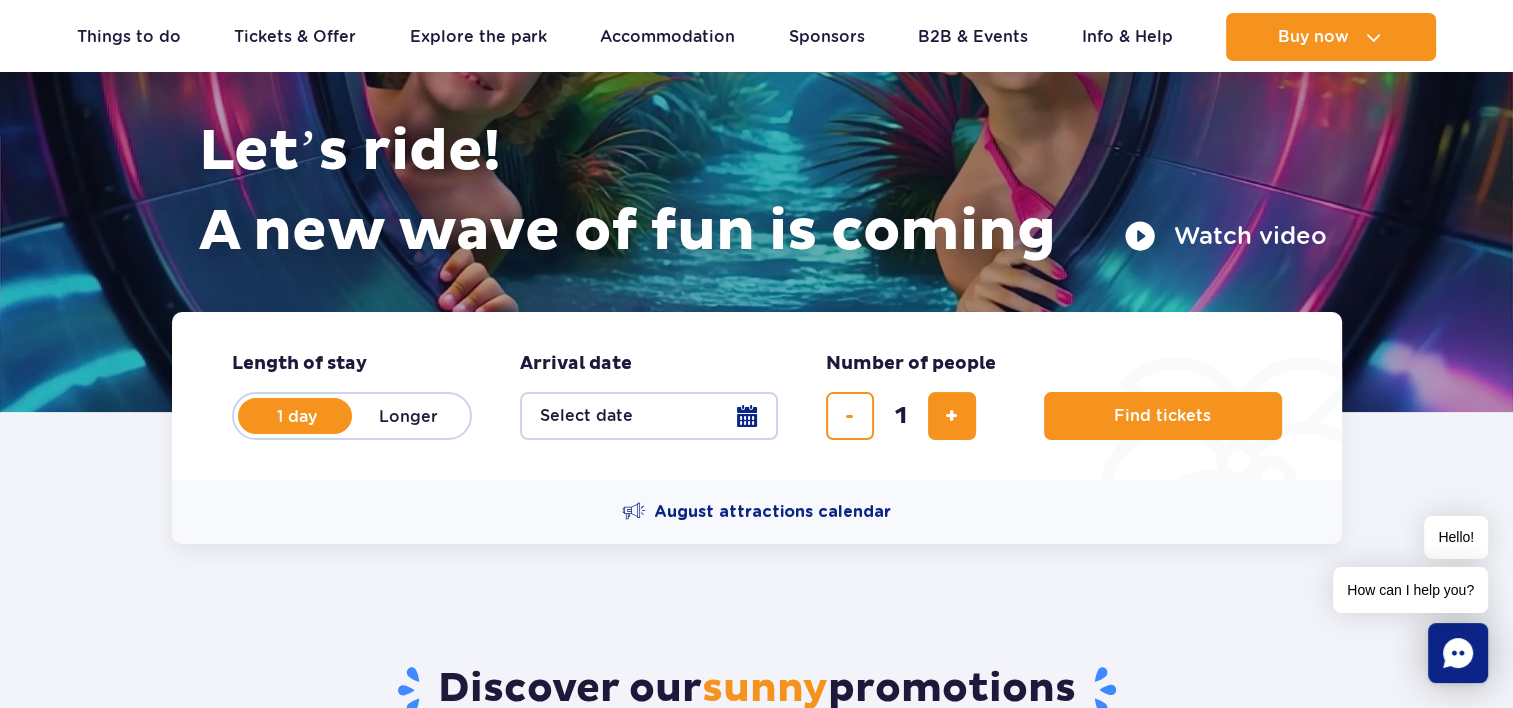 click on "Select date" at bounding box center [649, 416] 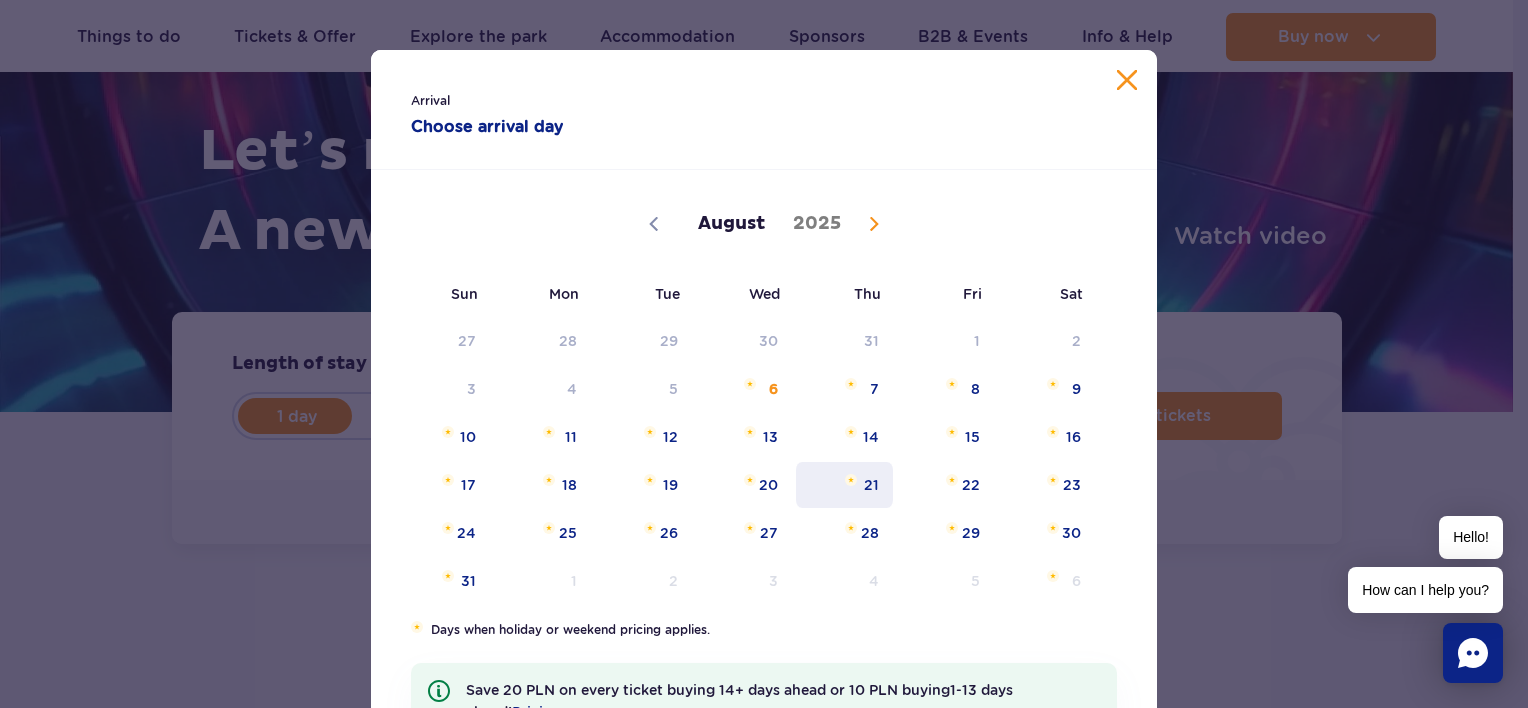 click on "21" at bounding box center [844, 485] 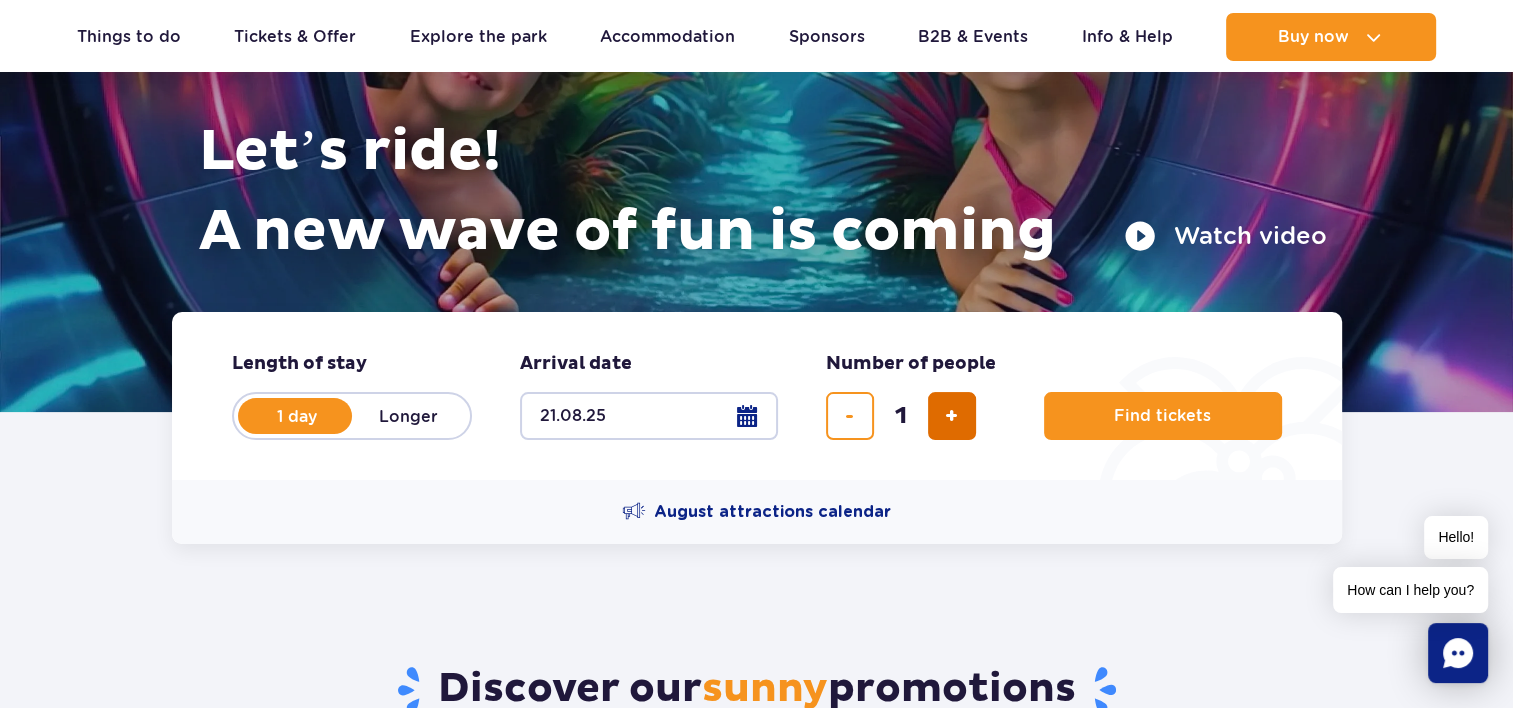 click at bounding box center (951, 416) 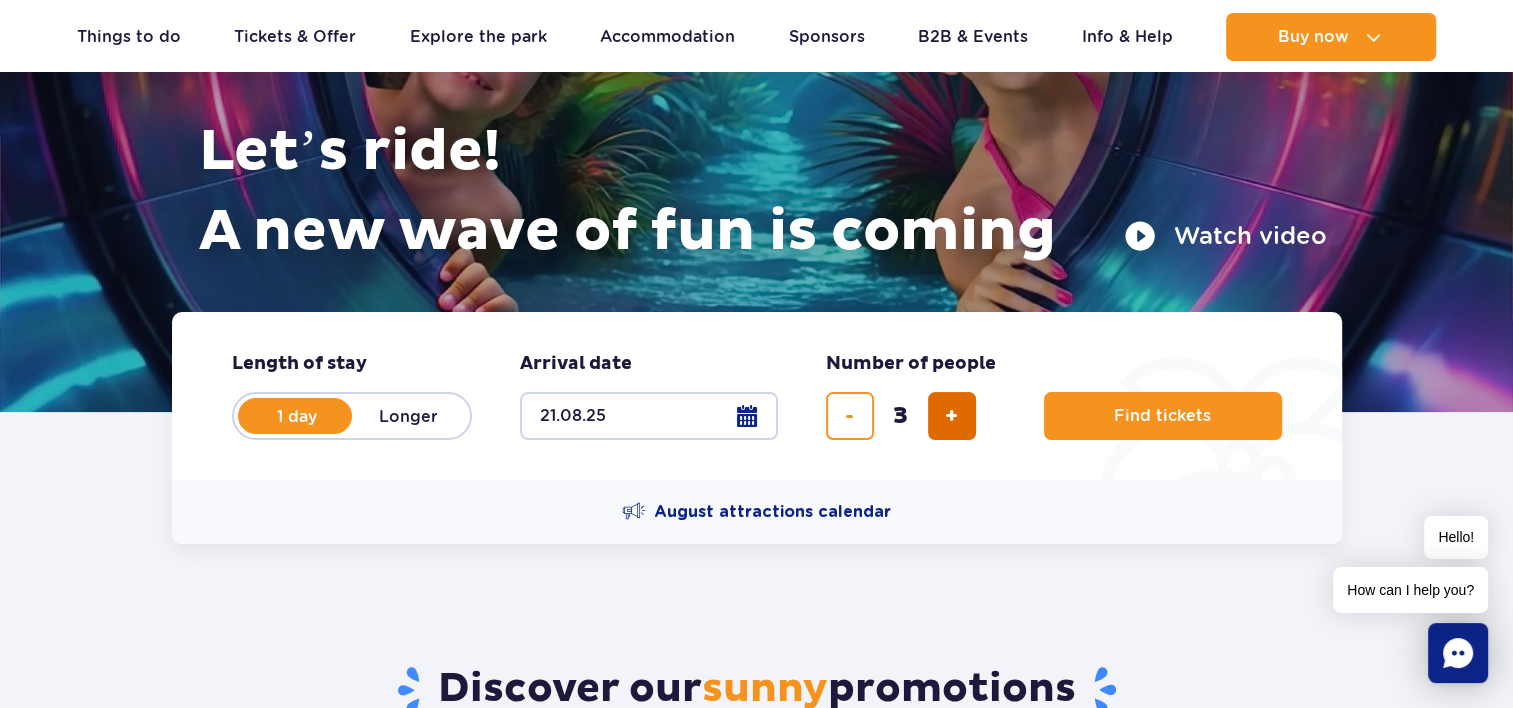 click at bounding box center [951, 416] 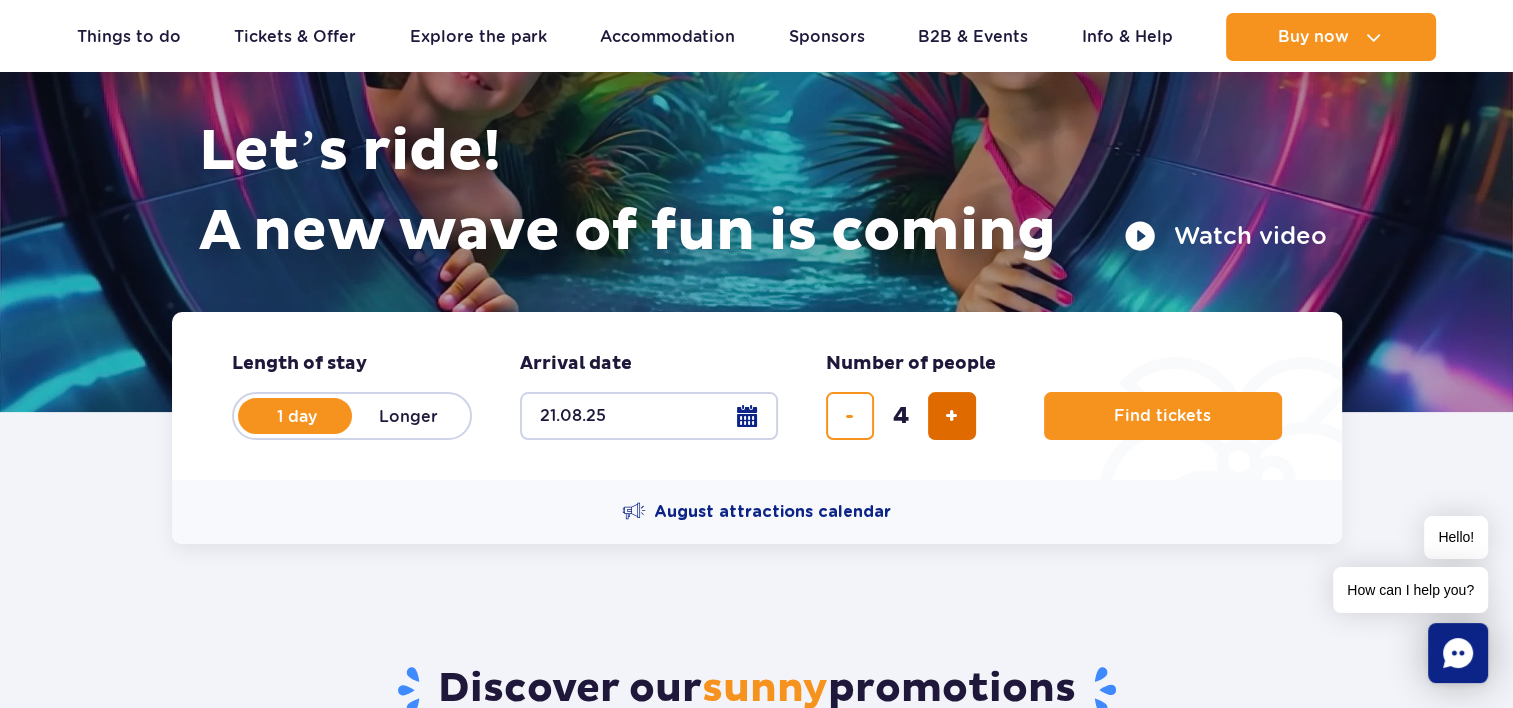 click at bounding box center (951, 416) 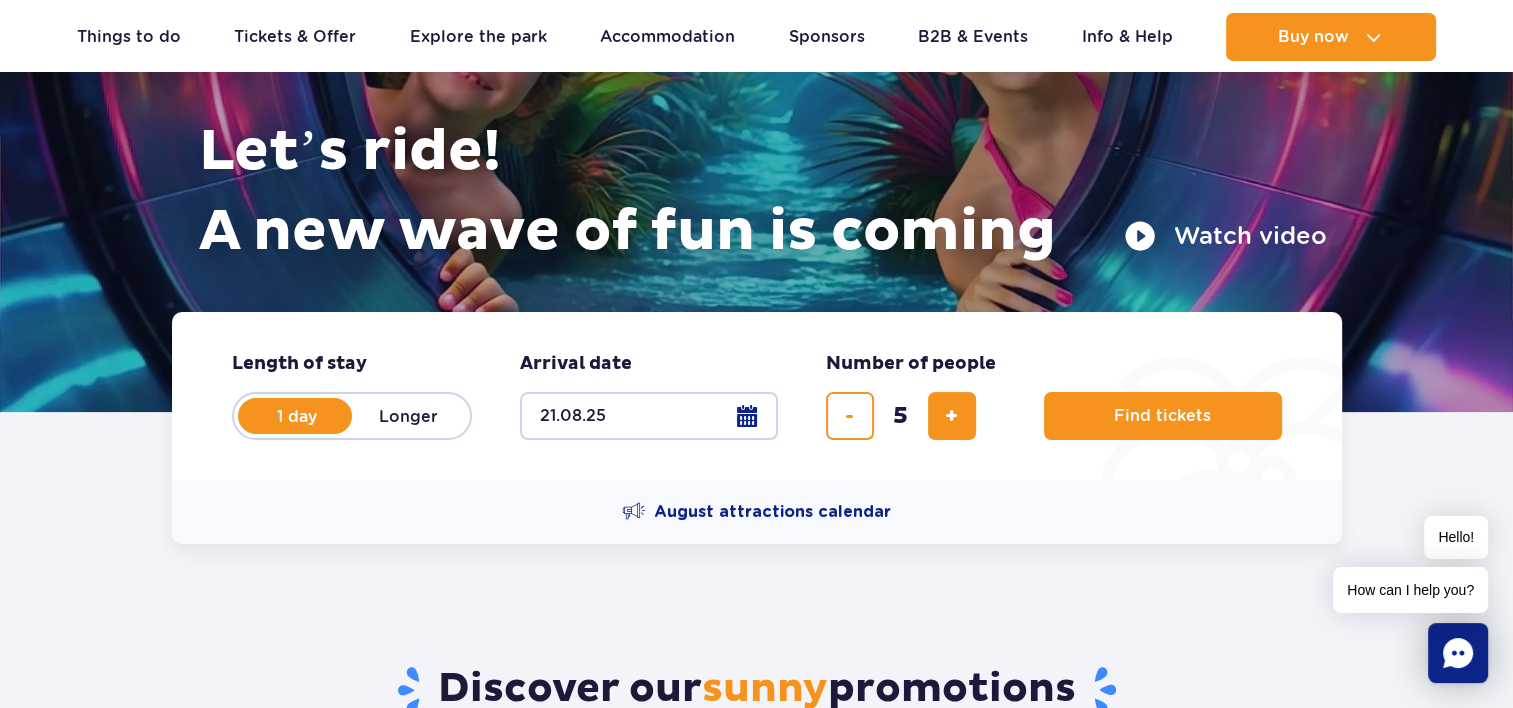 click on "Length of stay length of stay in hero 1 day Longer Arrival date Arrival date in hero 21.08.25 Number of people number of people in hero 5 Find tickets" at bounding box center [757, 396] 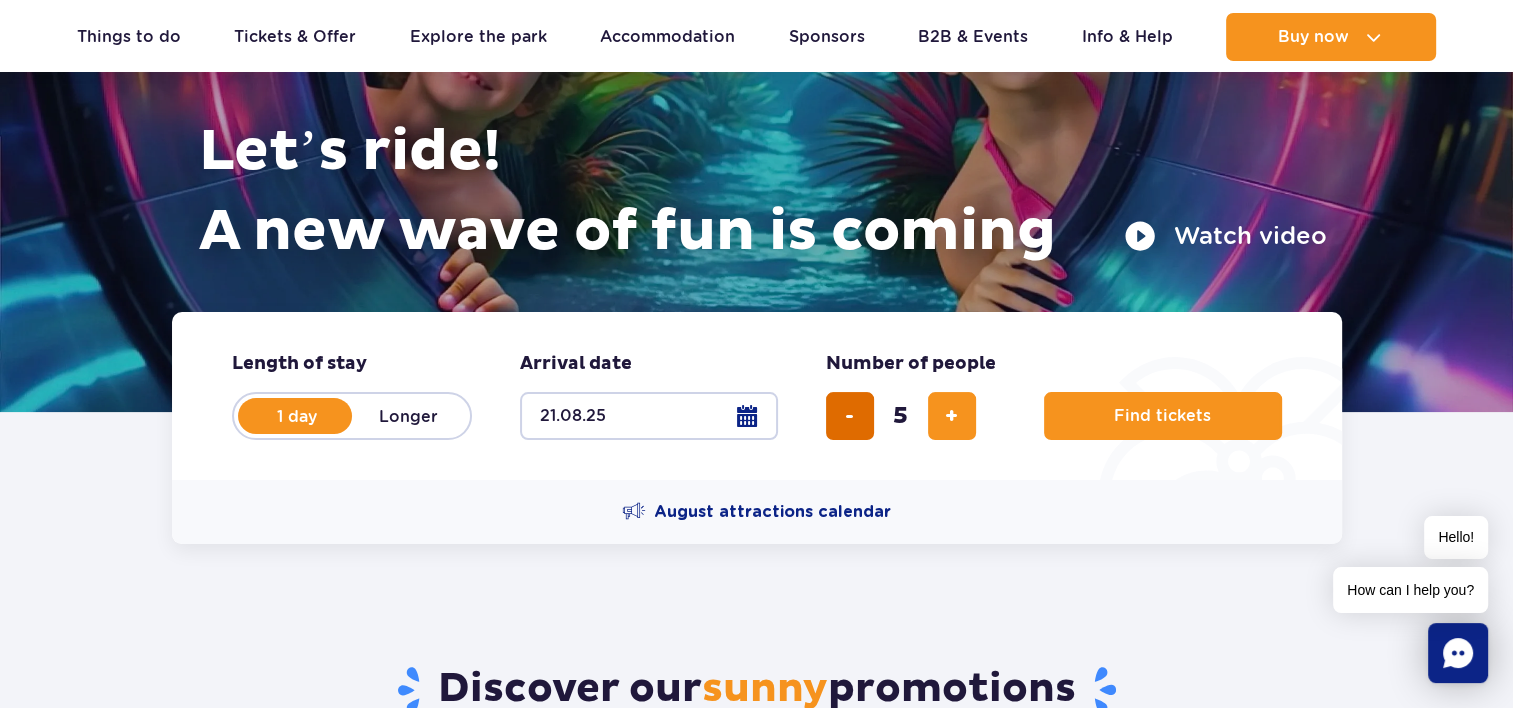 click at bounding box center (850, 416) 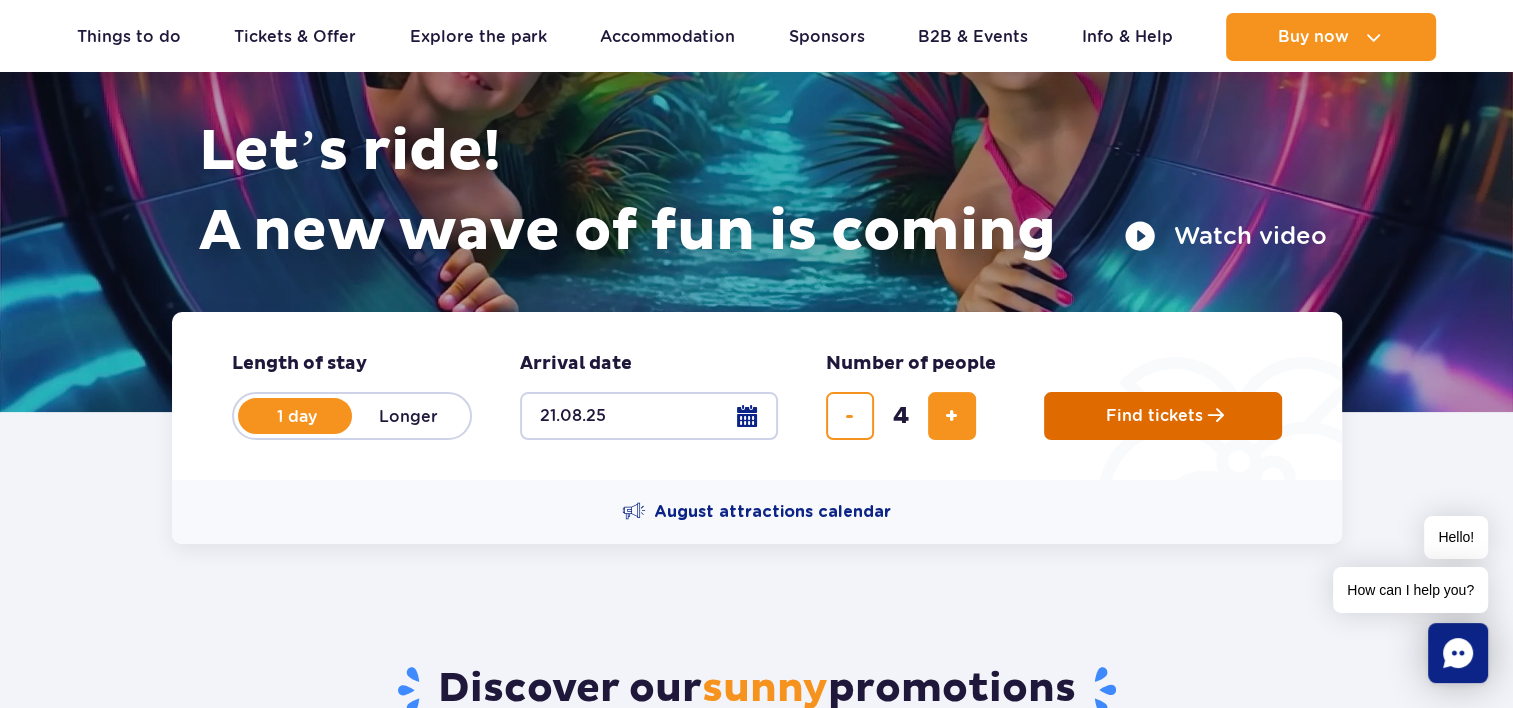 click on "Find tickets" at bounding box center [1163, 416] 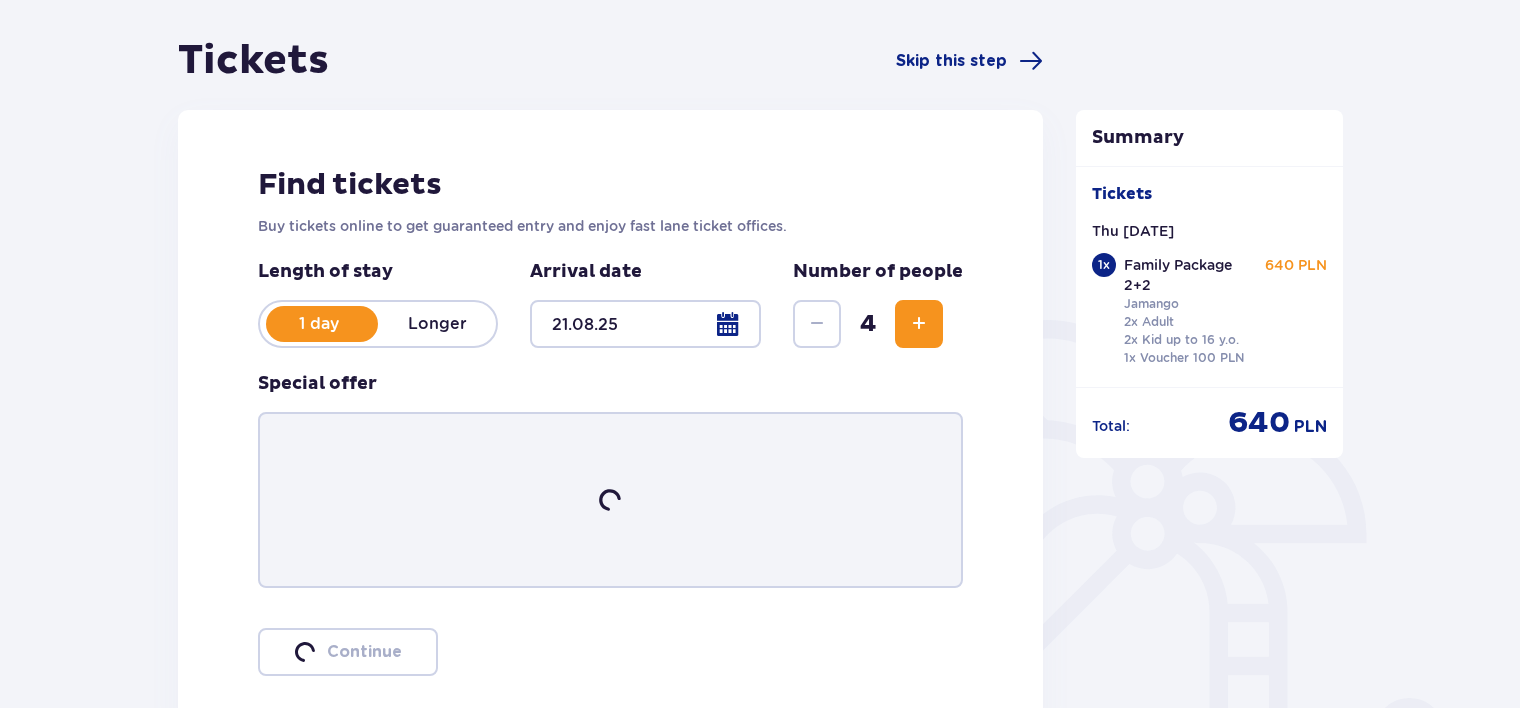 scroll, scrollTop: 0, scrollLeft: 0, axis: both 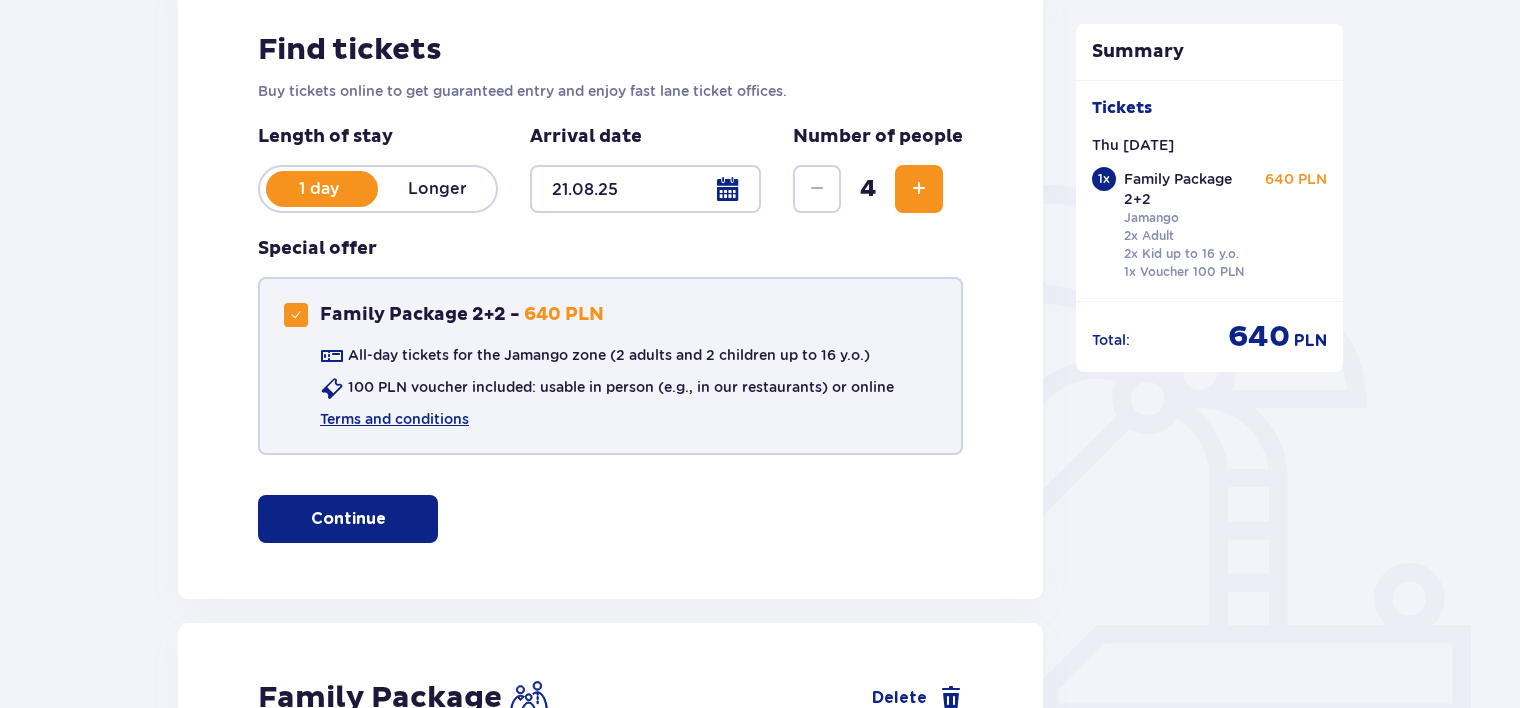 click at bounding box center [296, 315] 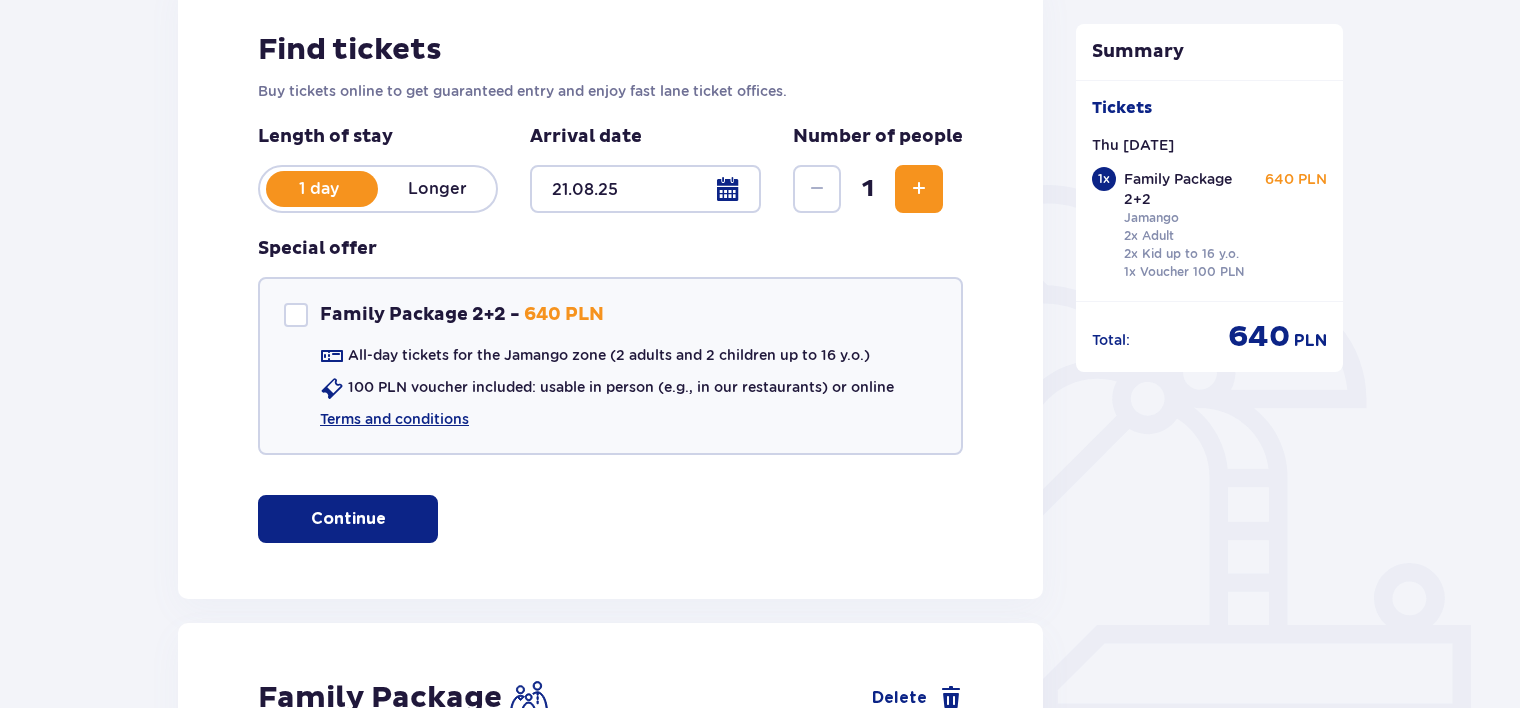 click on "Continue" at bounding box center (348, 519) 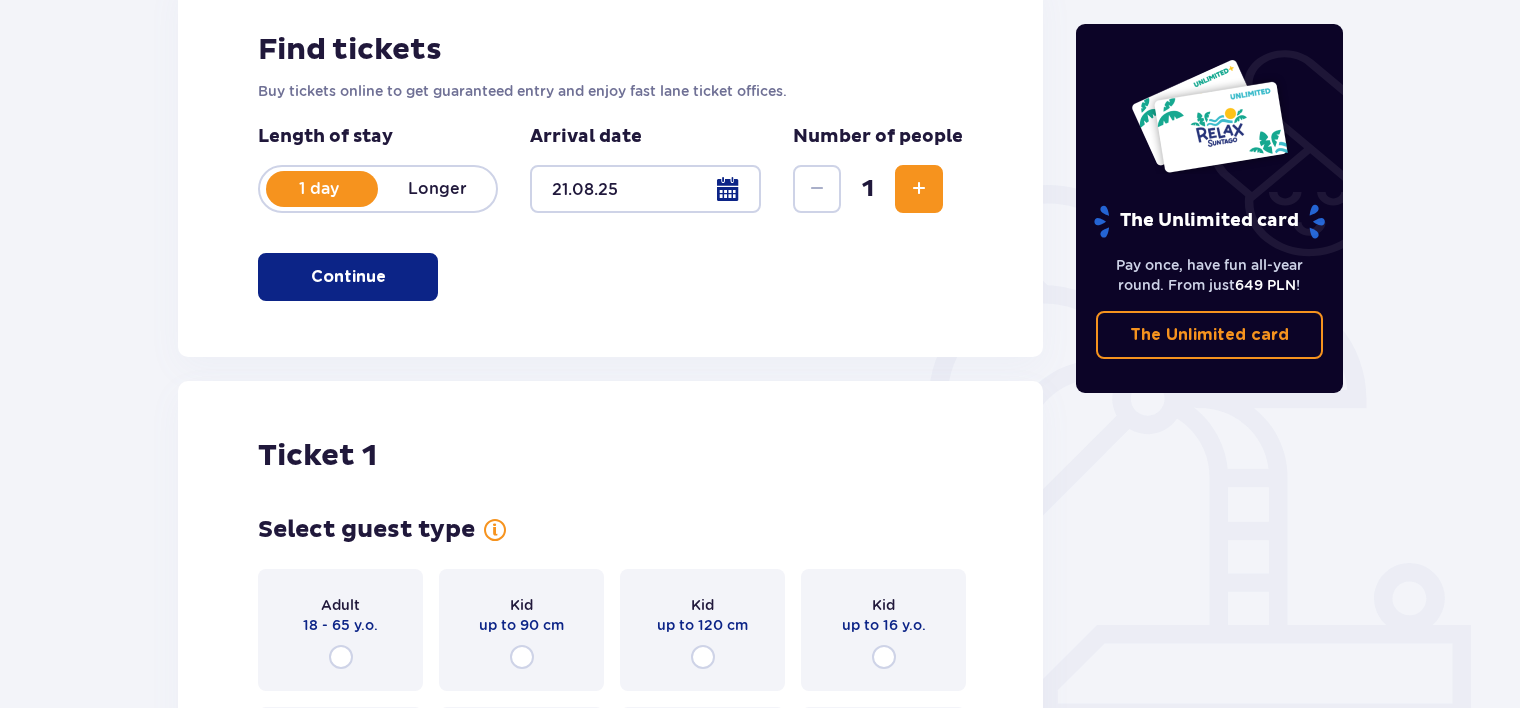 click at bounding box center (919, 189) 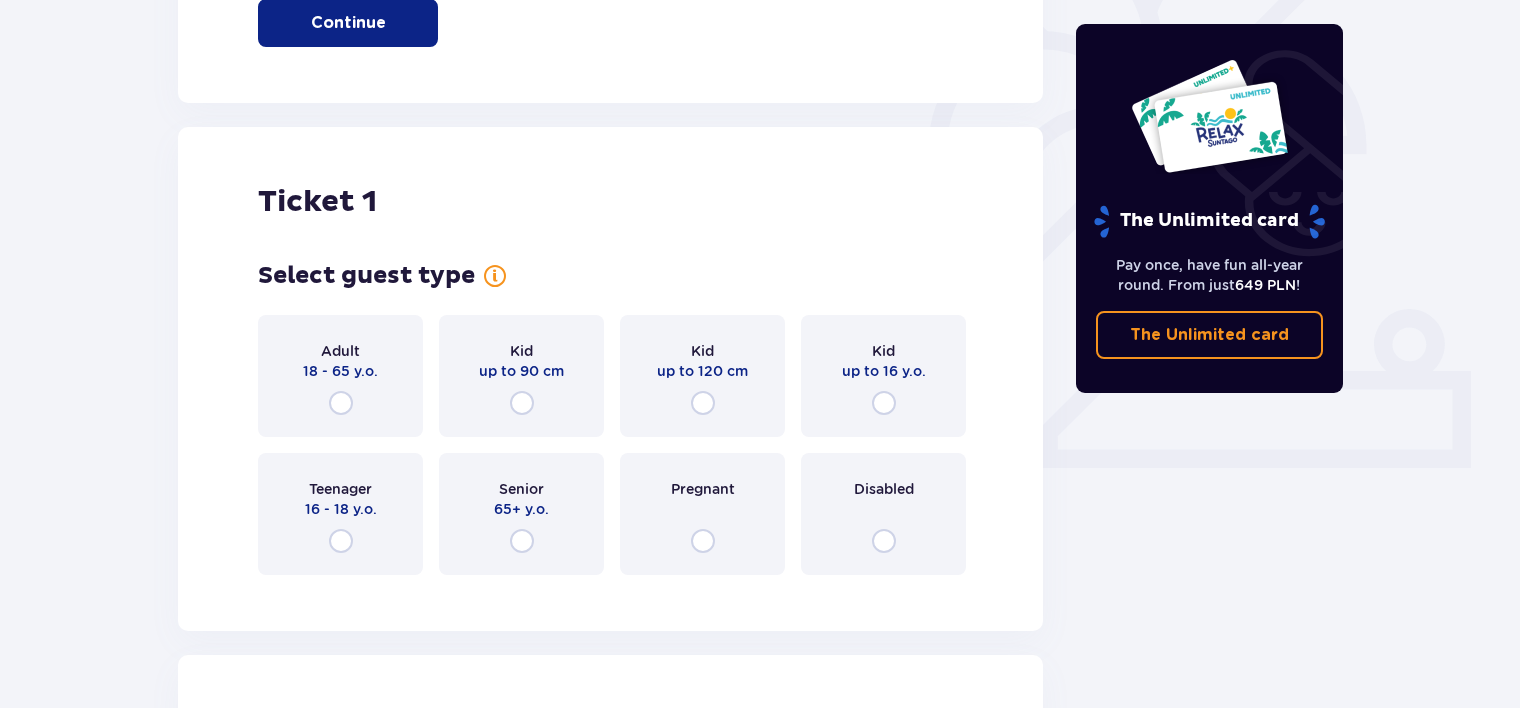 click on "Tickets Skip this step Find tickets Buy tickets online to get guaranteed entry and enjoy fast lane ticket offices. Length of stay 1 day Longer Arrival date 21.08.25 Number of people 2 Continue Ticket   1 Select guest type Adult 18 - 65 y.o. Kid up to 90 cm Kid up to 120 cm Kid up to 16 y.o. Teenager 16 - 18 y.o. Senior 65+ y.o. Pregnant Disabled Ticket   2 Select guest type Adult 18 - 65 y.o. Kid up to 90 cm Kid up to 120 cm Kid up to 16 y.o. Teenager 16 - 18 y.o. Senior 65+ y.o. Pregnant Disabled Continue" at bounding box center (610, 451) 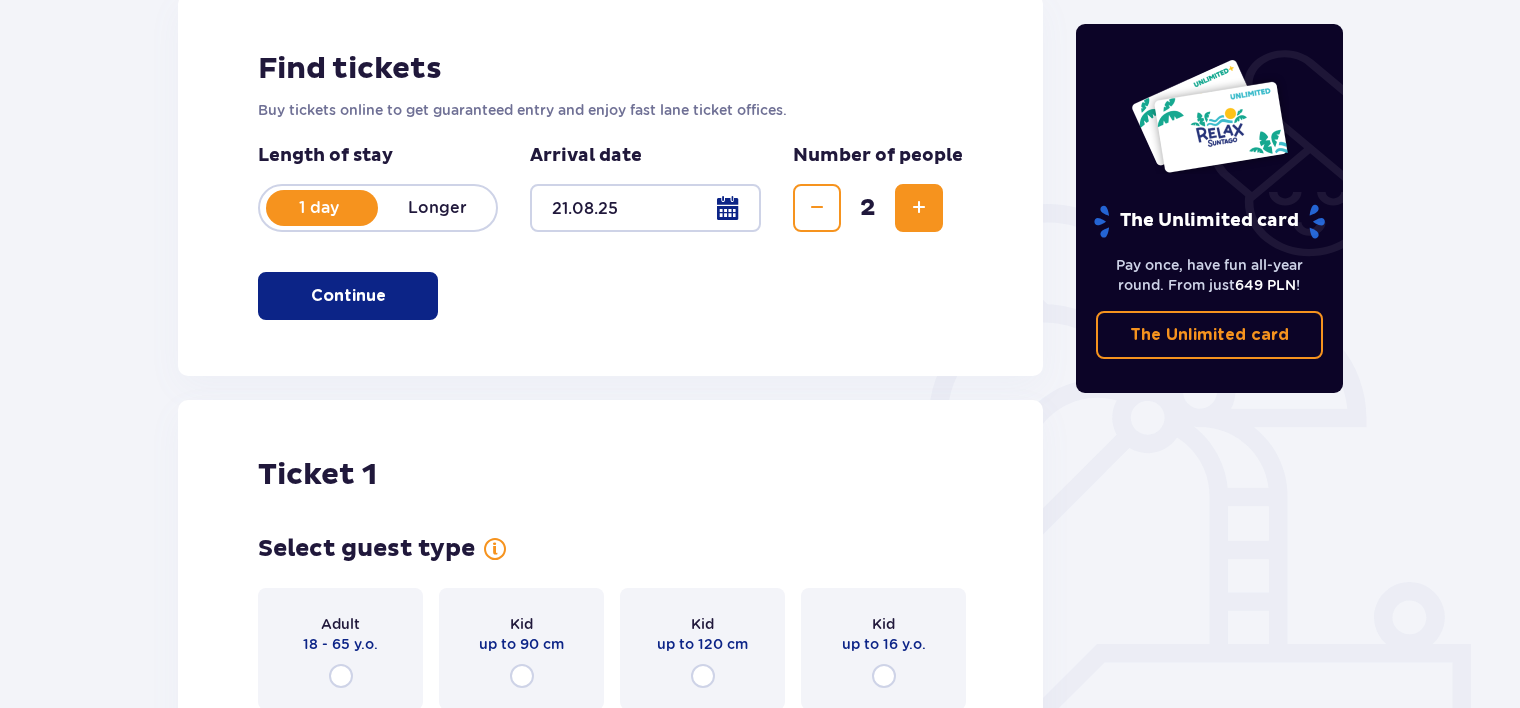 click at bounding box center (919, 208) 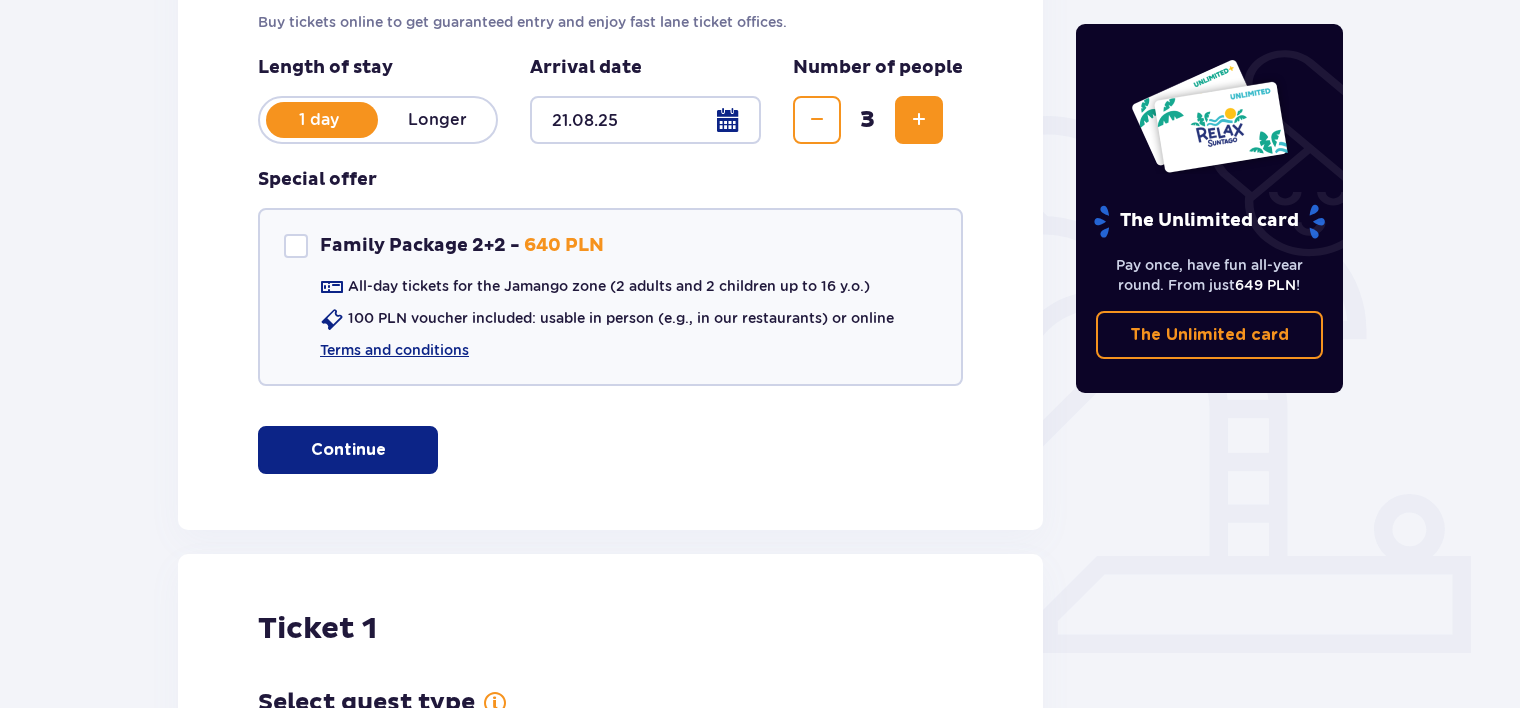 scroll, scrollTop: 356, scrollLeft: 0, axis: vertical 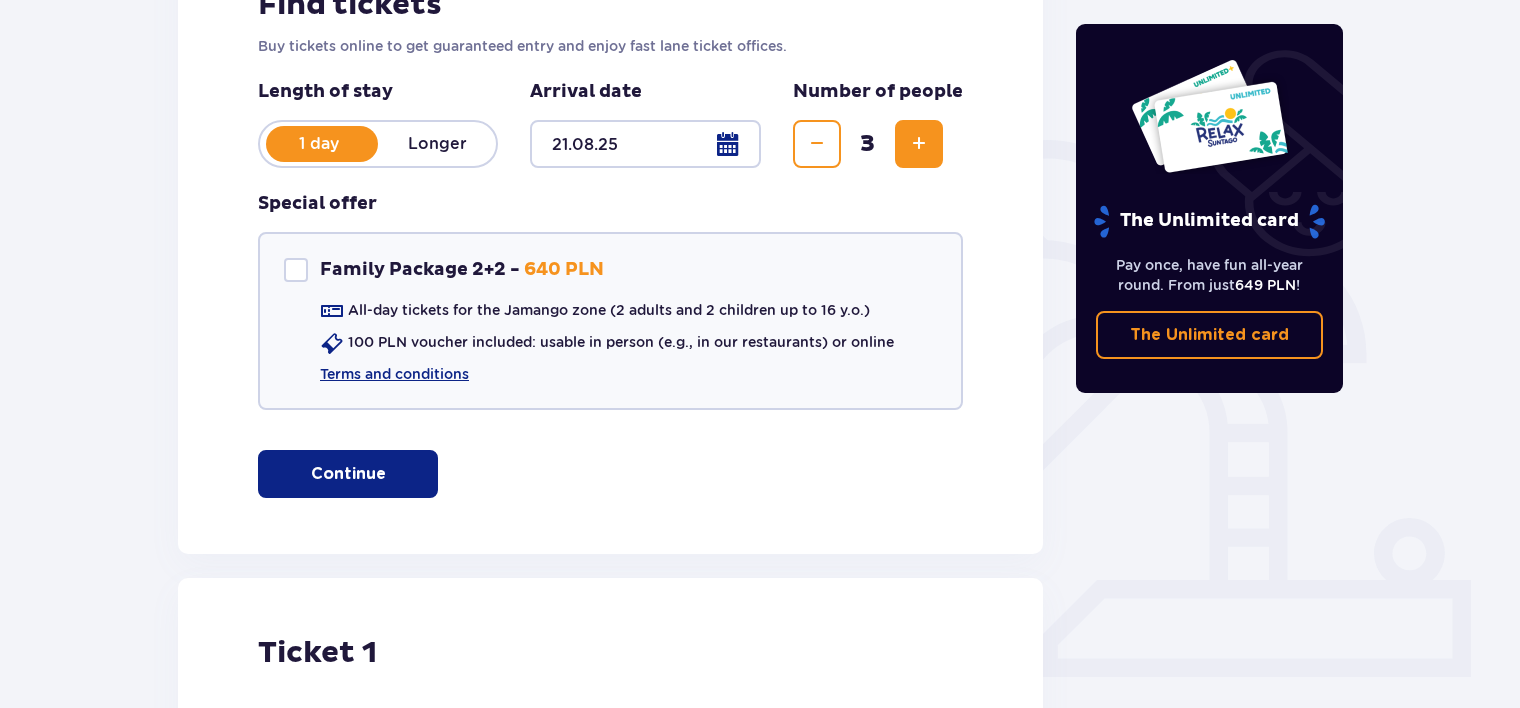 click at bounding box center (919, 144) 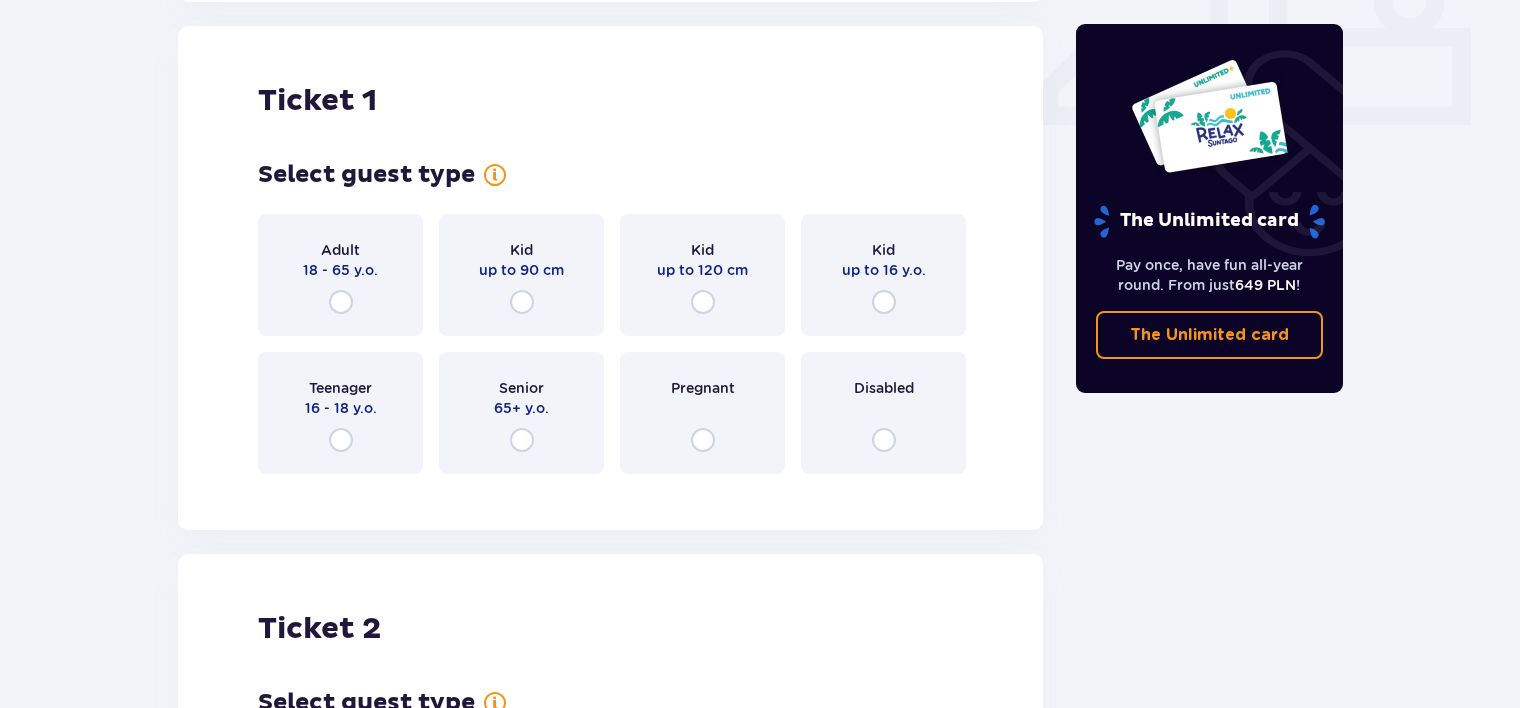 scroll, scrollTop: 909, scrollLeft: 0, axis: vertical 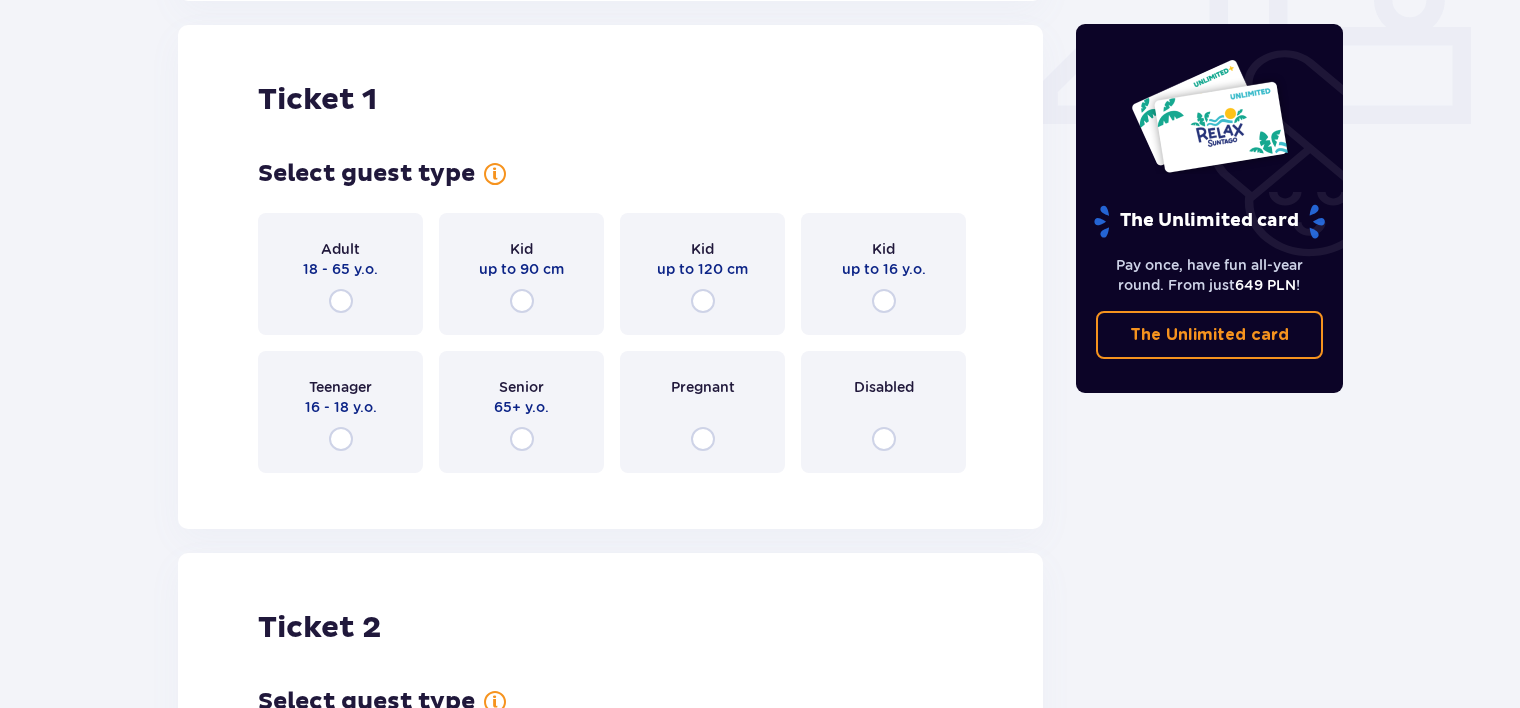 click on "Kid up to 16 y.o." at bounding box center [883, 274] 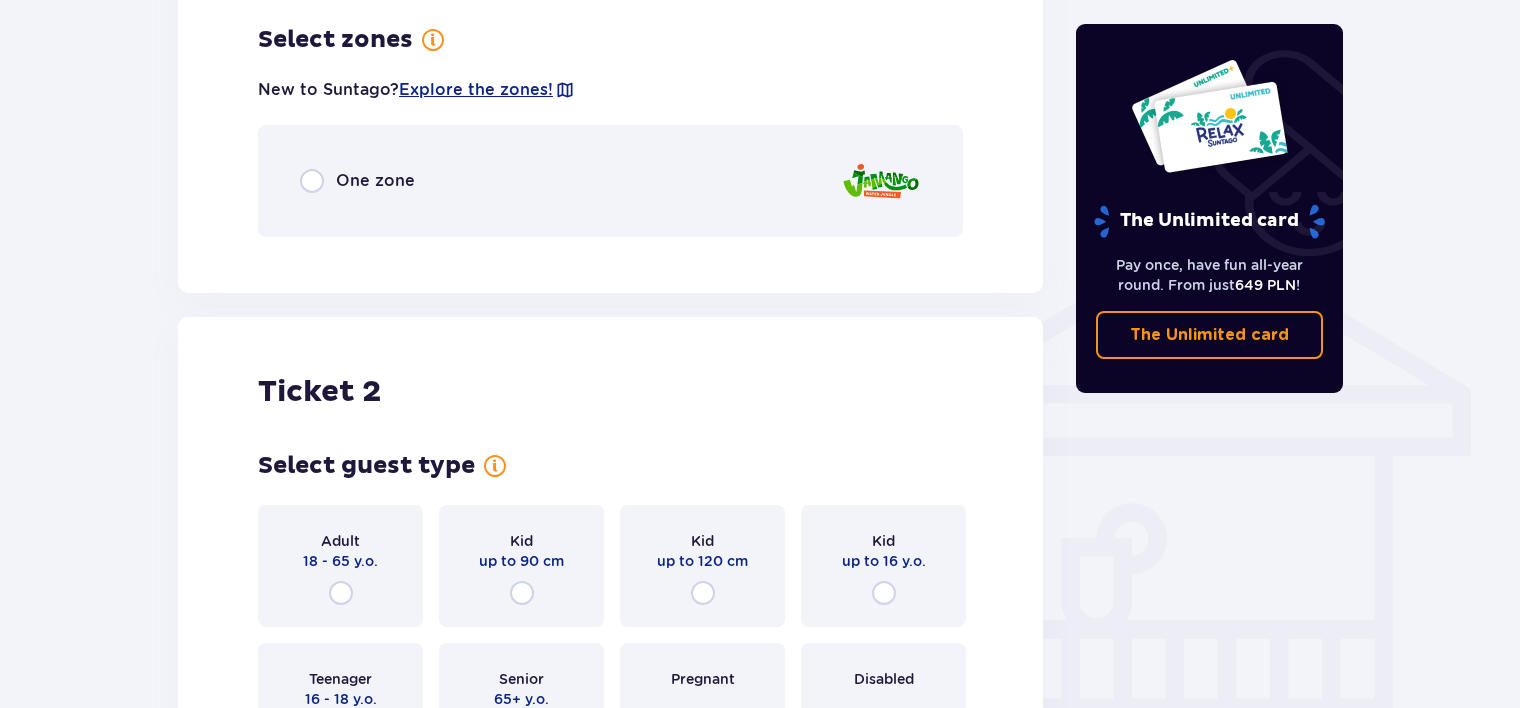 scroll, scrollTop: 1422, scrollLeft: 0, axis: vertical 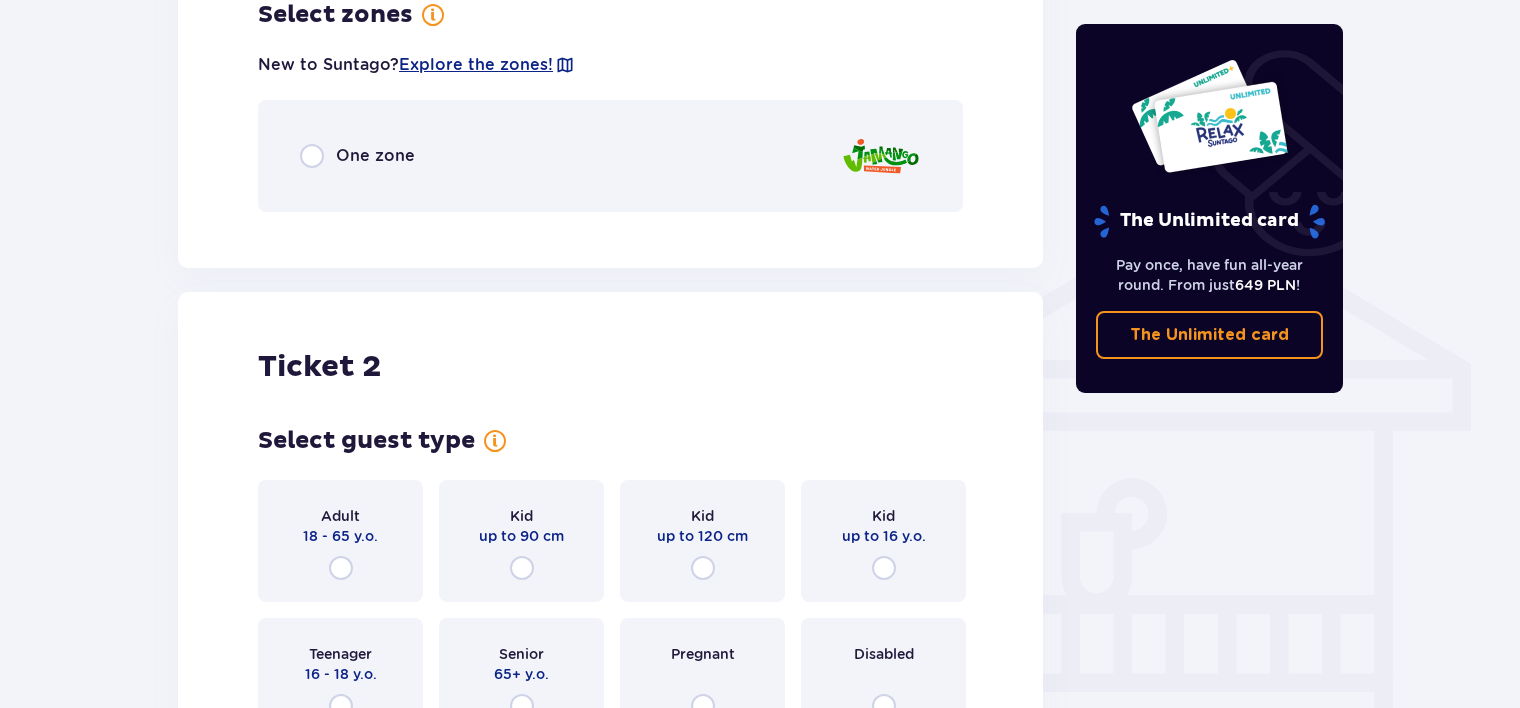 click on "One zone" at bounding box center (610, 156) 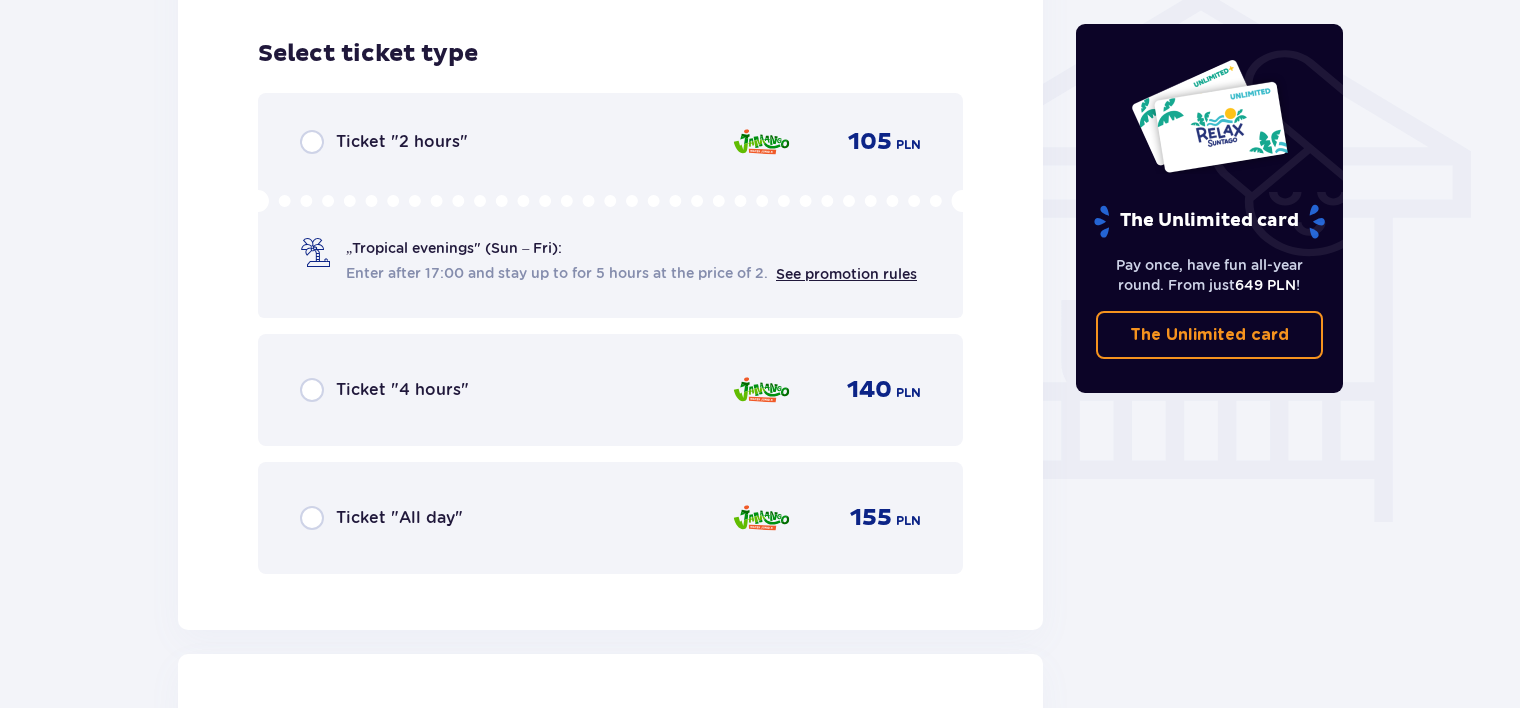 scroll, scrollTop: 1649, scrollLeft: 0, axis: vertical 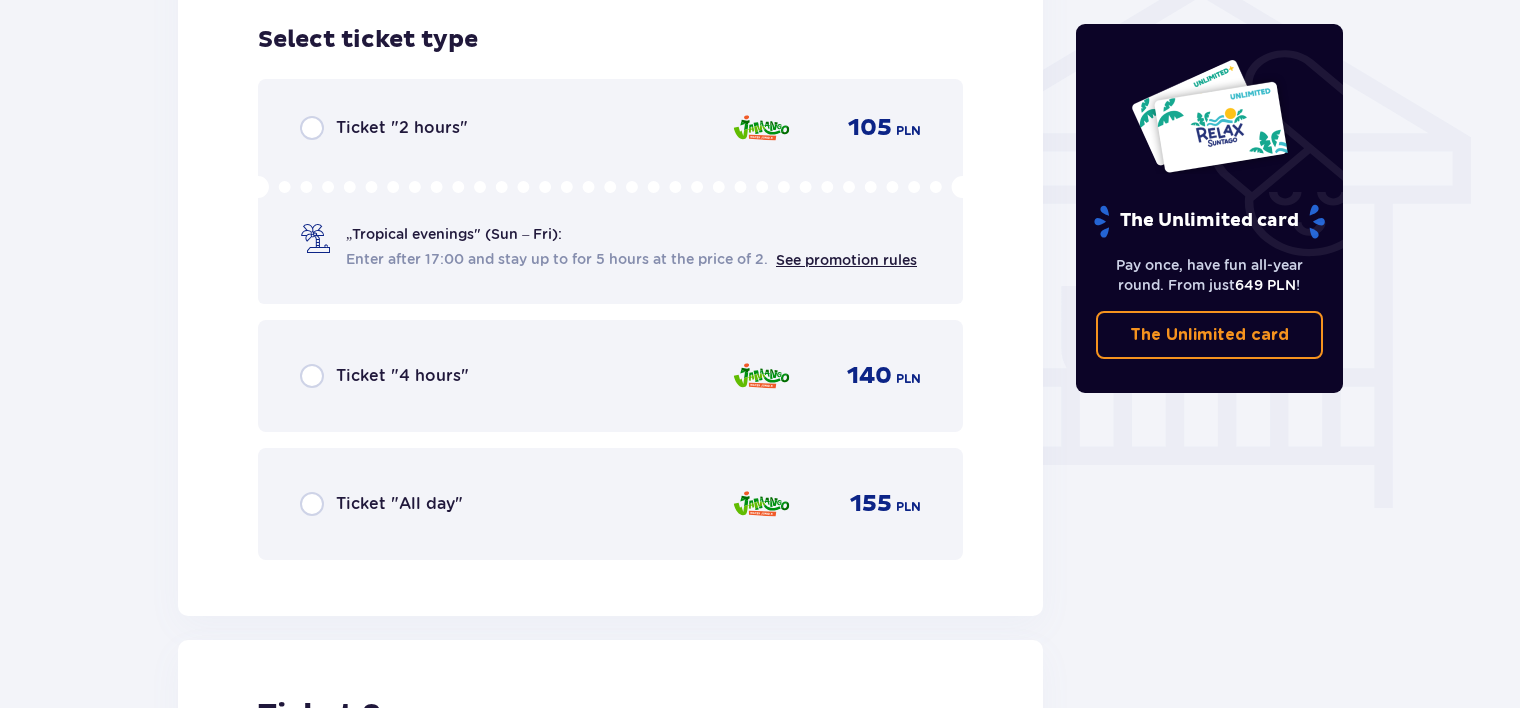 click on "Ticket "All day"   155 PLN" at bounding box center [610, 504] 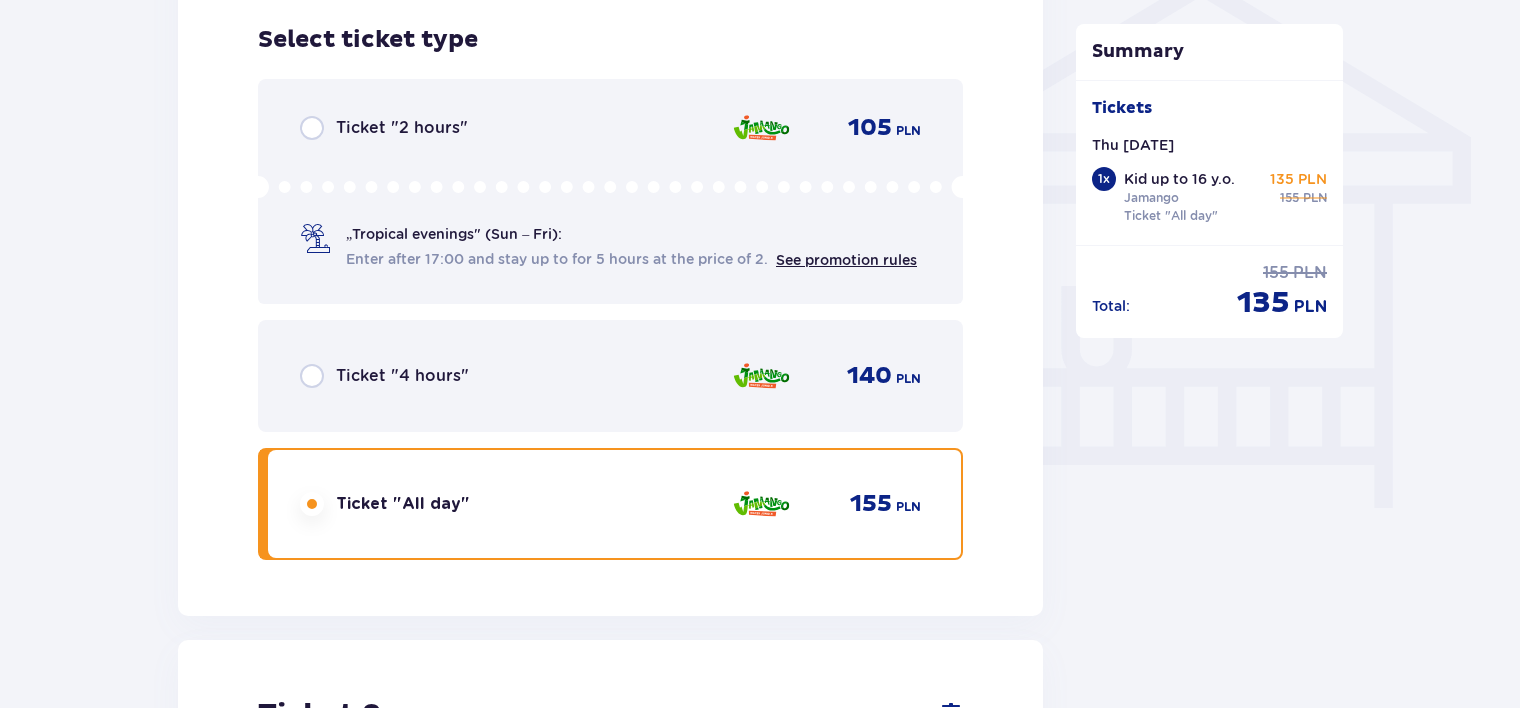 scroll, scrollTop: 2263, scrollLeft: 0, axis: vertical 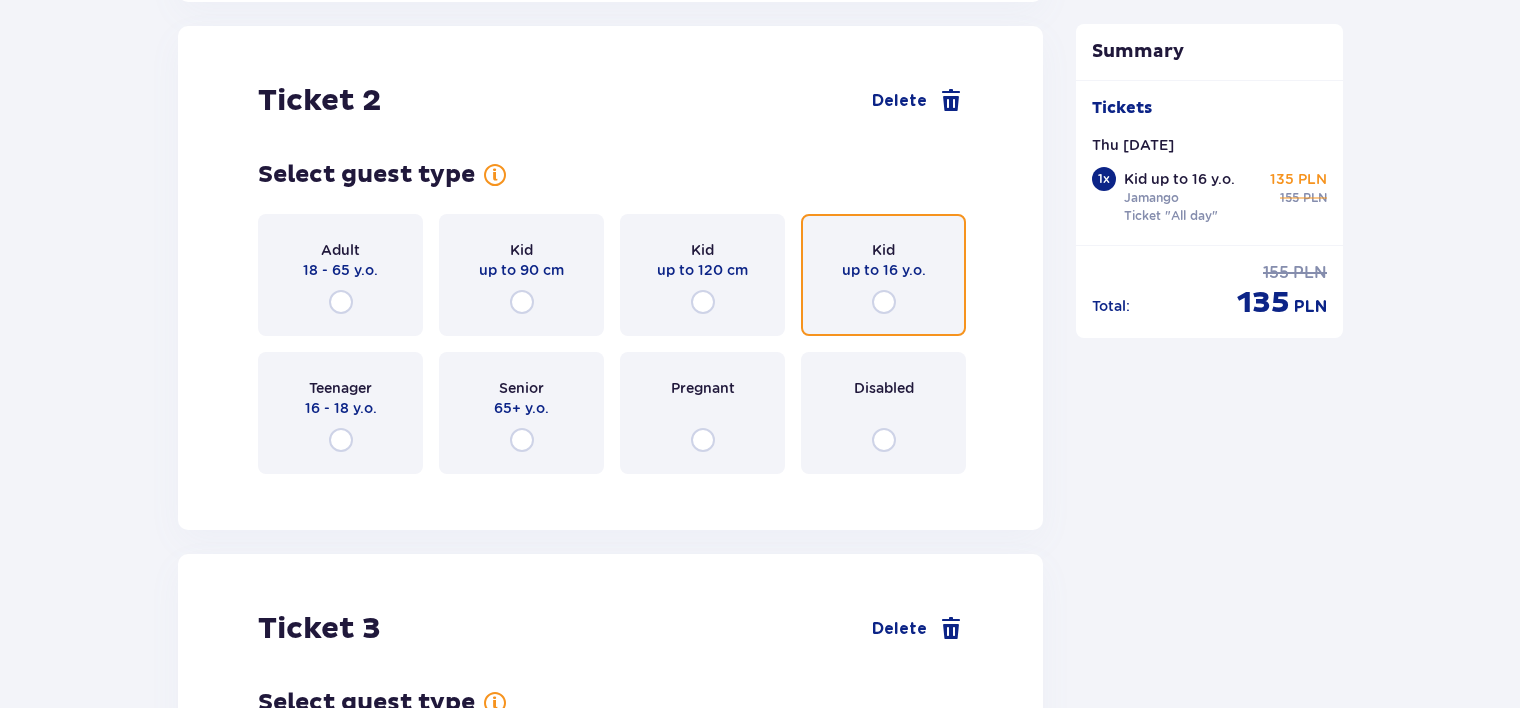click at bounding box center (884, 302) 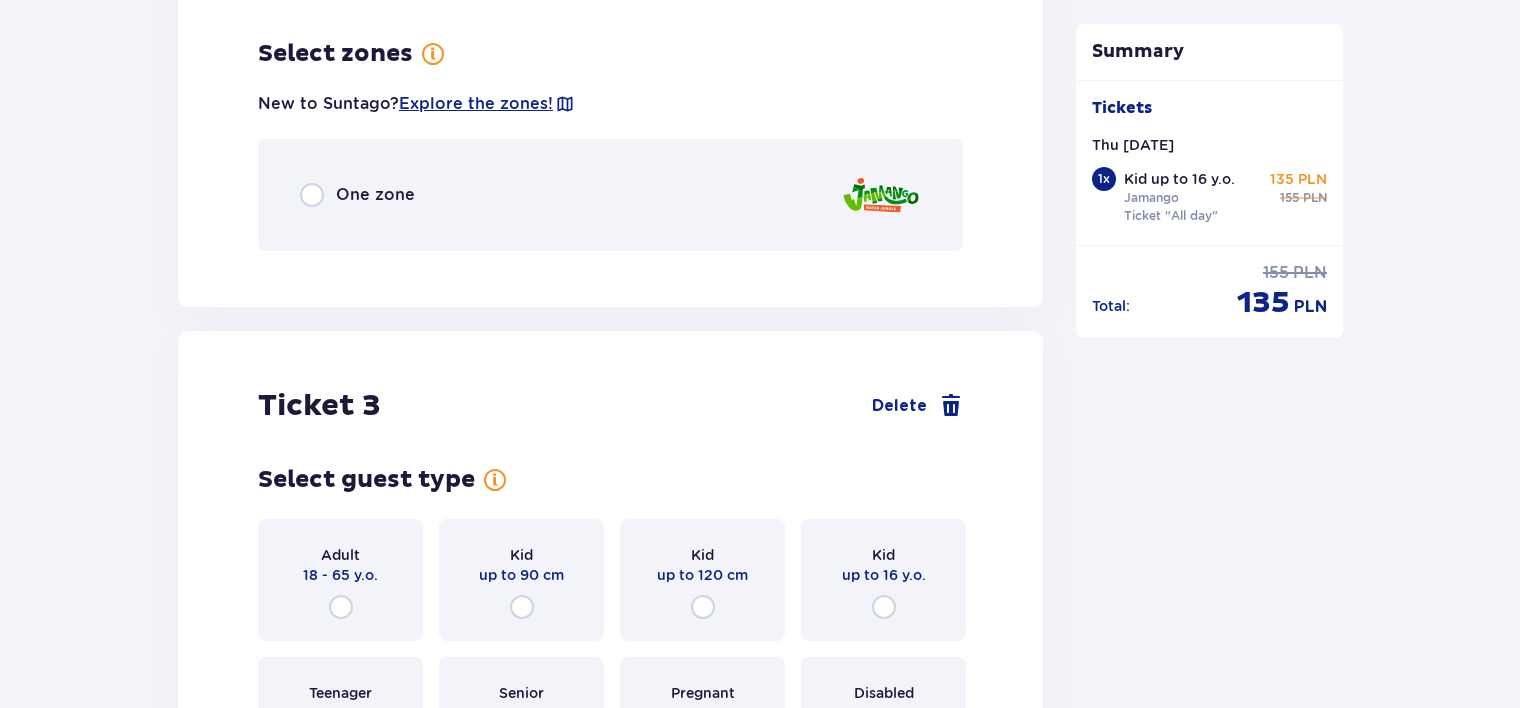 scroll, scrollTop: 2751, scrollLeft: 0, axis: vertical 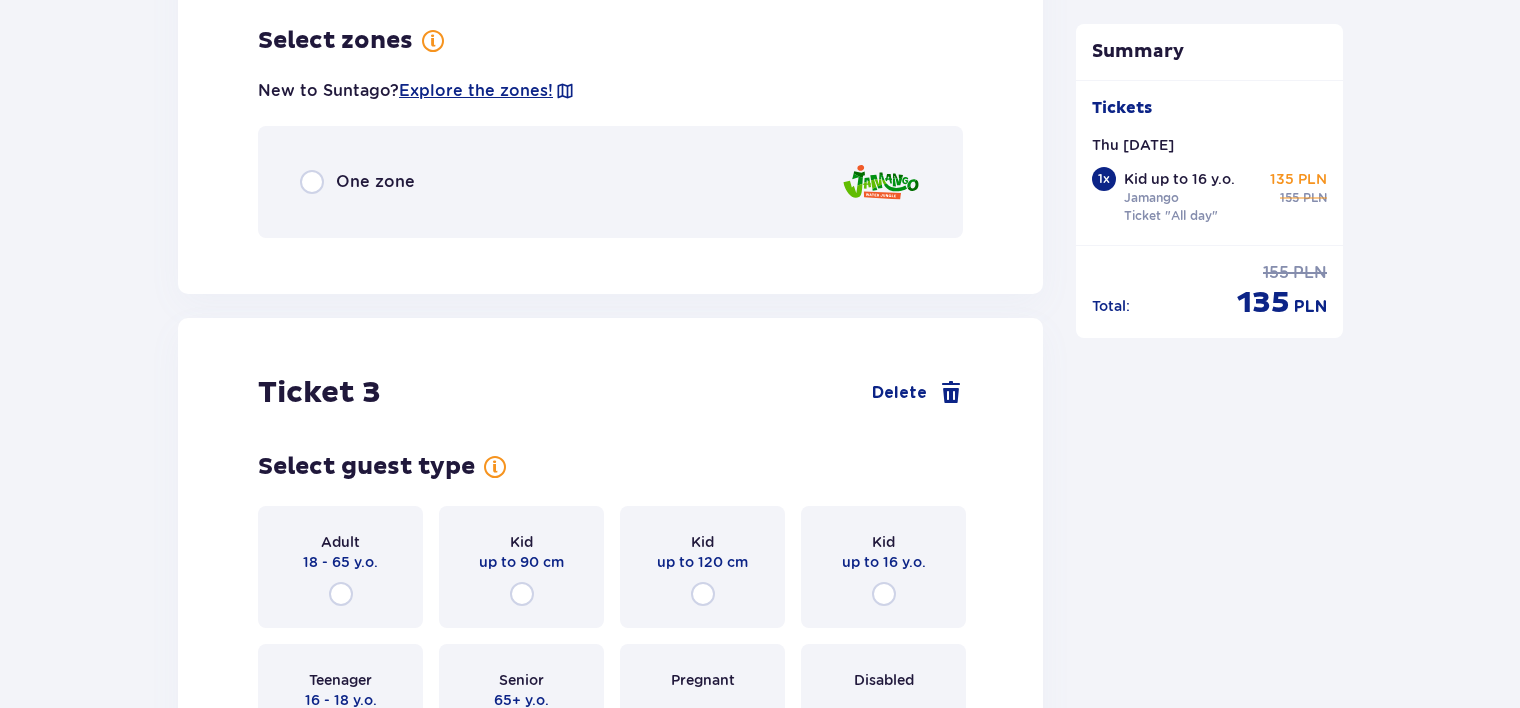 click on "One zone" at bounding box center (610, 182) 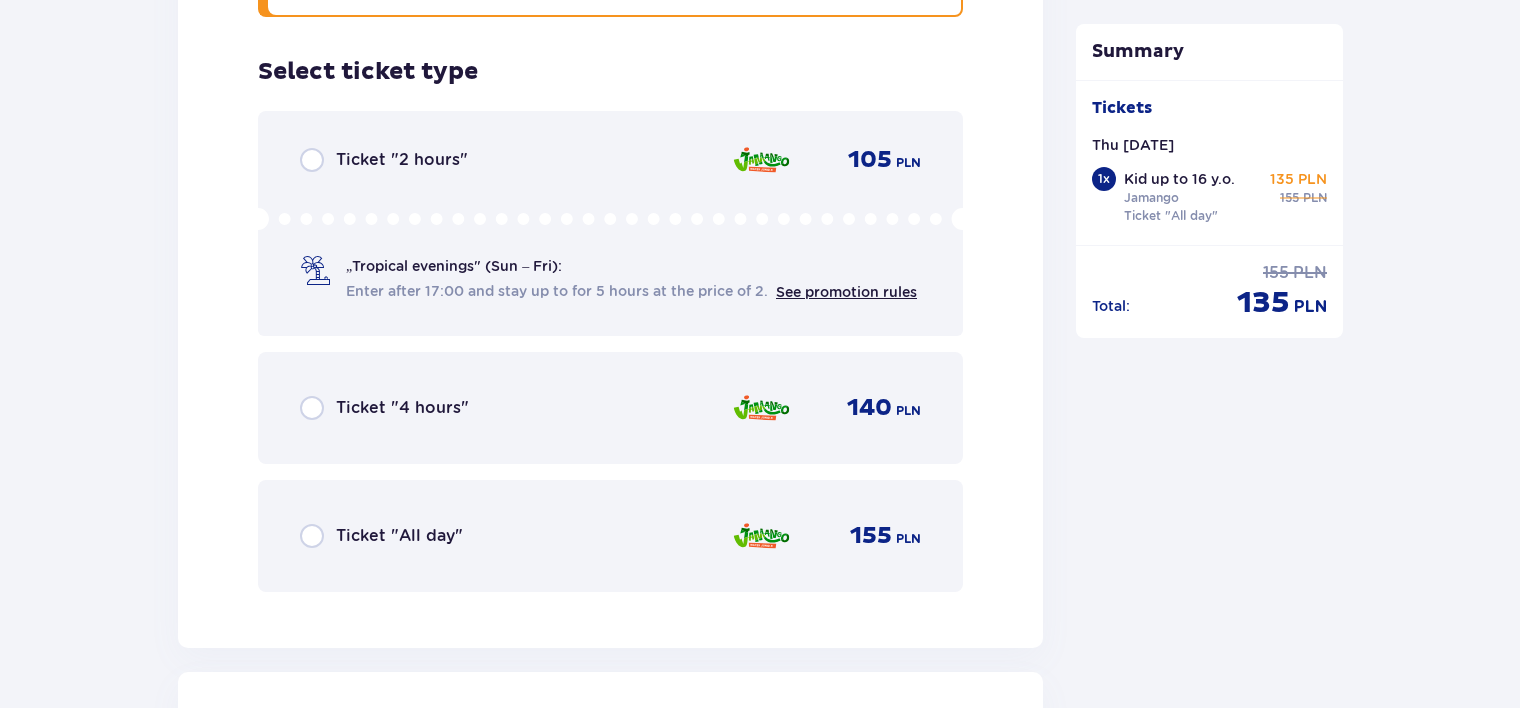 scroll, scrollTop: 3003, scrollLeft: 0, axis: vertical 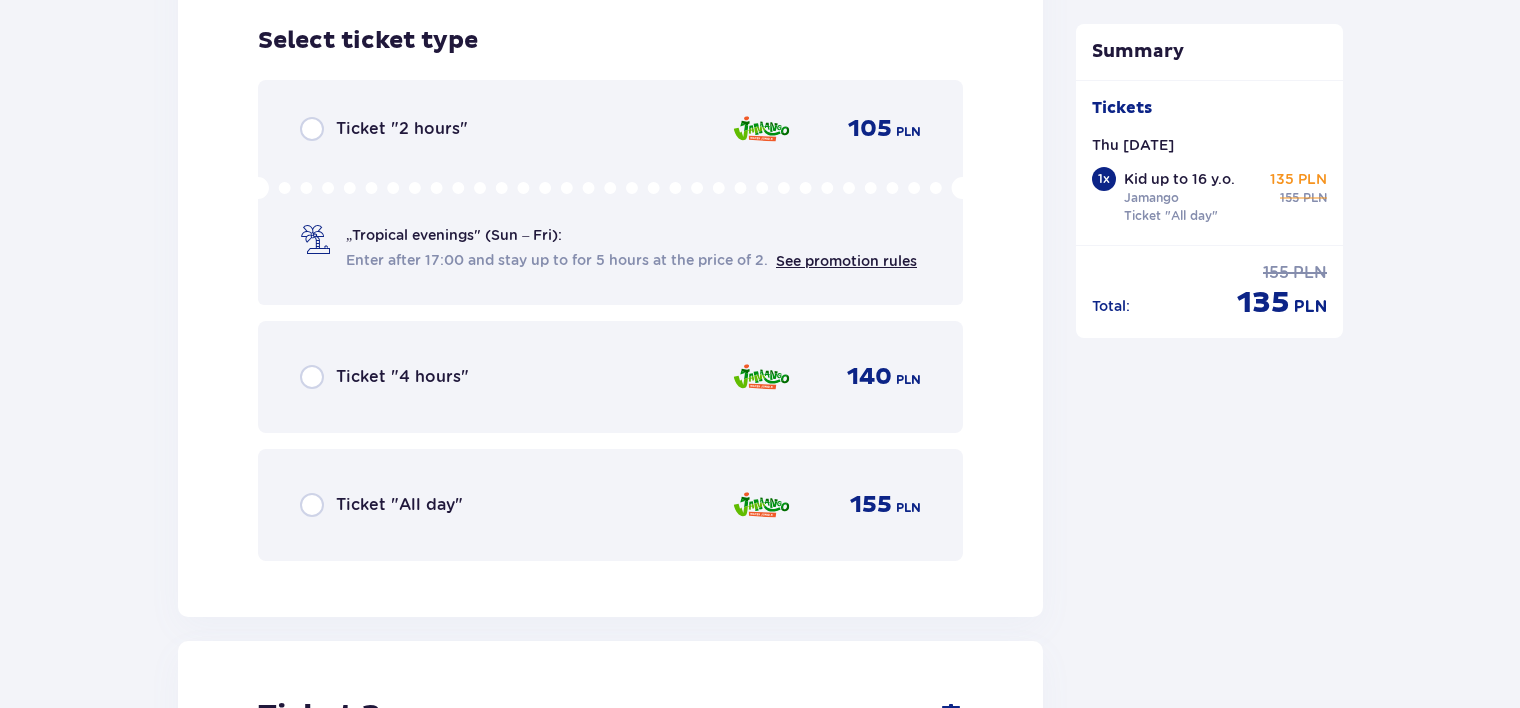 click on "155" at bounding box center (871, 505) 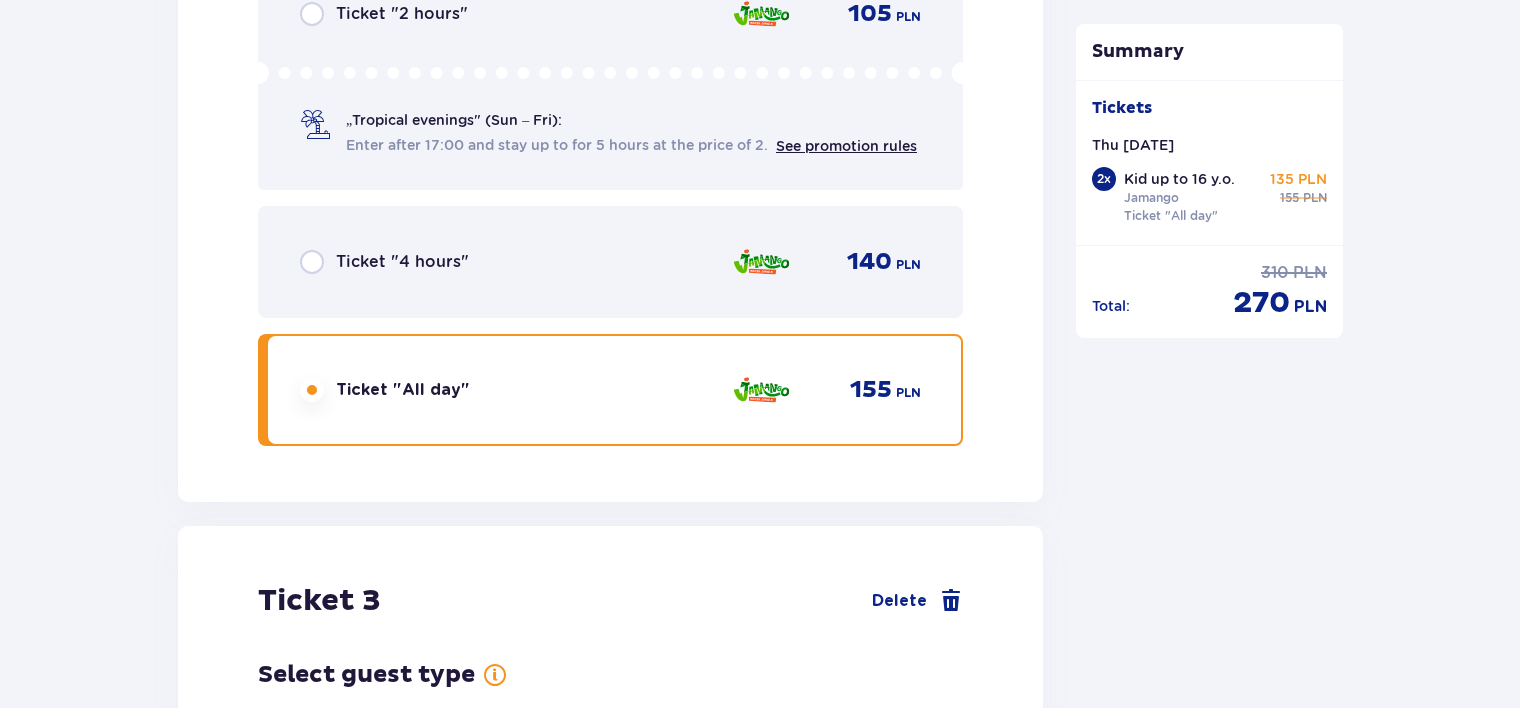 scroll, scrollTop: 3617, scrollLeft: 0, axis: vertical 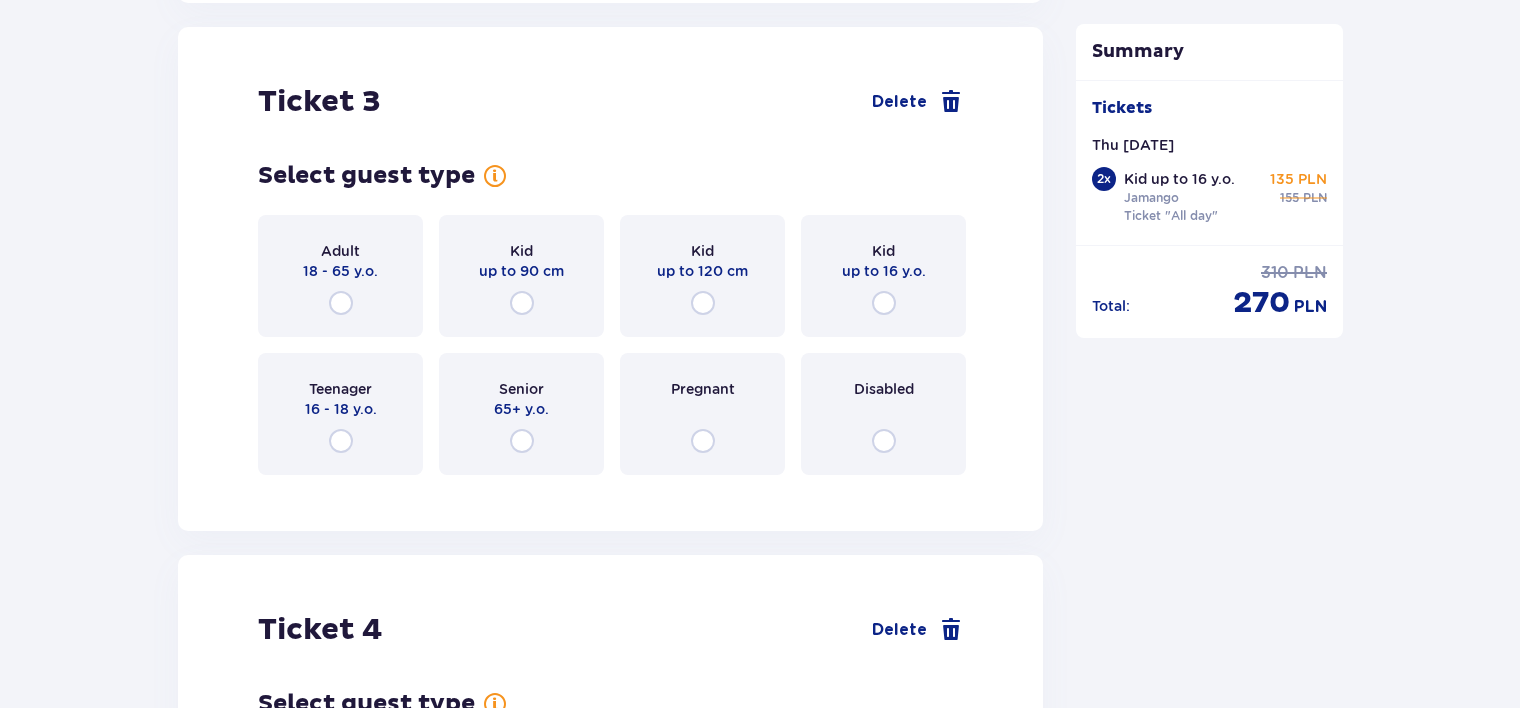 click on "18 - 65 y.o." at bounding box center [340, 271] 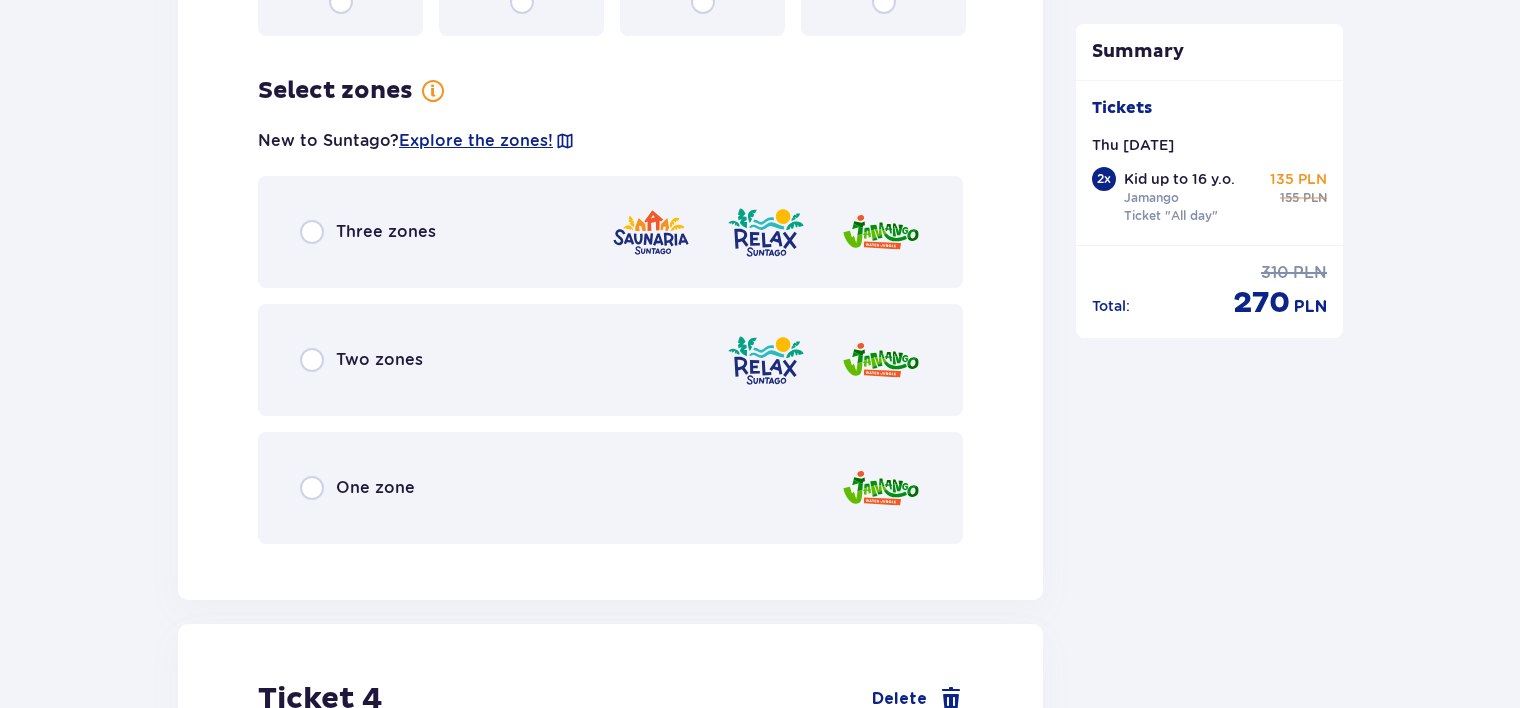 scroll, scrollTop: 4105, scrollLeft: 0, axis: vertical 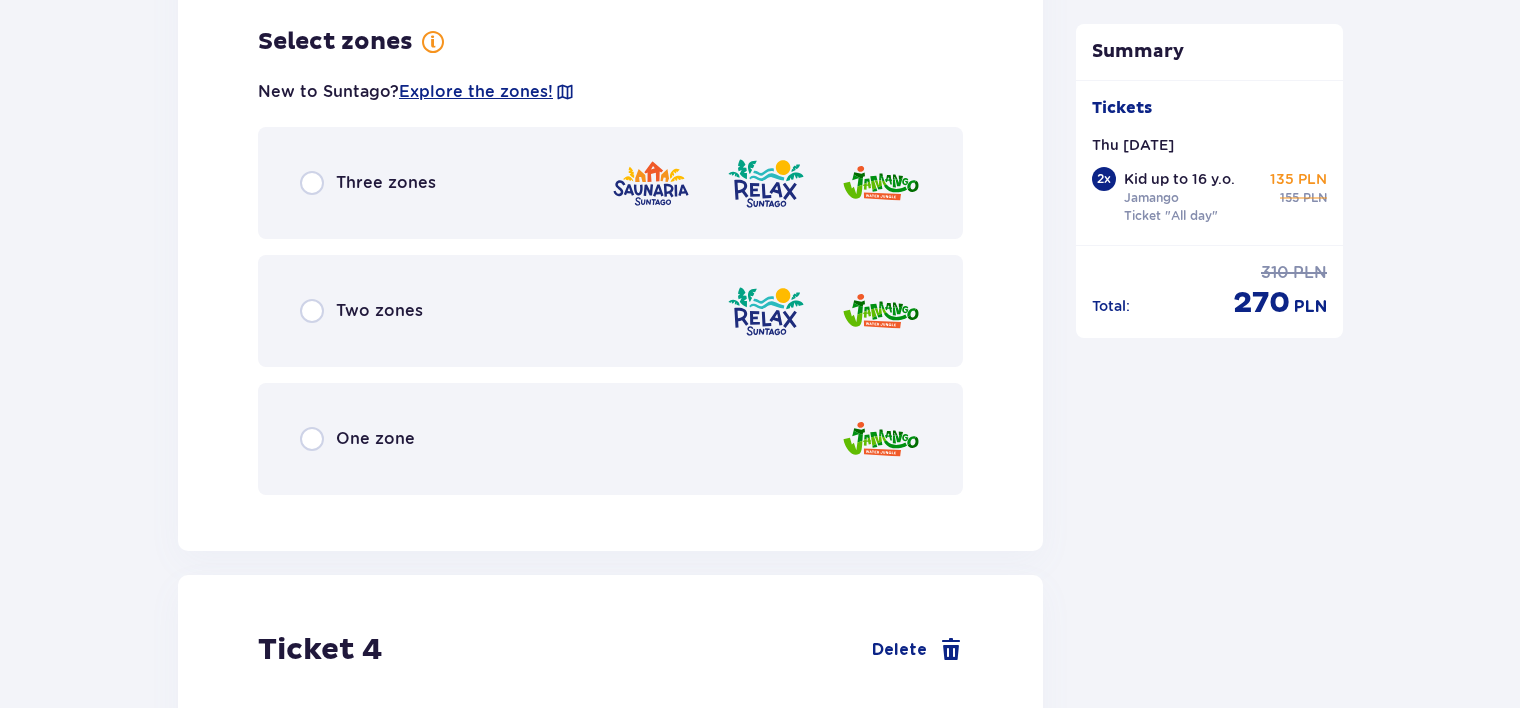 click on "One zone" at bounding box center [610, 439] 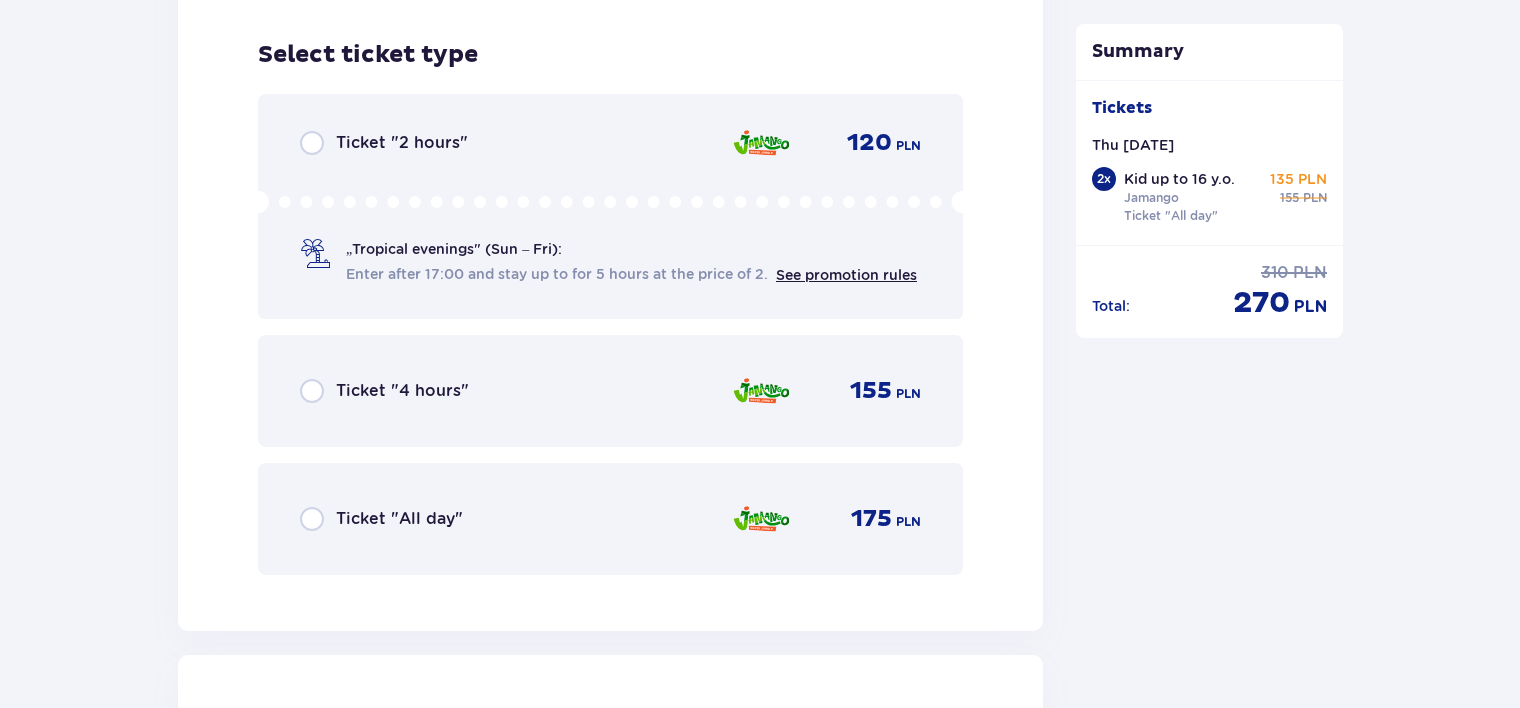scroll, scrollTop: 4613, scrollLeft: 0, axis: vertical 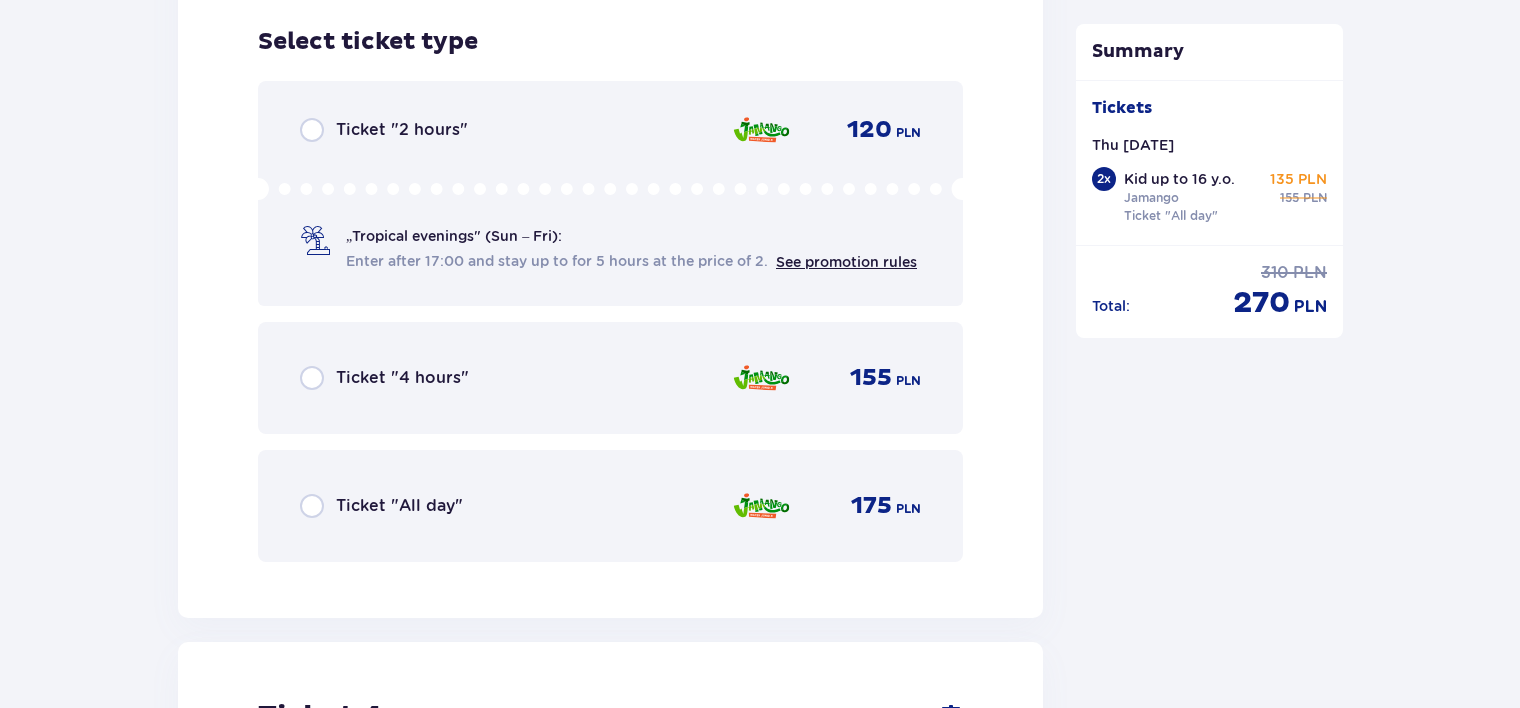 click on "Ticket "All day"" at bounding box center [381, 506] 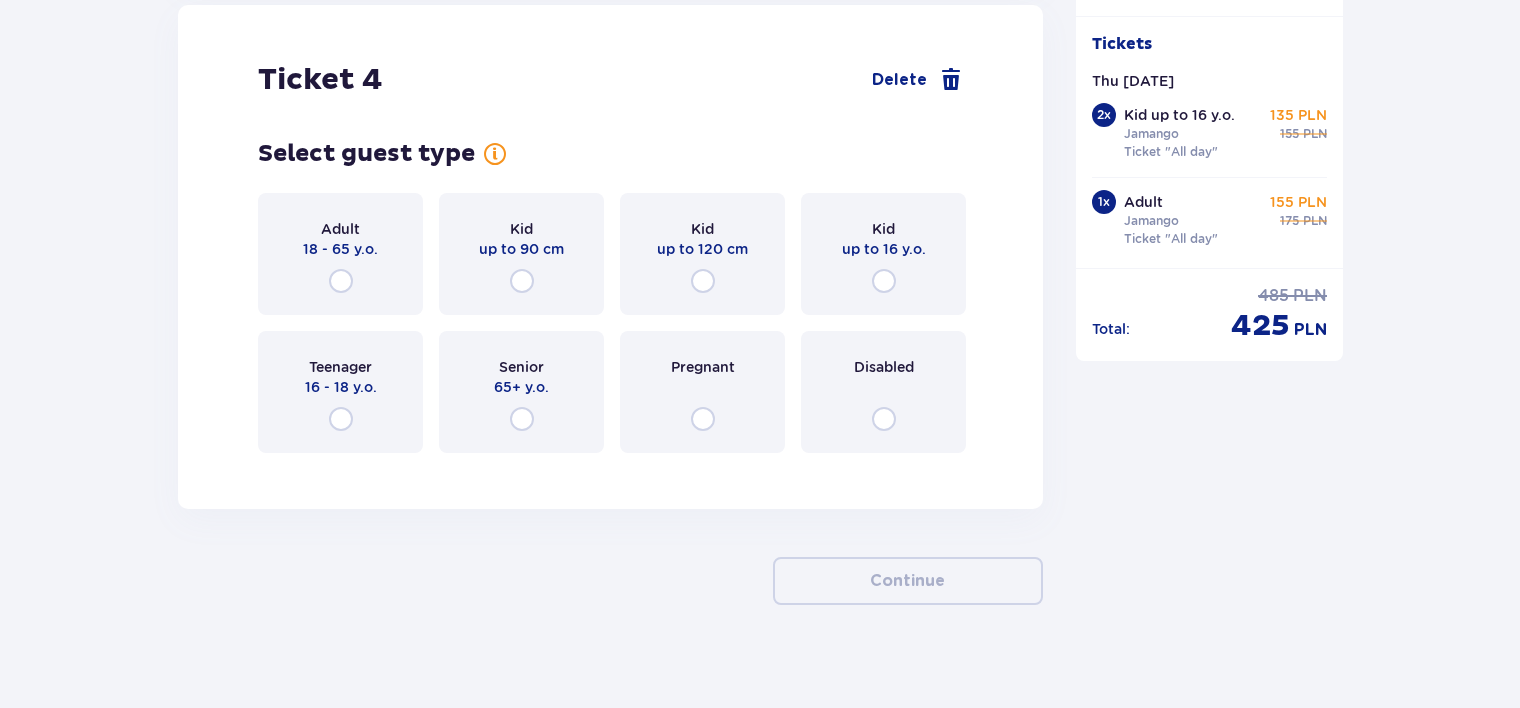 scroll, scrollTop: 5264, scrollLeft: 0, axis: vertical 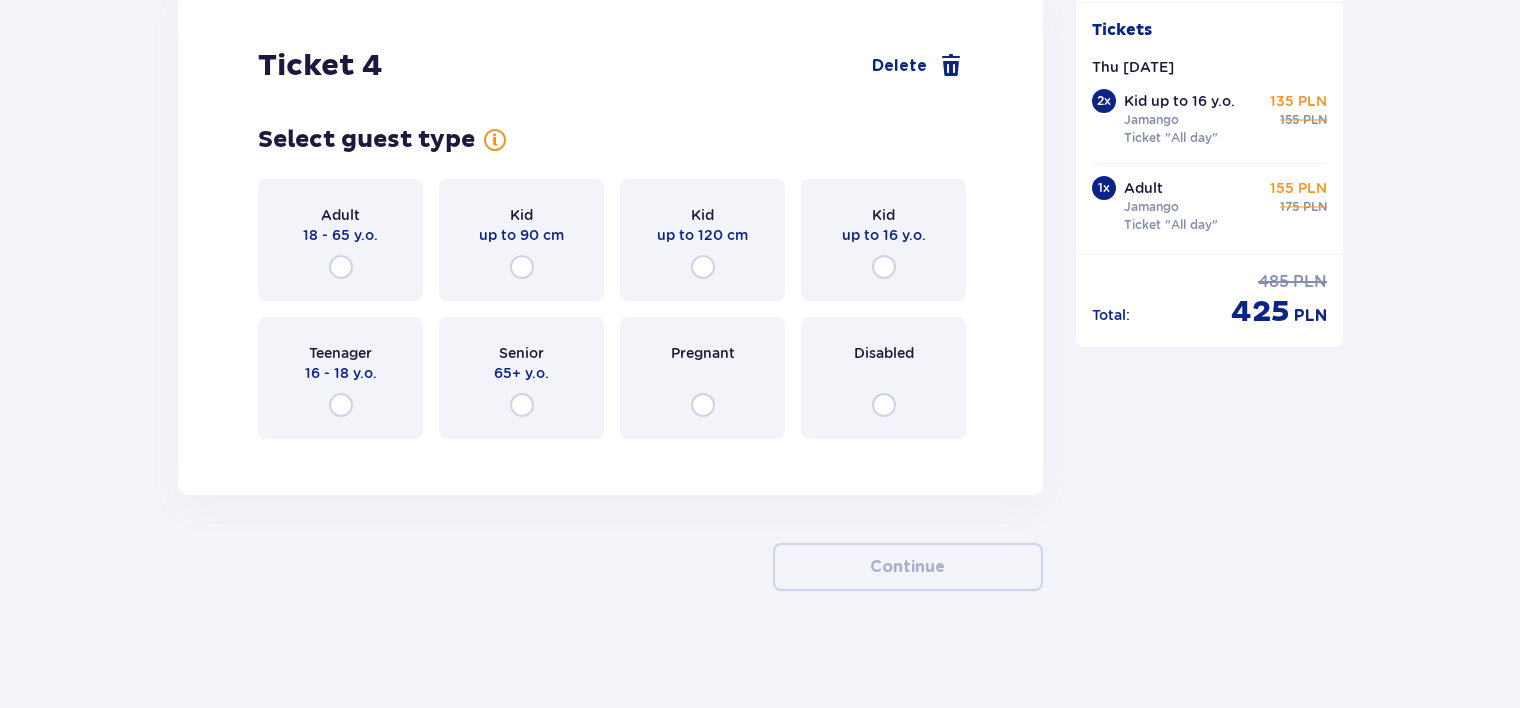 click on "Adult 18 - 65 y.o." at bounding box center [340, 240] 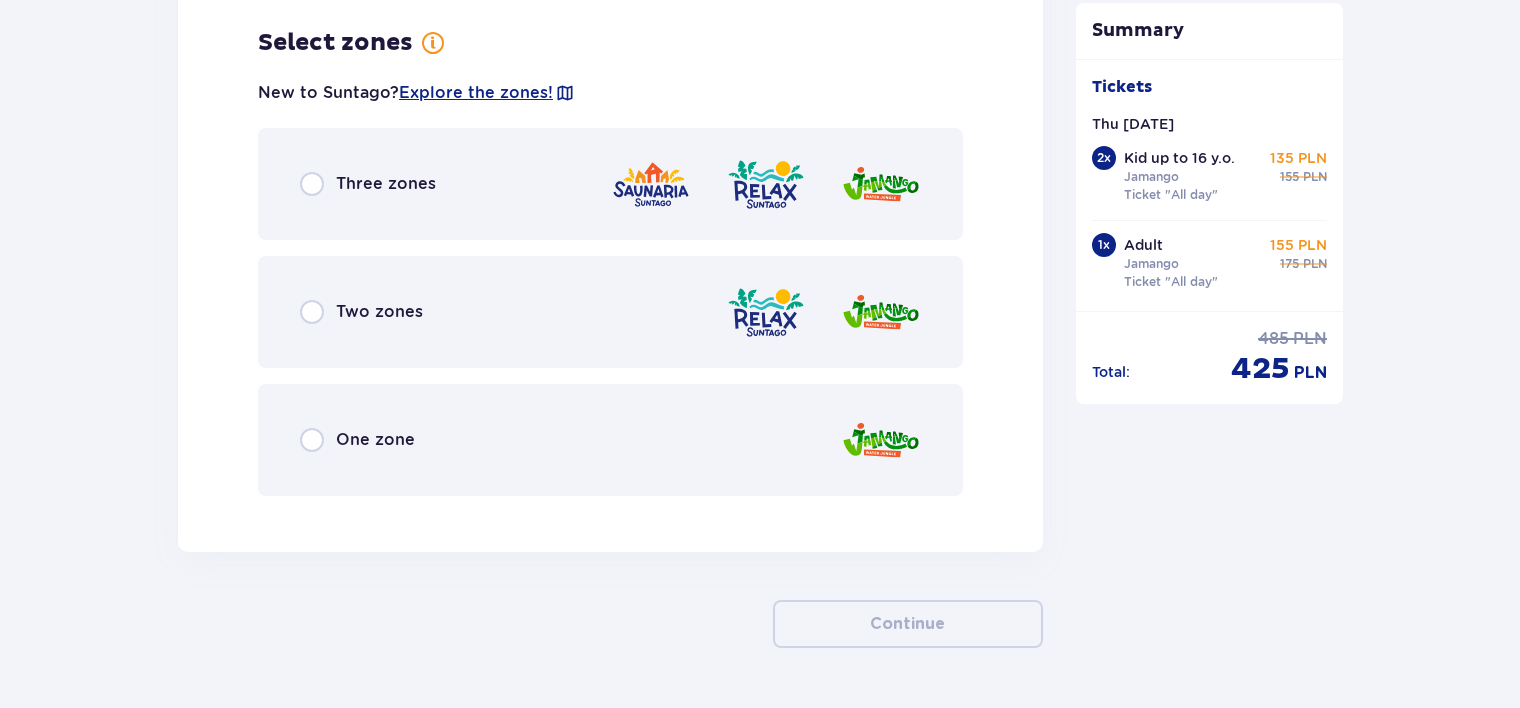scroll, scrollTop: 5716, scrollLeft: 0, axis: vertical 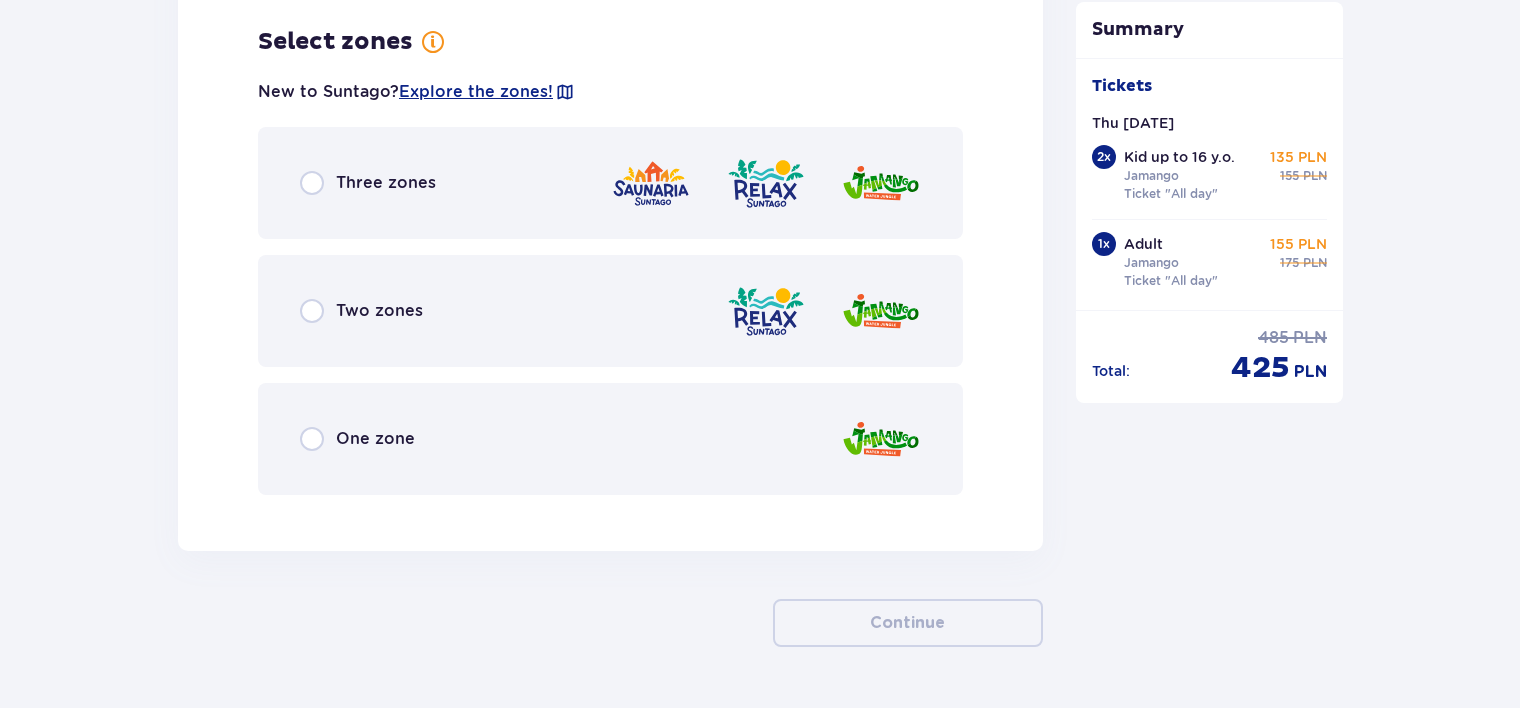 click on "One zone" at bounding box center [610, 439] 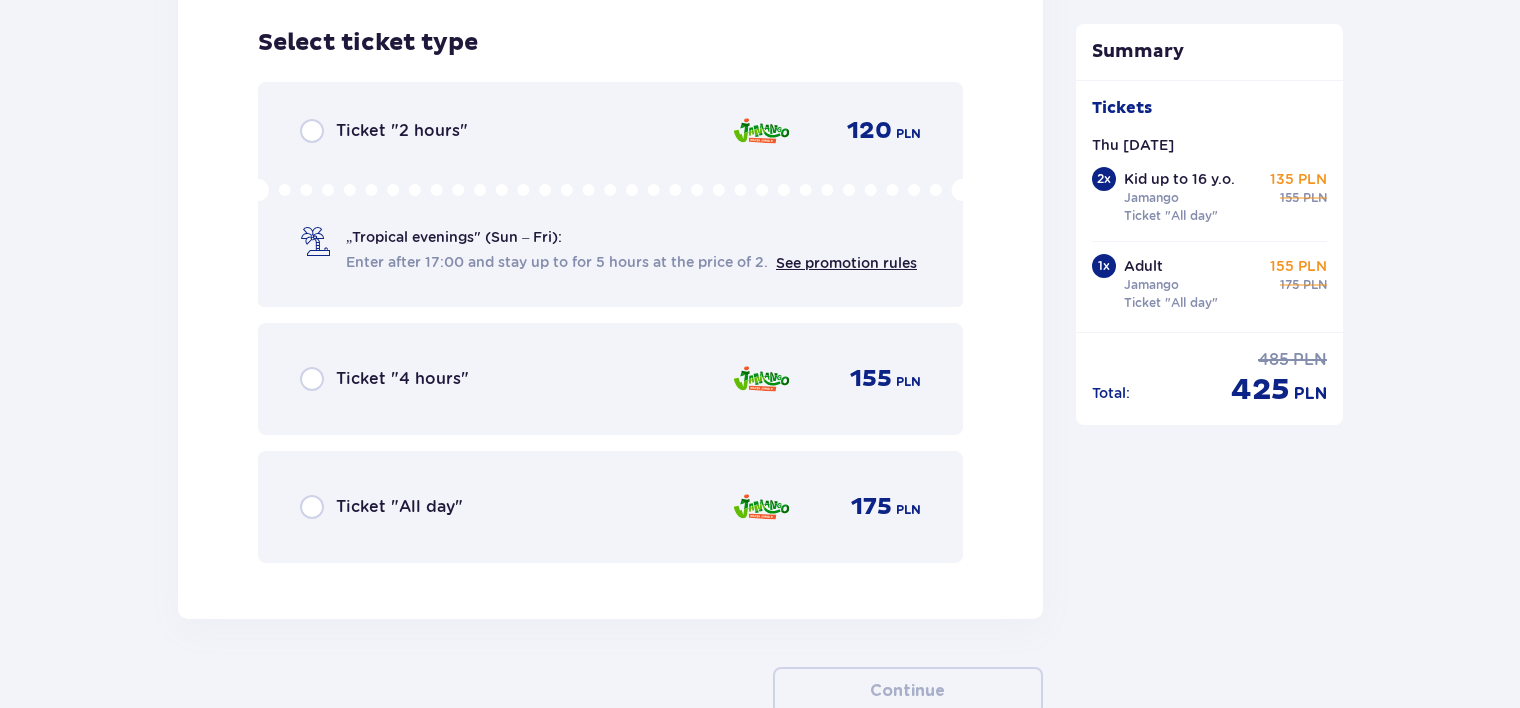 scroll, scrollTop: 6224, scrollLeft: 0, axis: vertical 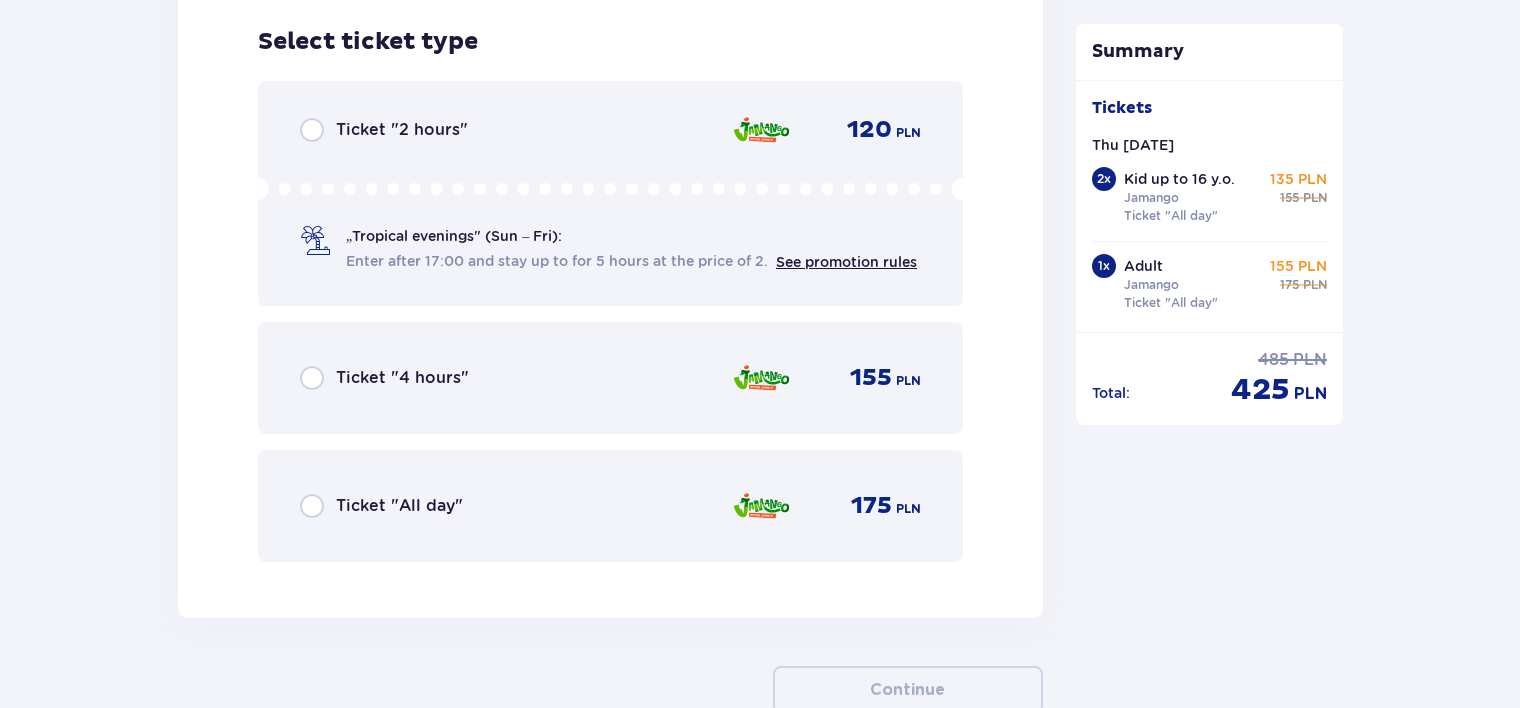 click on "Ticket "All day"" at bounding box center (399, 506) 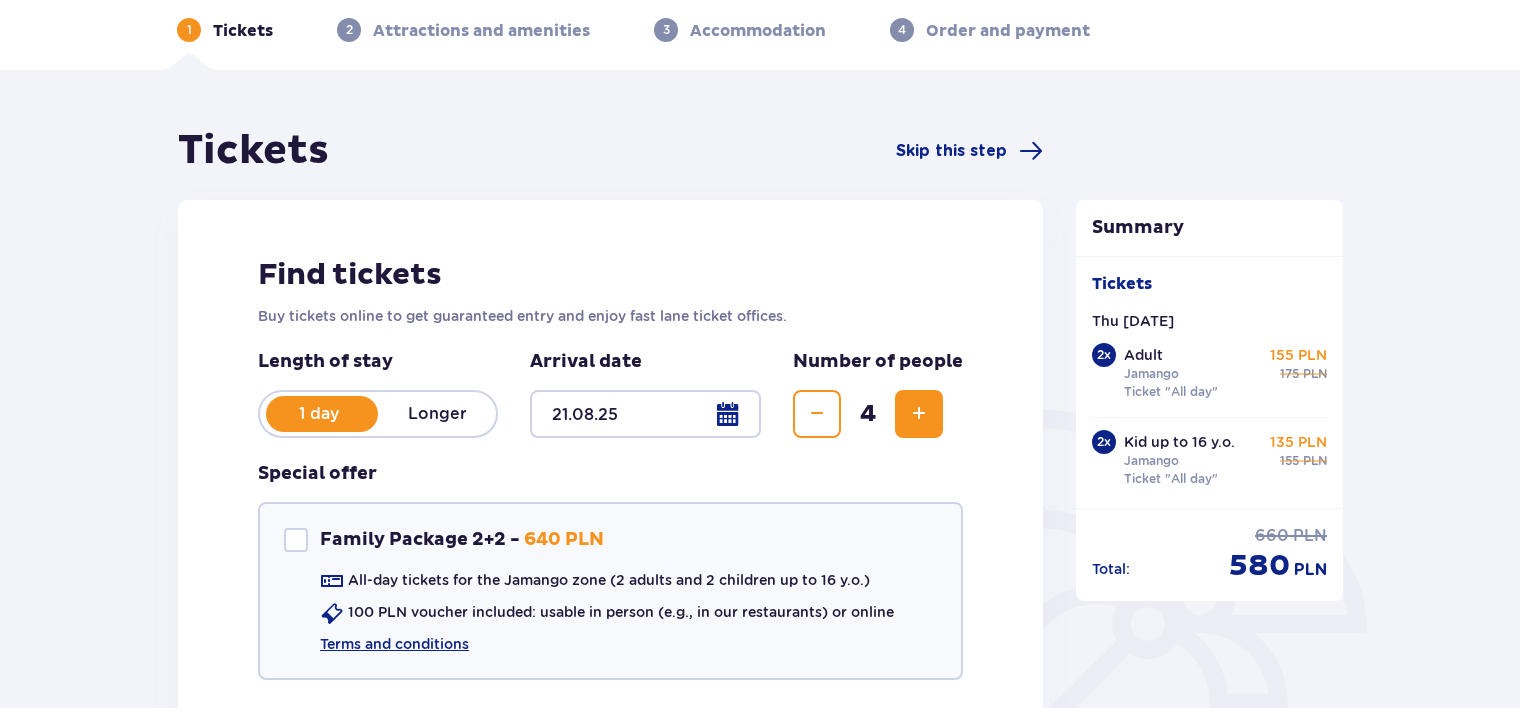 scroll, scrollTop: 0, scrollLeft: 0, axis: both 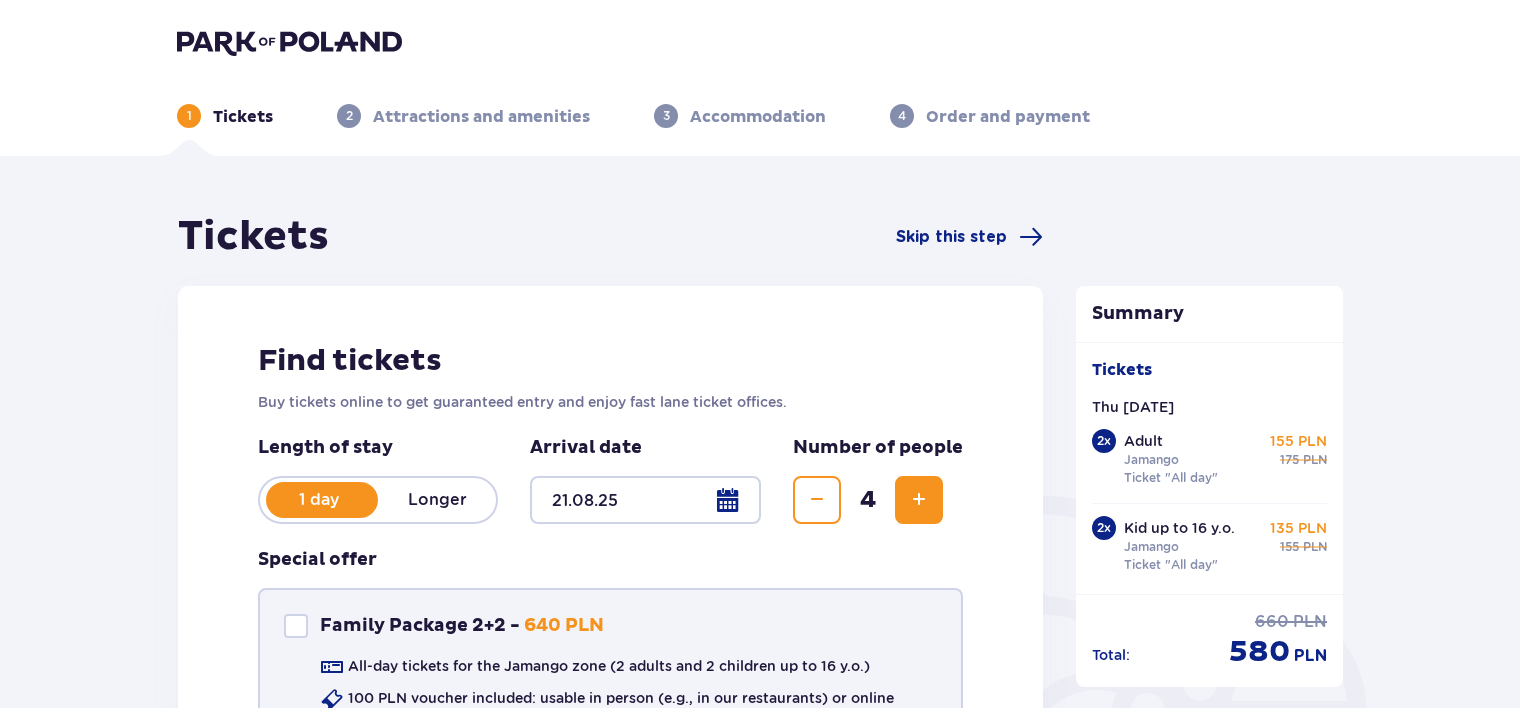 click at bounding box center [296, 626] 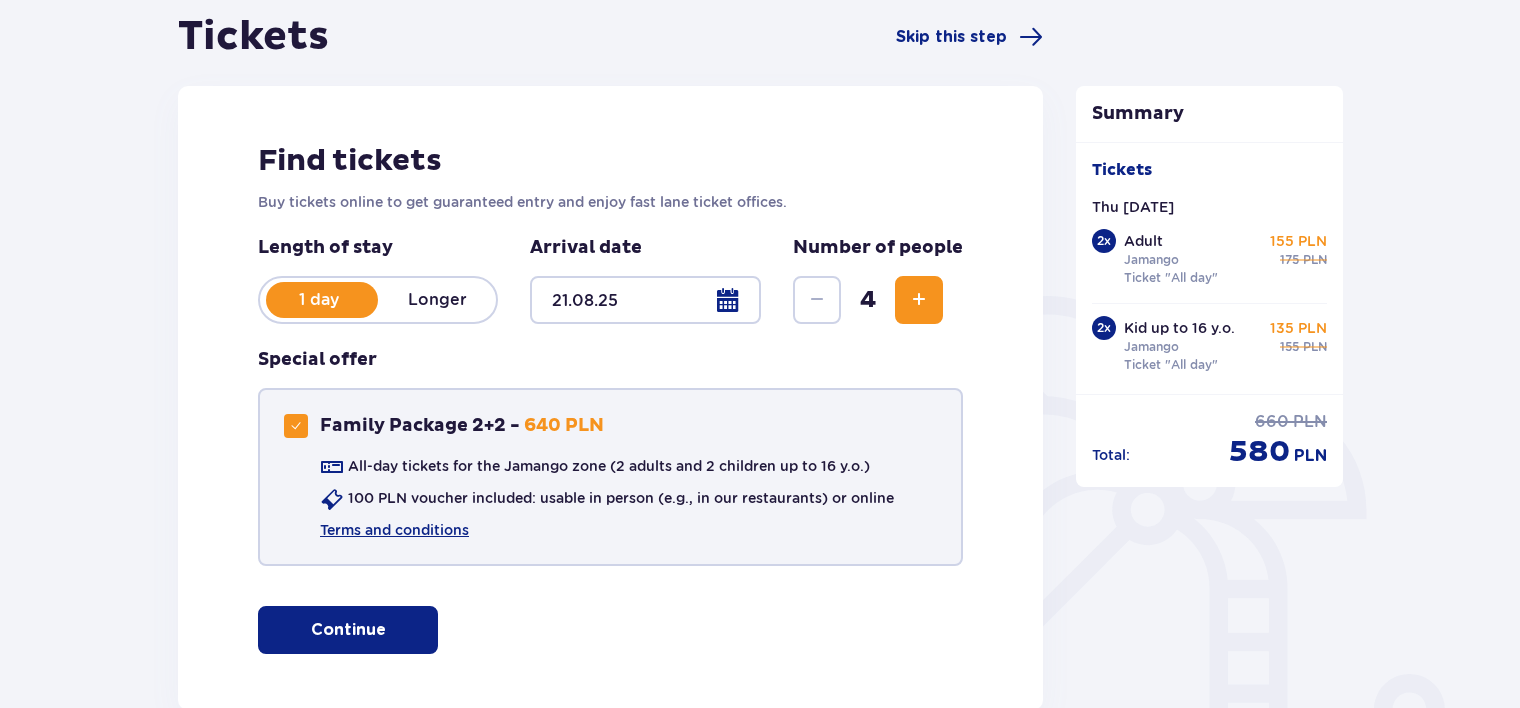 scroll, scrollTop: 144, scrollLeft: 0, axis: vertical 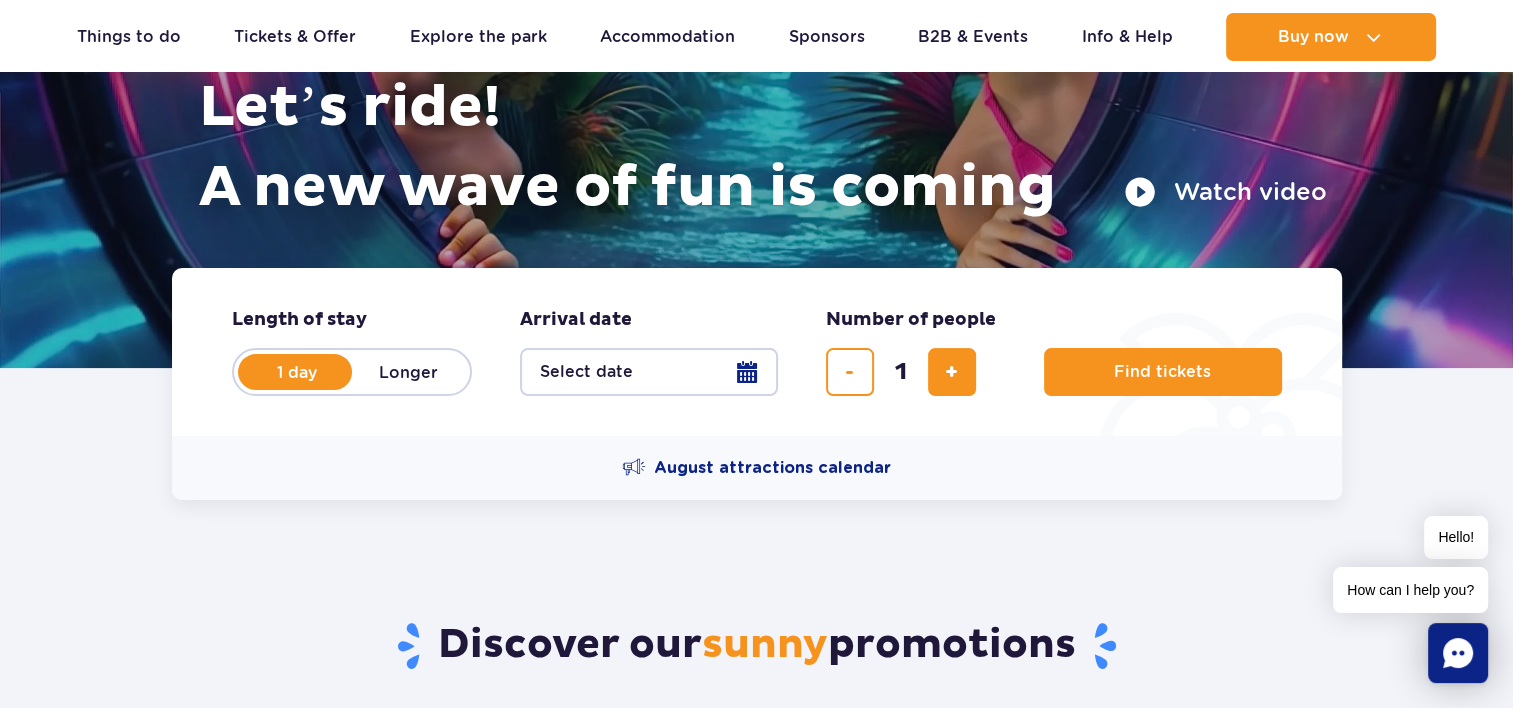 click on "Select date" at bounding box center (649, 372) 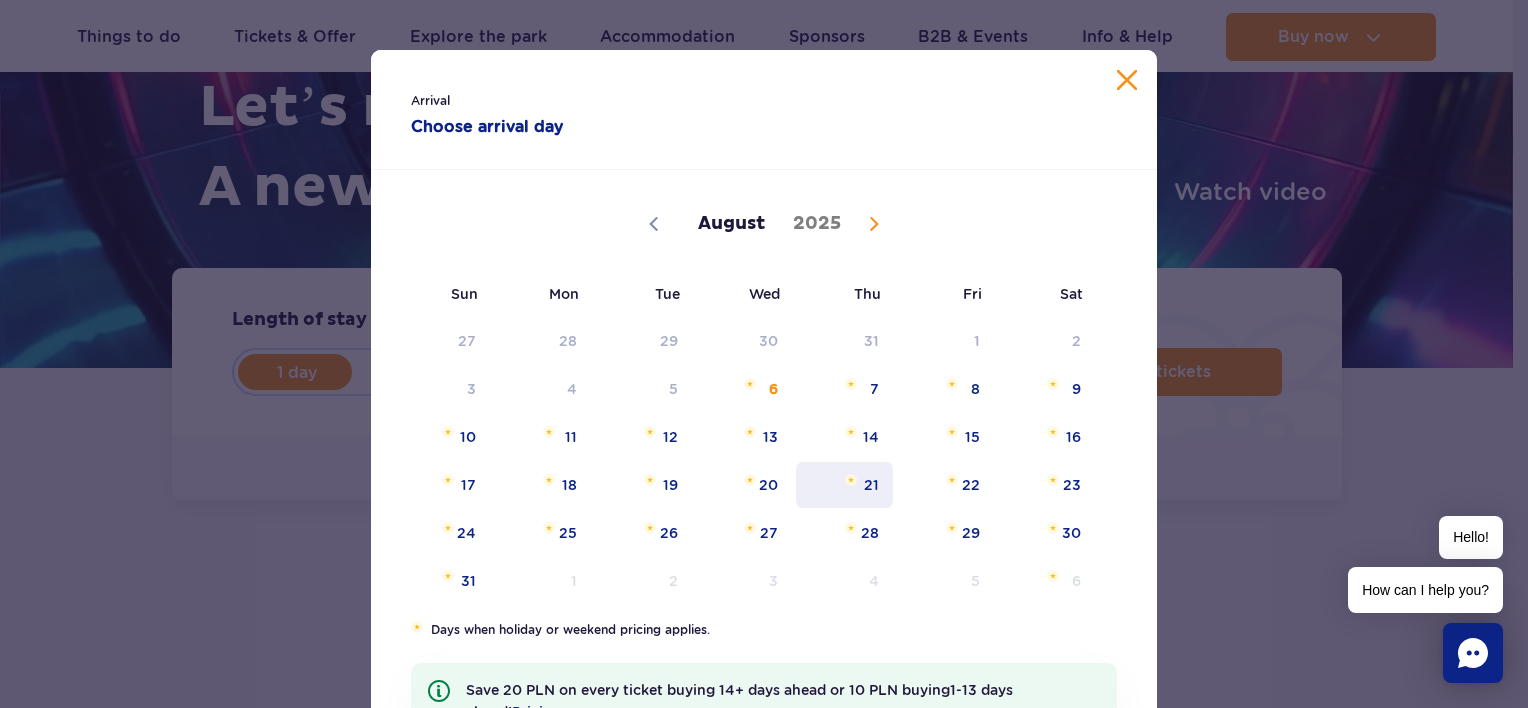 click on "21" at bounding box center [844, 485] 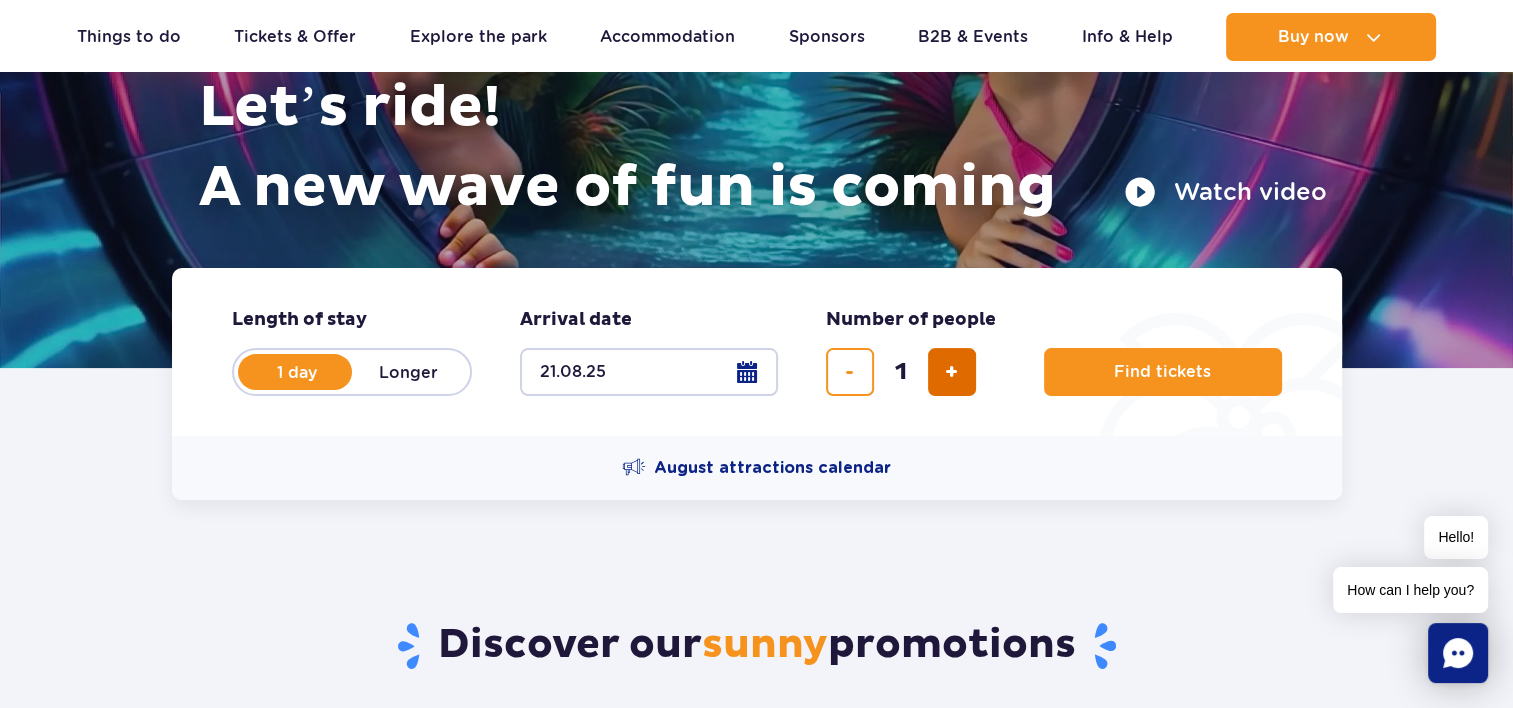 click at bounding box center [951, 372] 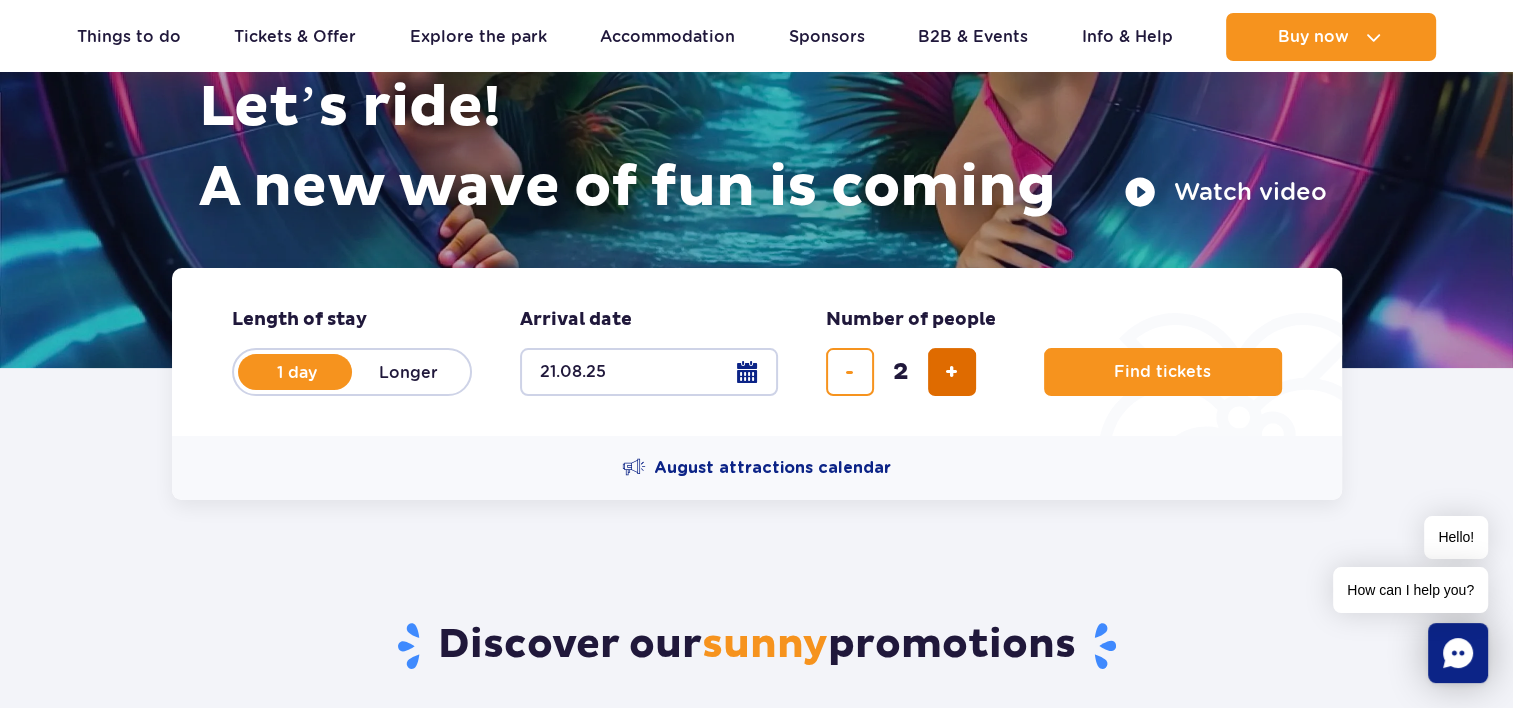 click at bounding box center (951, 372) 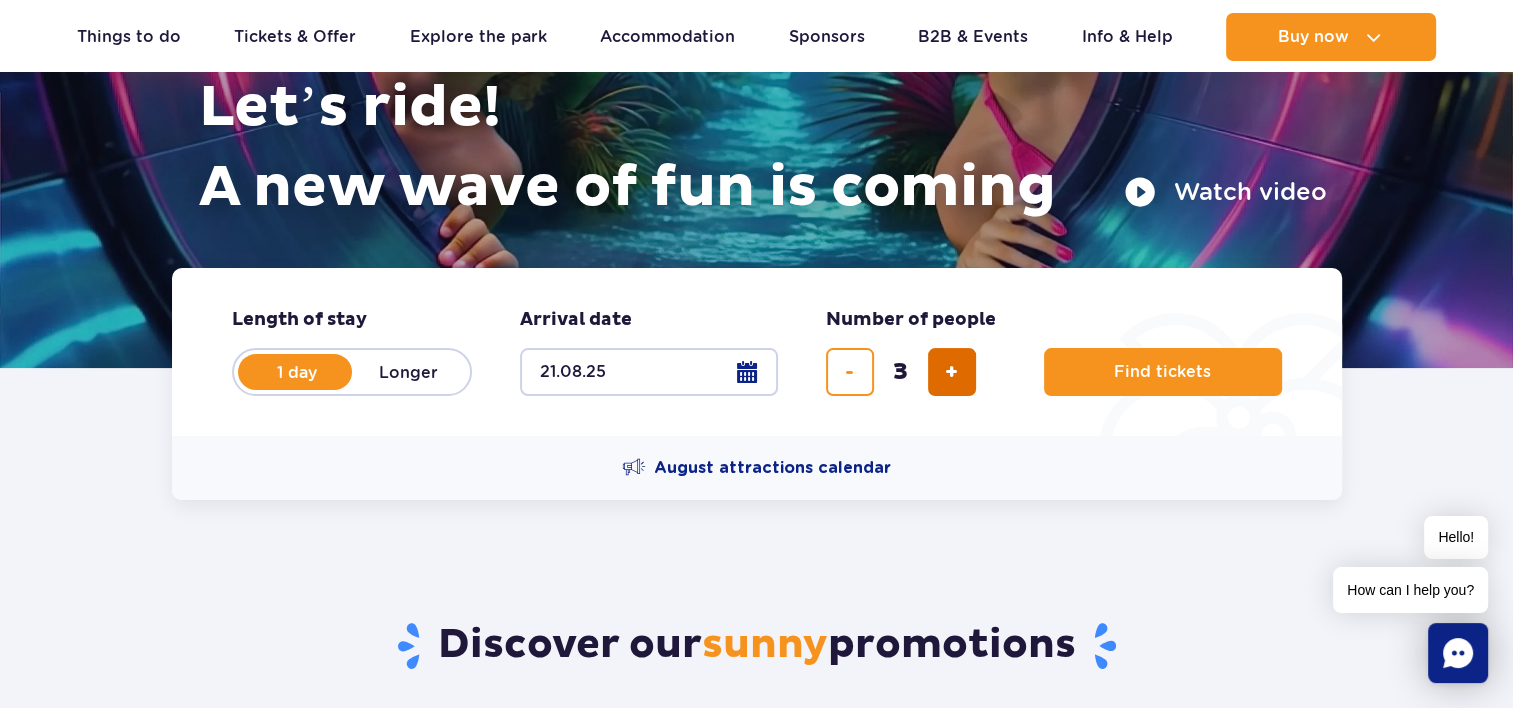 click at bounding box center [951, 372] 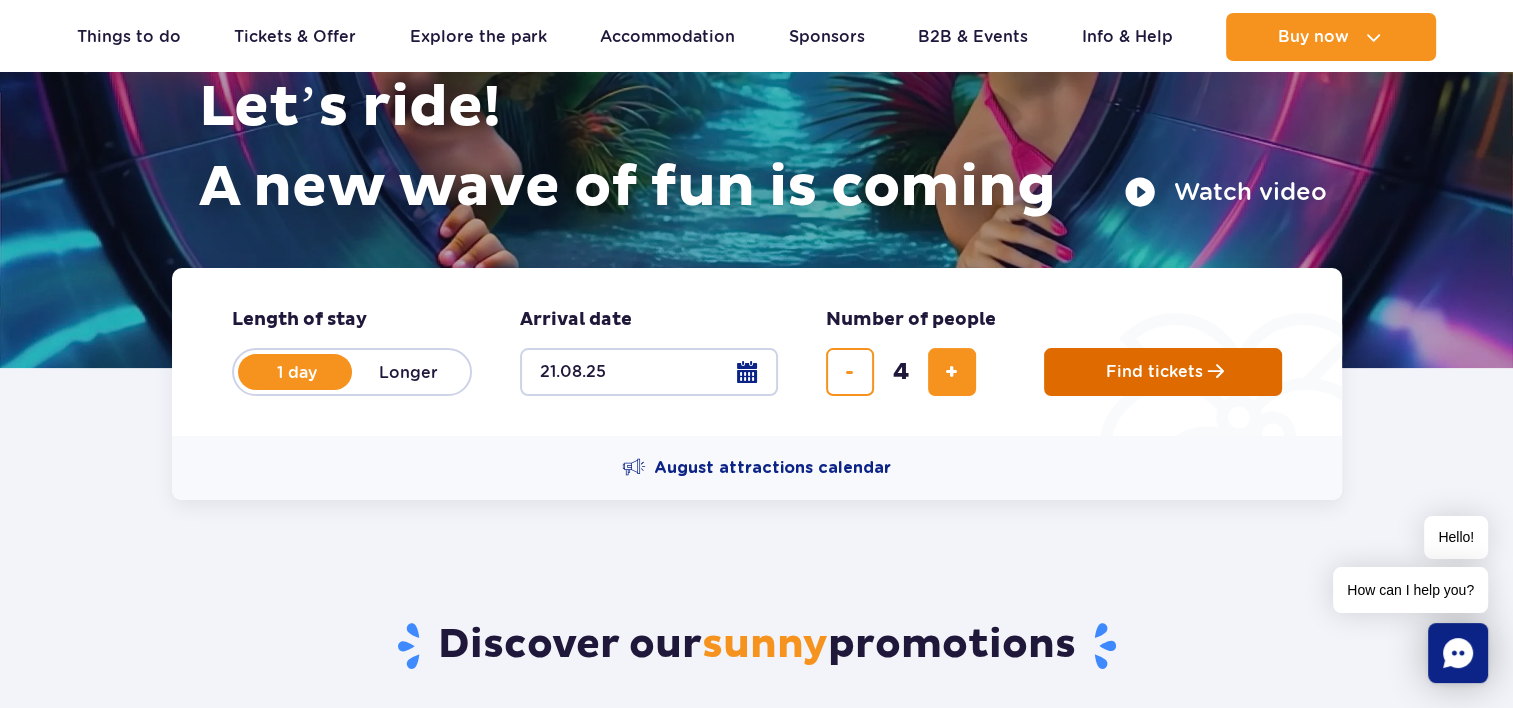 click on "Find tickets" at bounding box center (1163, 372) 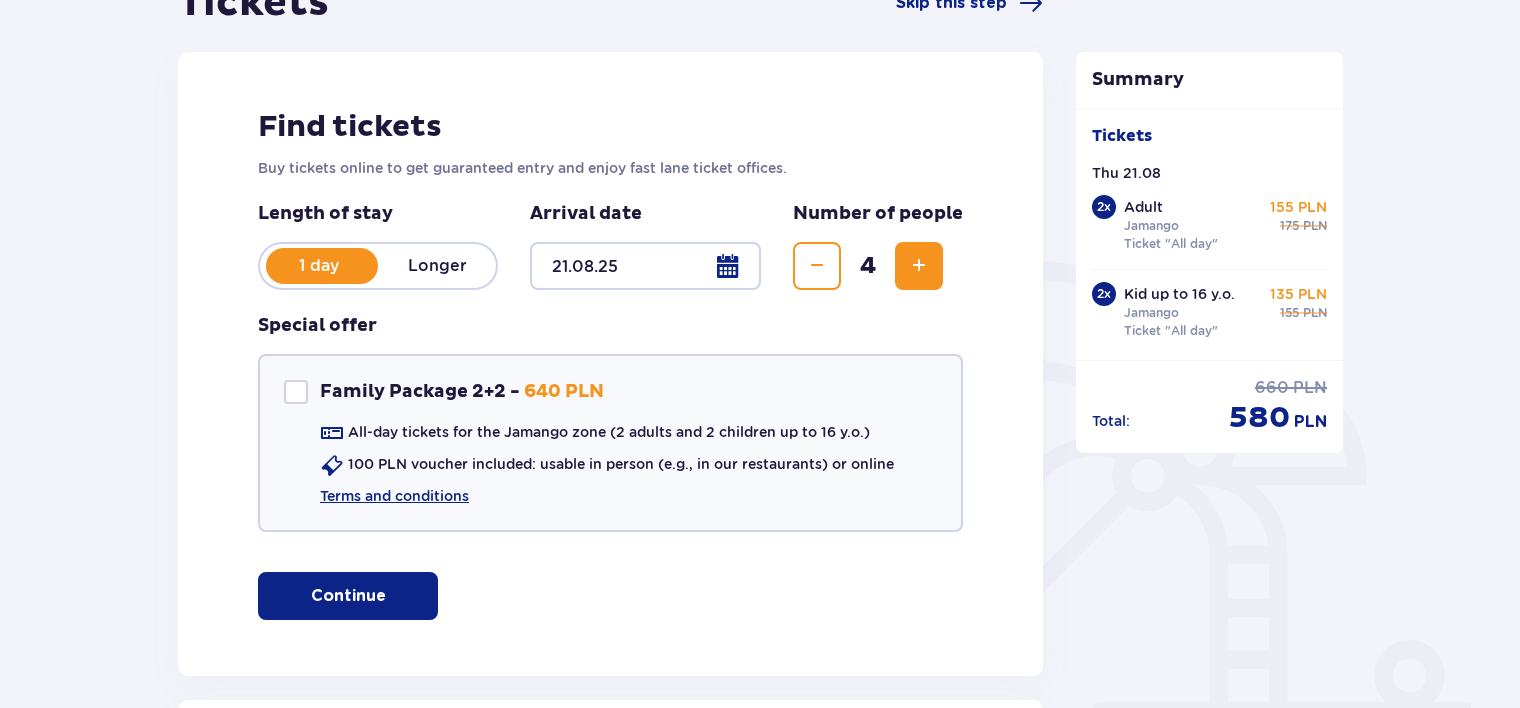 scroll, scrollTop: 234, scrollLeft: 0, axis: vertical 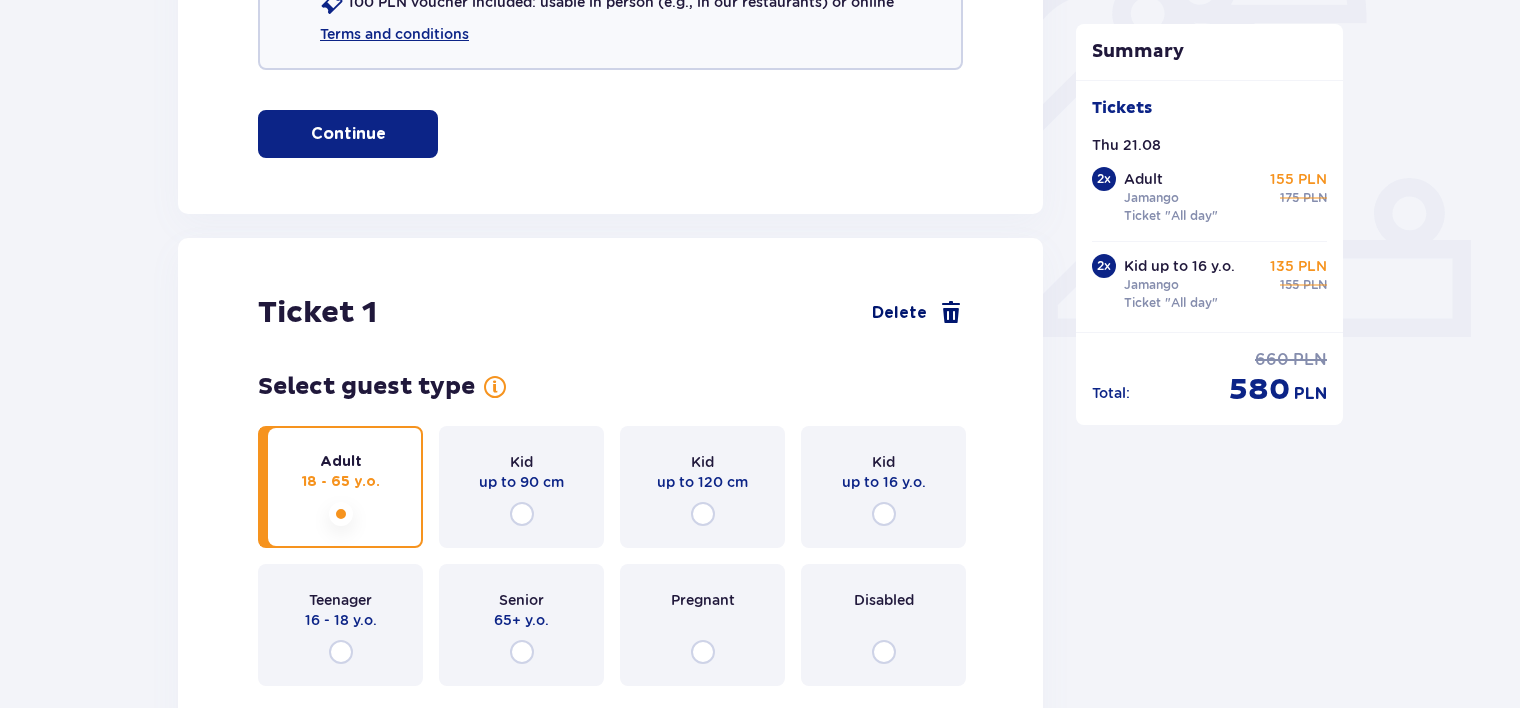 click at bounding box center [951, 313] 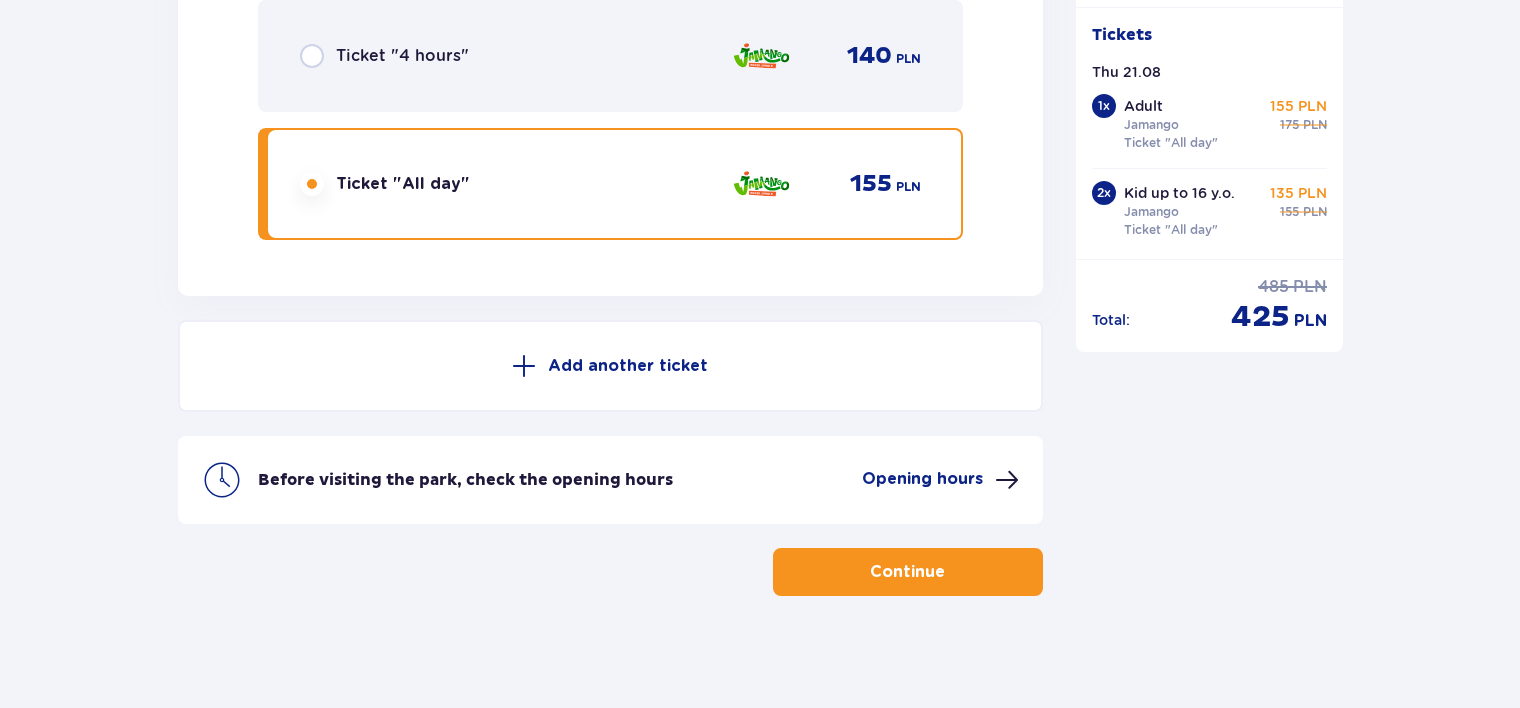 click on "Tickets Skip this step Find tickets Buy tickets online to get guaranteed entry and enjoy fast lane ticket offices. Length of stay 1 day Longer Arrival date 21.08.25 Number of people 3 Special offer Family Package 2+2    -  640 PLN All-day tickets for the Jamango zone (2 adults and 2 children up to 16 y.o.) 100 PLN voucher included: usable in person (e.g., in our restaurants) or online Terms and conditions Continue Ticket   1 Delete Select guest type Adult 18 - 65 y.o. Kid up to 90 cm Kid up to 120 cm Kid up to 16 y.o. Teenager 16 - 18 y.o. Senior 65+ y.o. Pregnant Disabled Select zones New to Suntago?  Explore the zones! One zone Select ticket type Ticket "2 hours"   105 PLN “Tropical evenings” (Sun – Fri): Enter after 17:00 and stay up to for 5 hours at the price of 2. See promotion rules Ticket "4 hours"   140 PLN Ticket "All day"   155 PLN Ticket   2 Delete Select guest type Adult 18 - 65 y.o. Kid up to 90 cm Kid up to 120 cm Kid up to 16 y.o. Teenager 16 - 18 y.o. Senior 65+ y.o. Pregnant Disabled" at bounding box center [610, -2064] 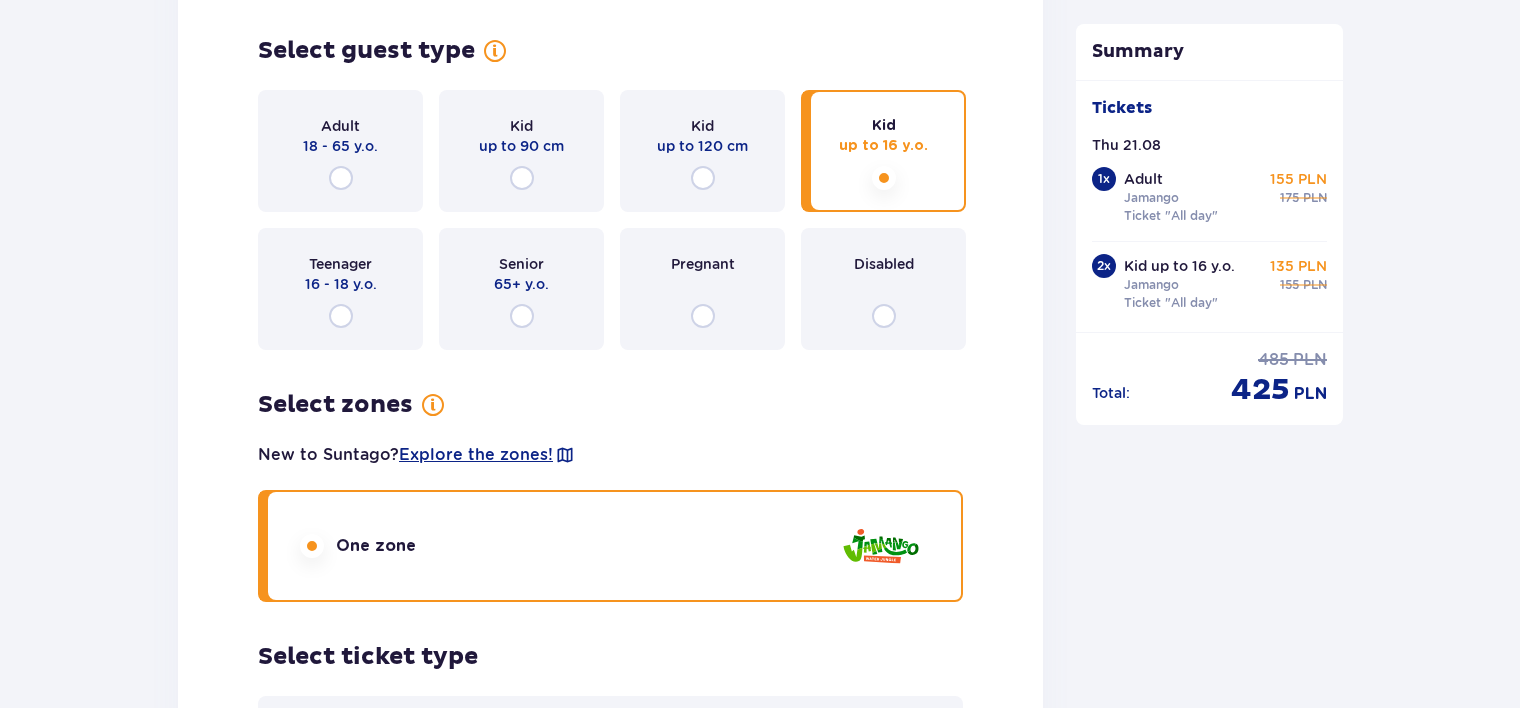 scroll, scrollTop: 3895, scrollLeft: 0, axis: vertical 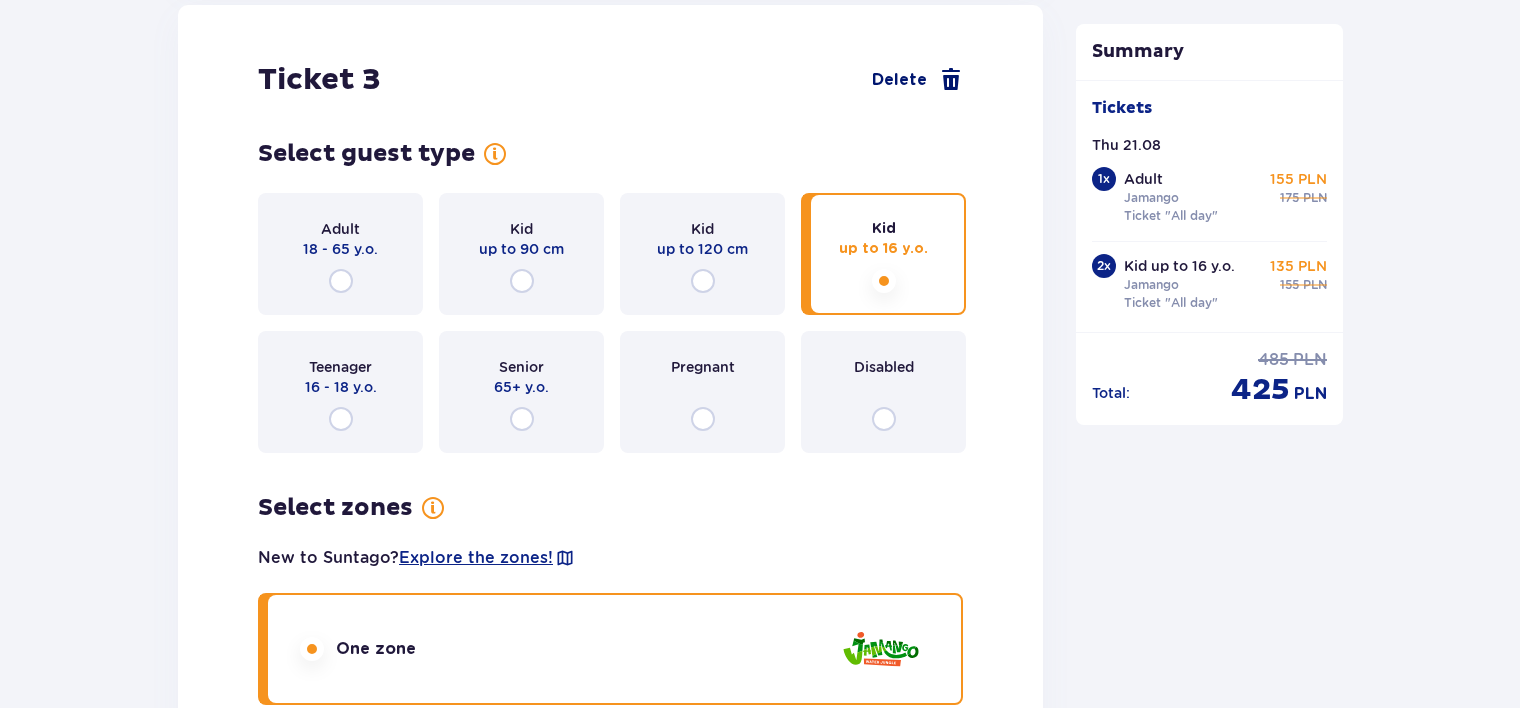 click on "Delete" at bounding box center [899, 80] 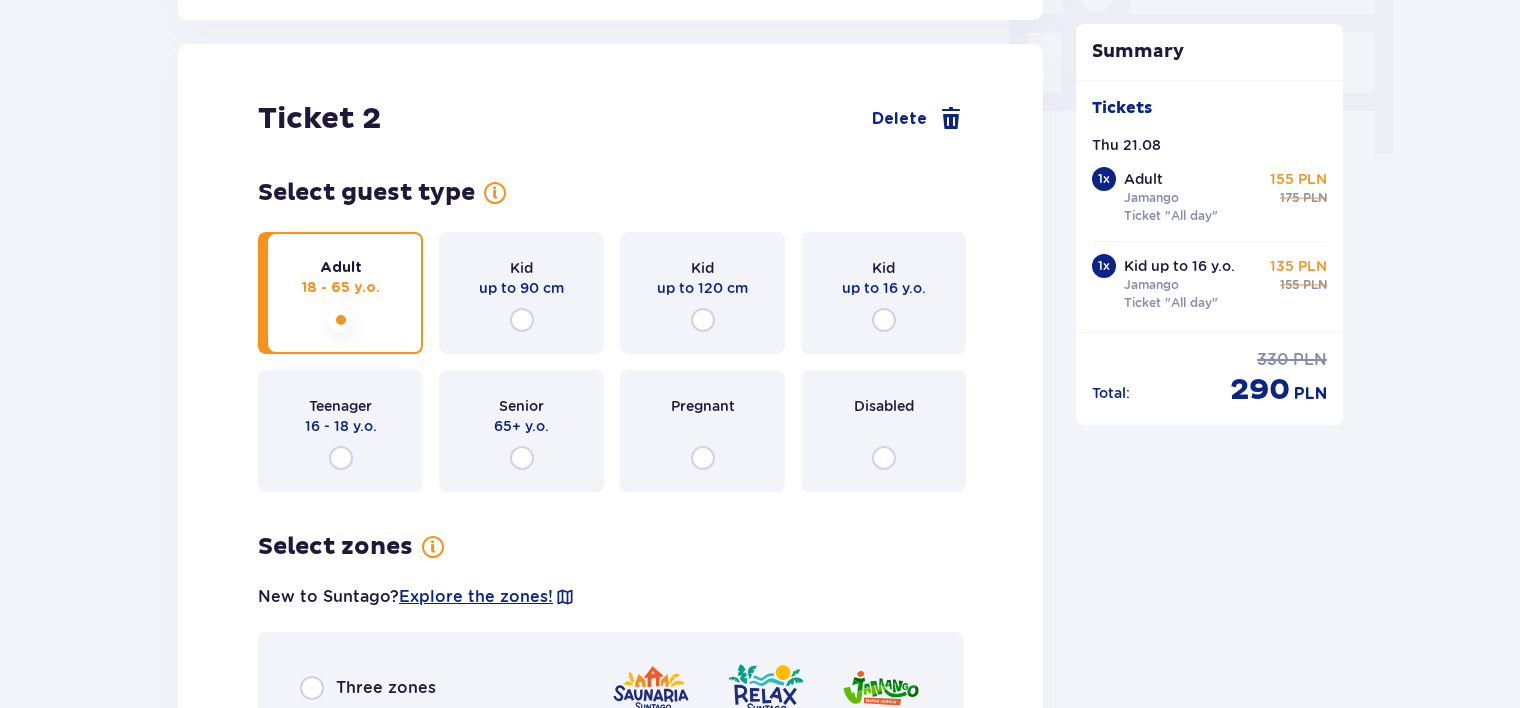 scroll, scrollTop: 2002, scrollLeft: 0, axis: vertical 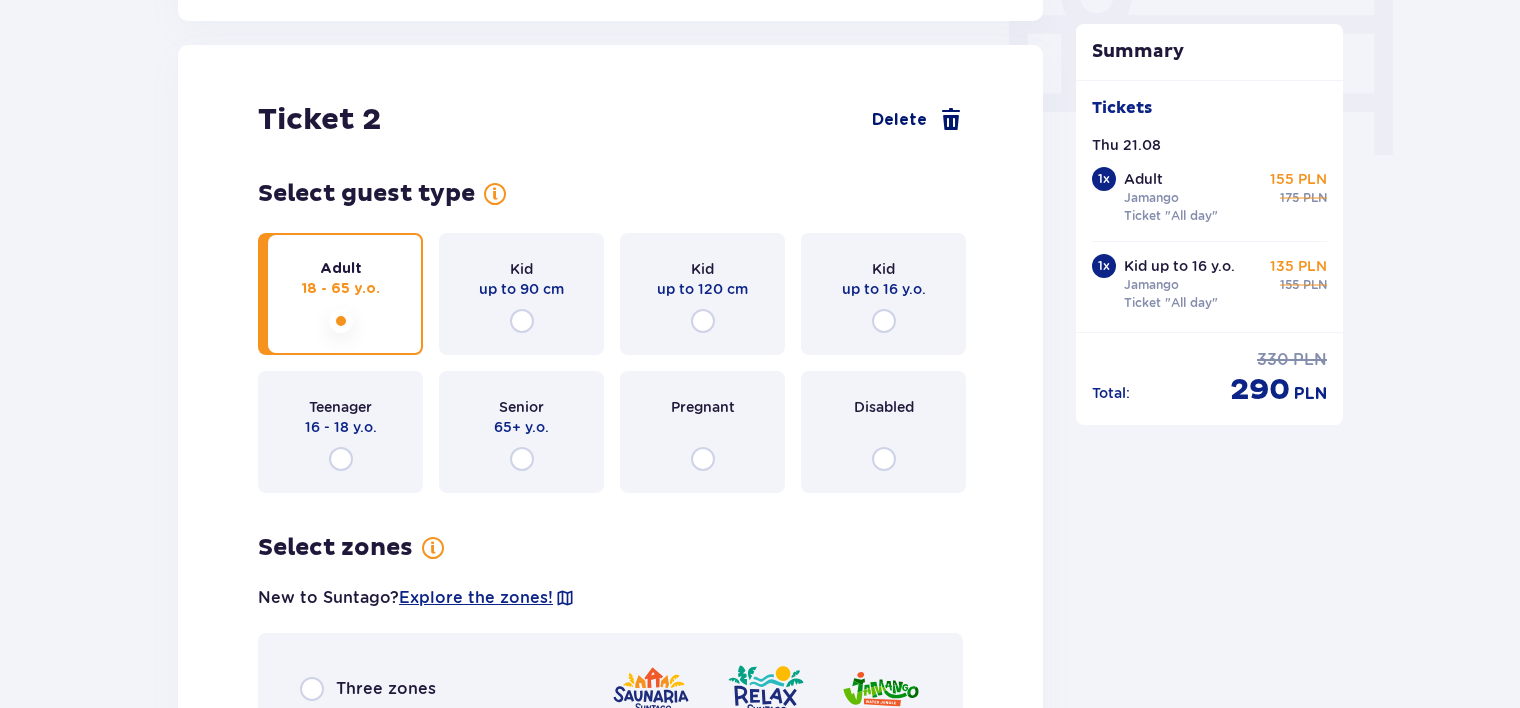 click on "Delete" at bounding box center [917, 120] 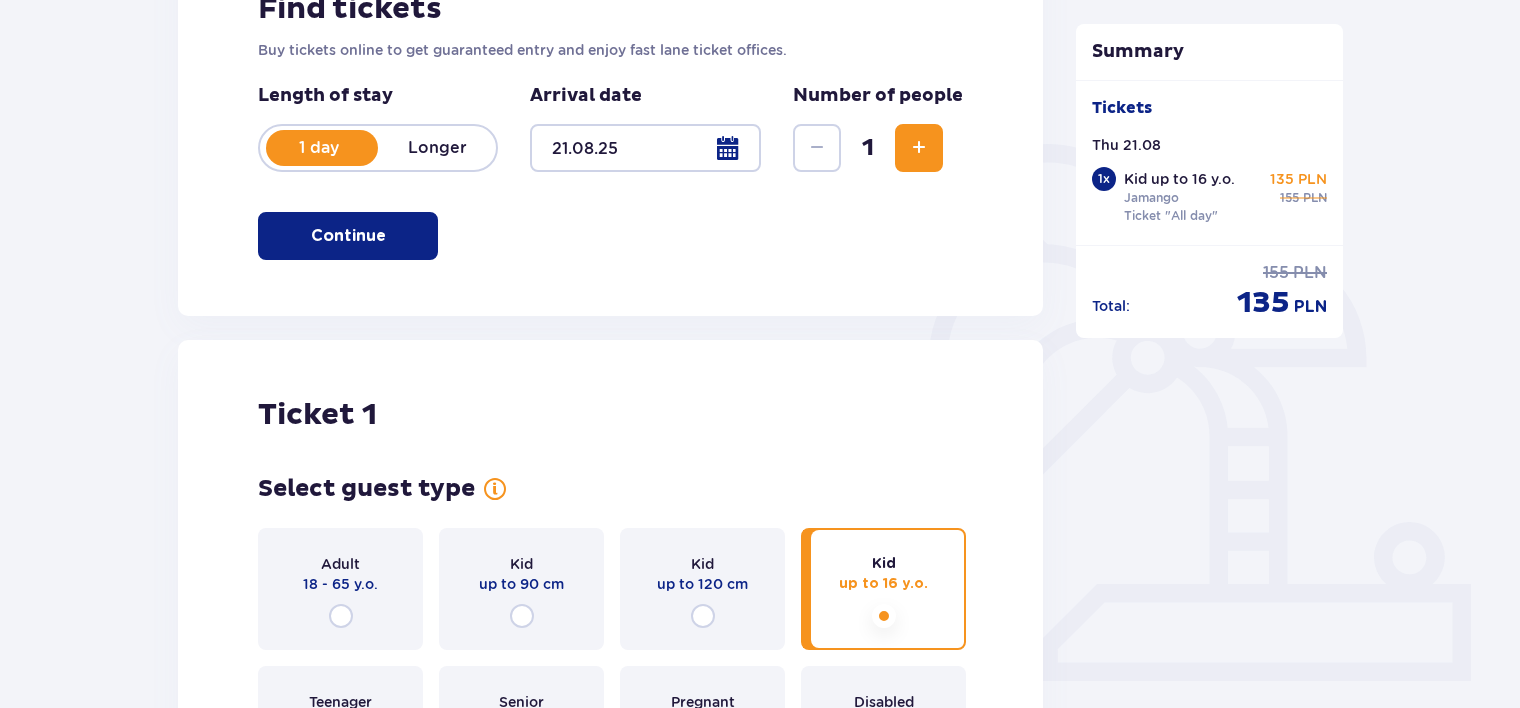 scroll, scrollTop: 147, scrollLeft: 0, axis: vertical 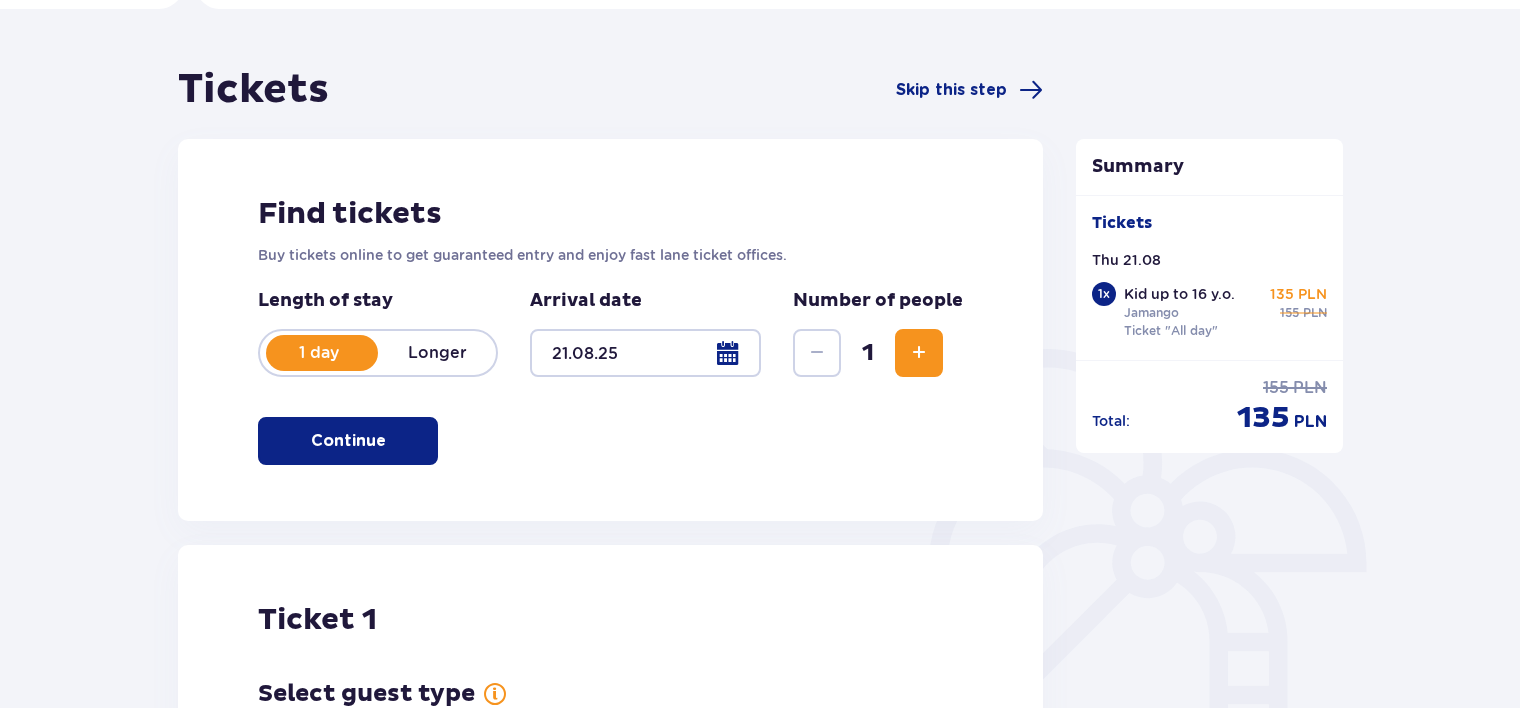 click at bounding box center [919, 353] 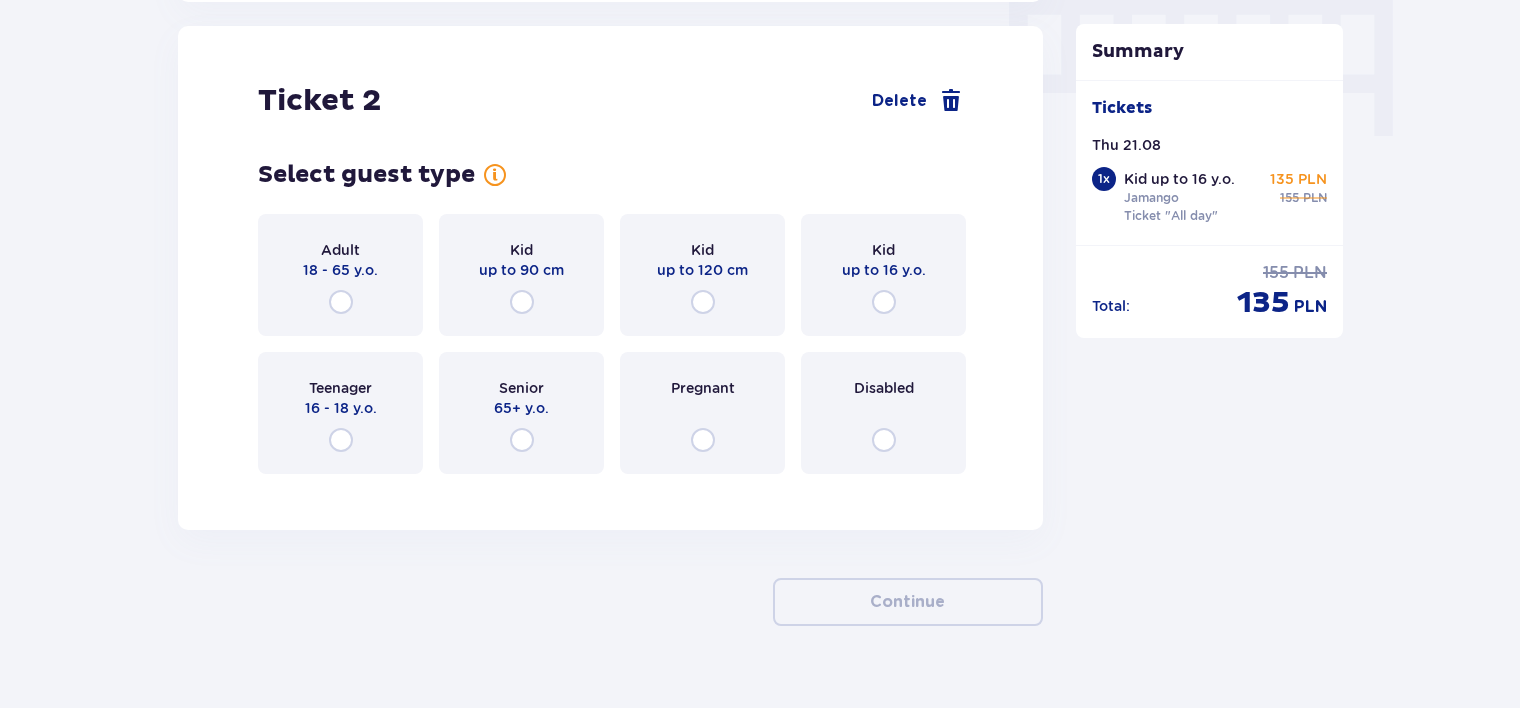 click on "Select guest type Adult 18 - 65 y.o. Kid up to 90 cm Kid up to 120 cm Kid up to 16 y.o. Teenager 16 - 18 y.o. Senior 65+ y.o. Pregnant Disabled" at bounding box center (610, 317) 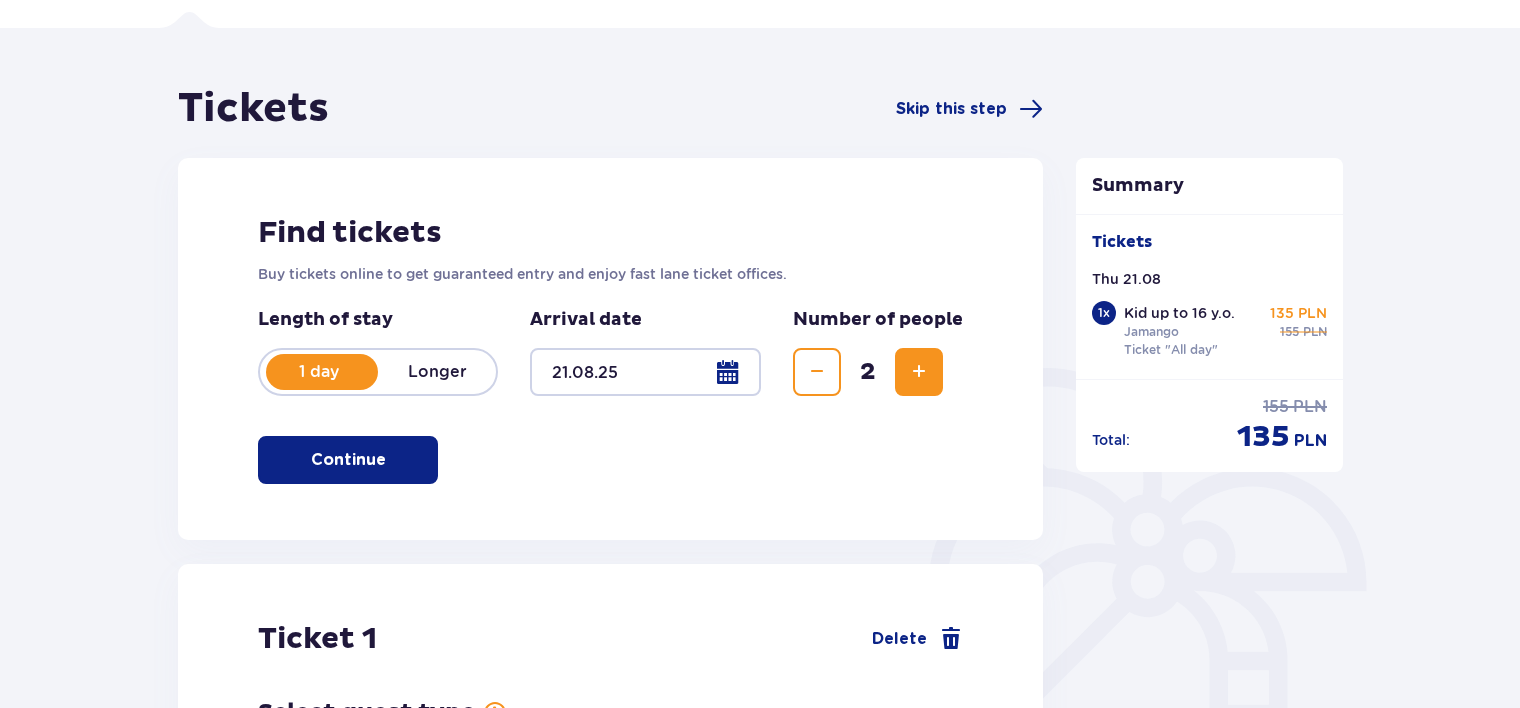 scroll, scrollTop: 0, scrollLeft: 0, axis: both 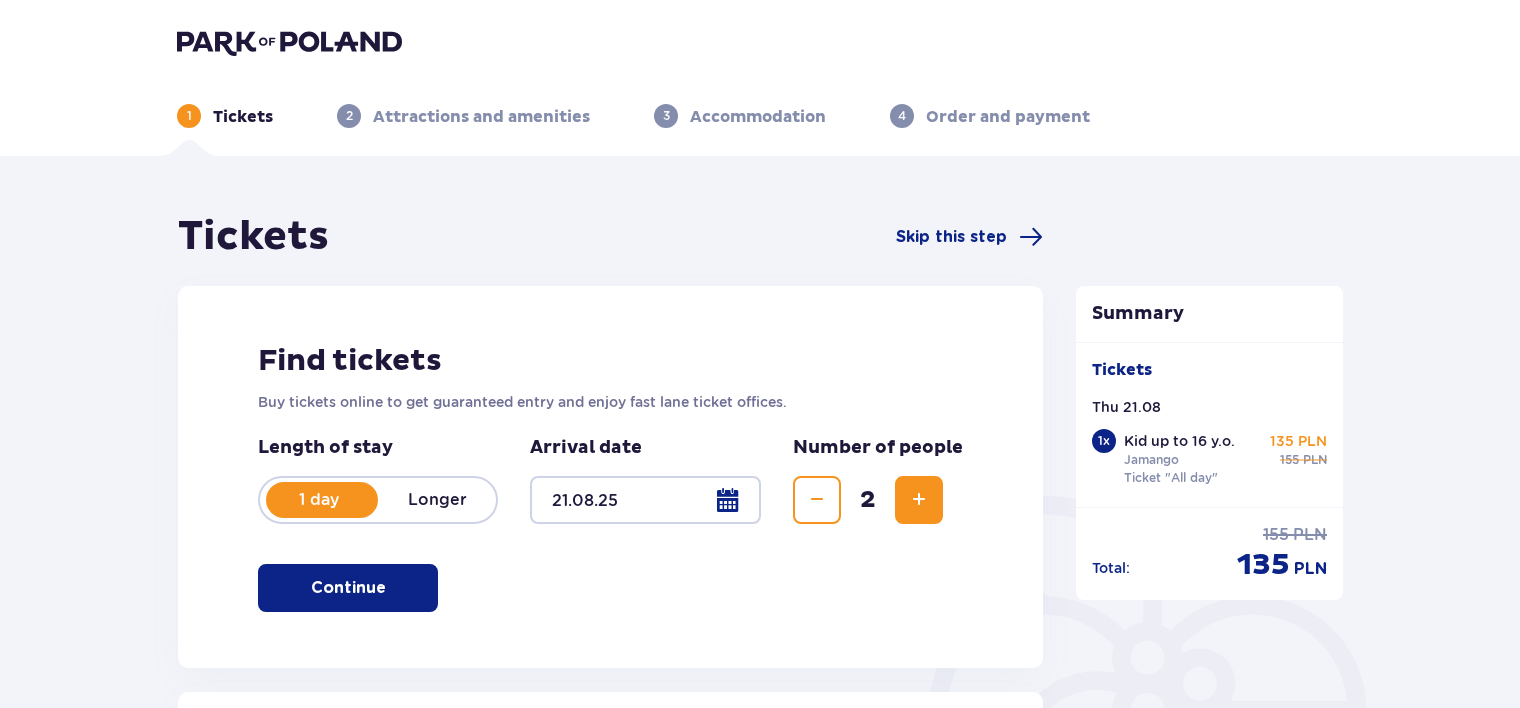 click at bounding box center [919, 500] 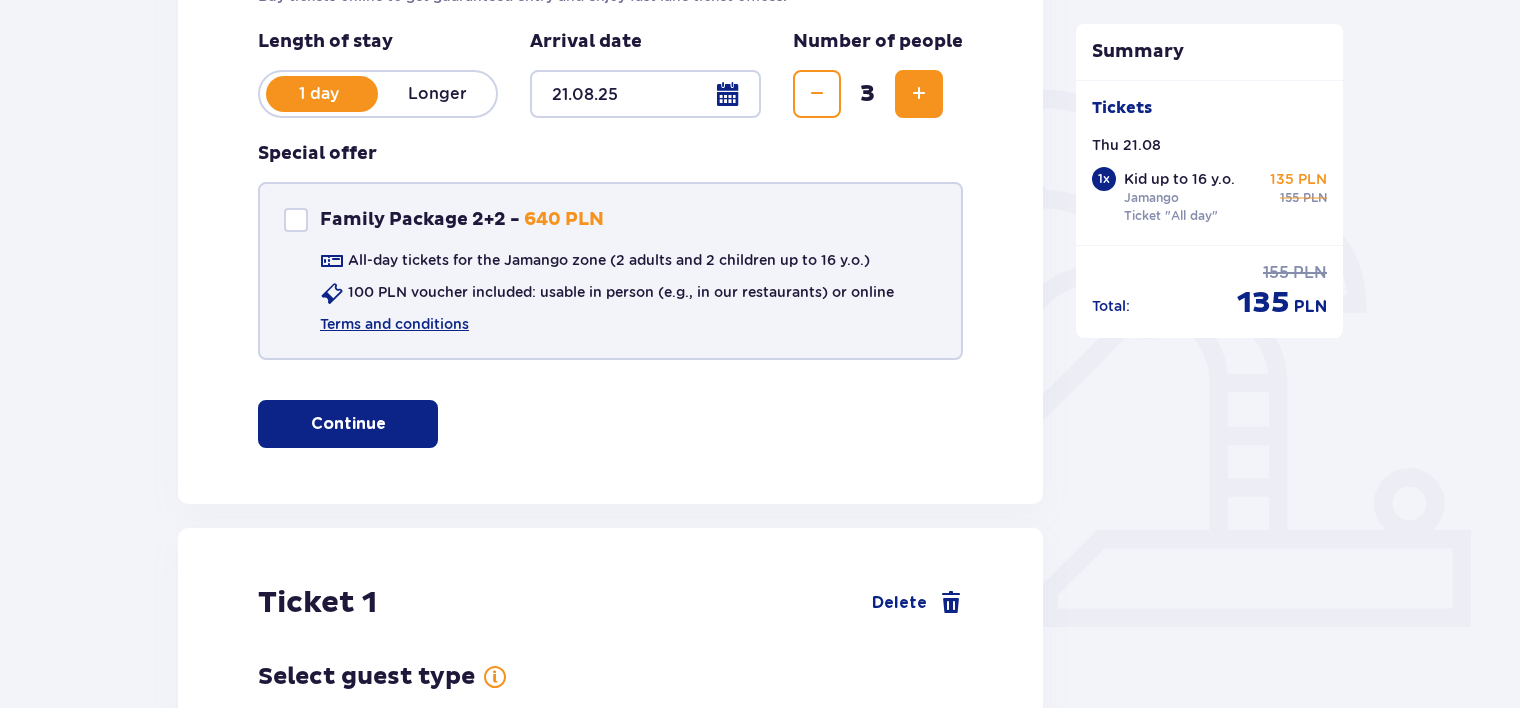 scroll, scrollTop: 352, scrollLeft: 0, axis: vertical 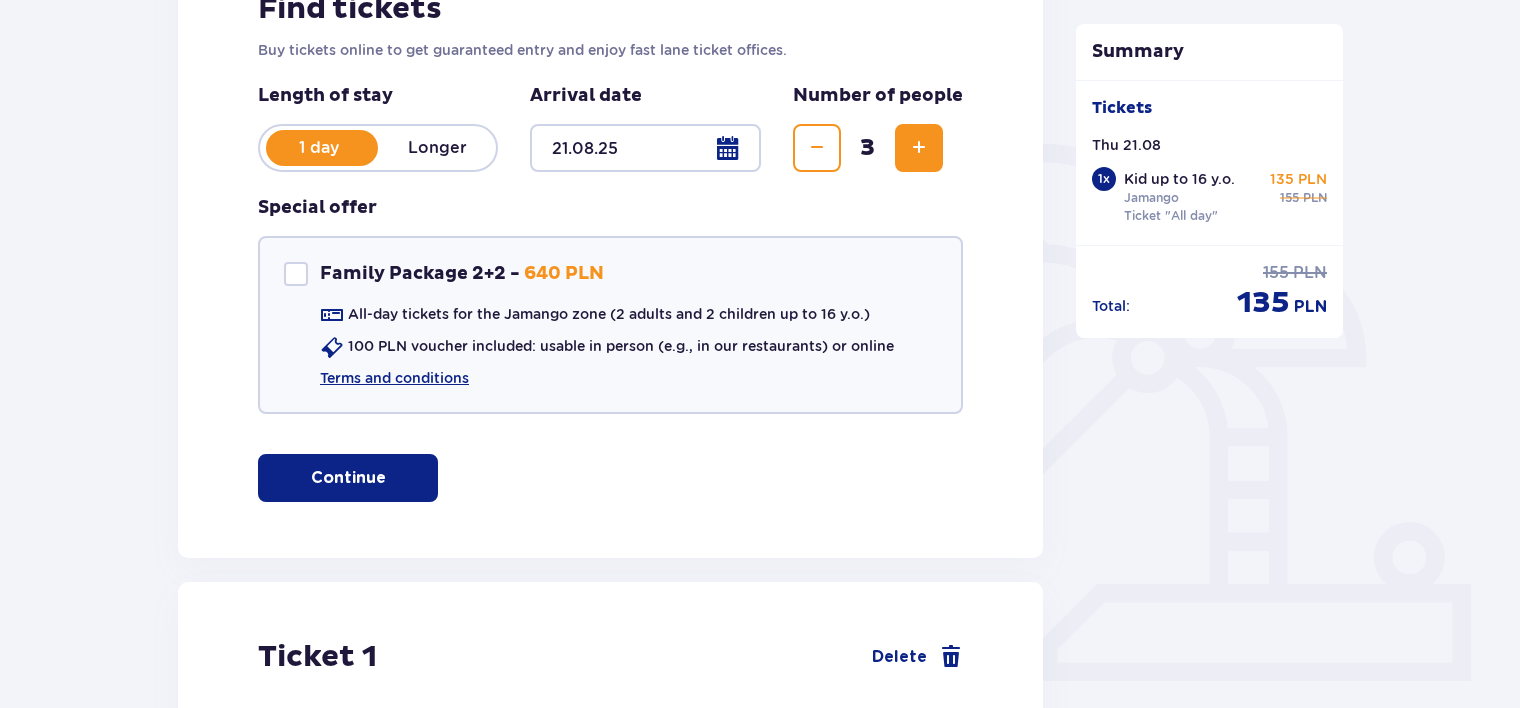 click at bounding box center (919, 148) 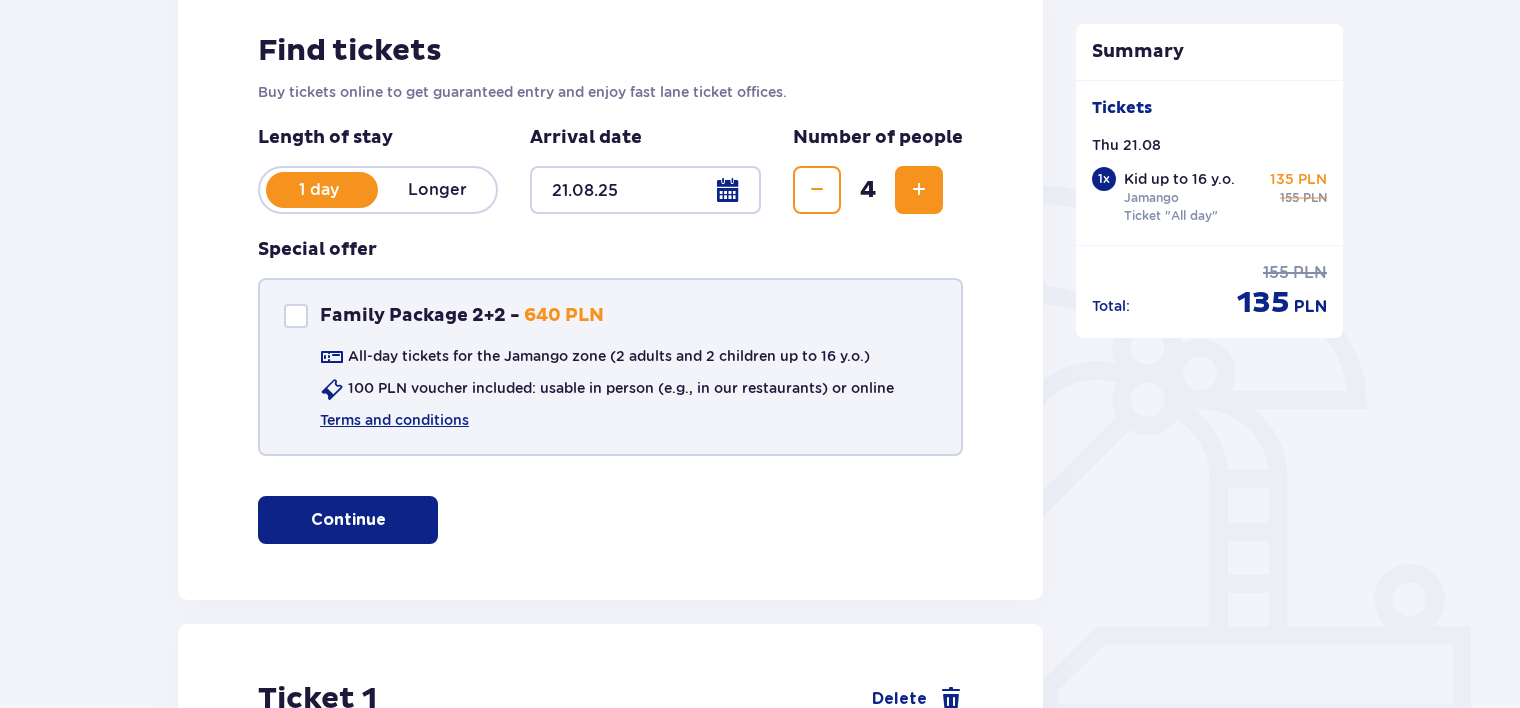 scroll, scrollTop: 308, scrollLeft: 0, axis: vertical 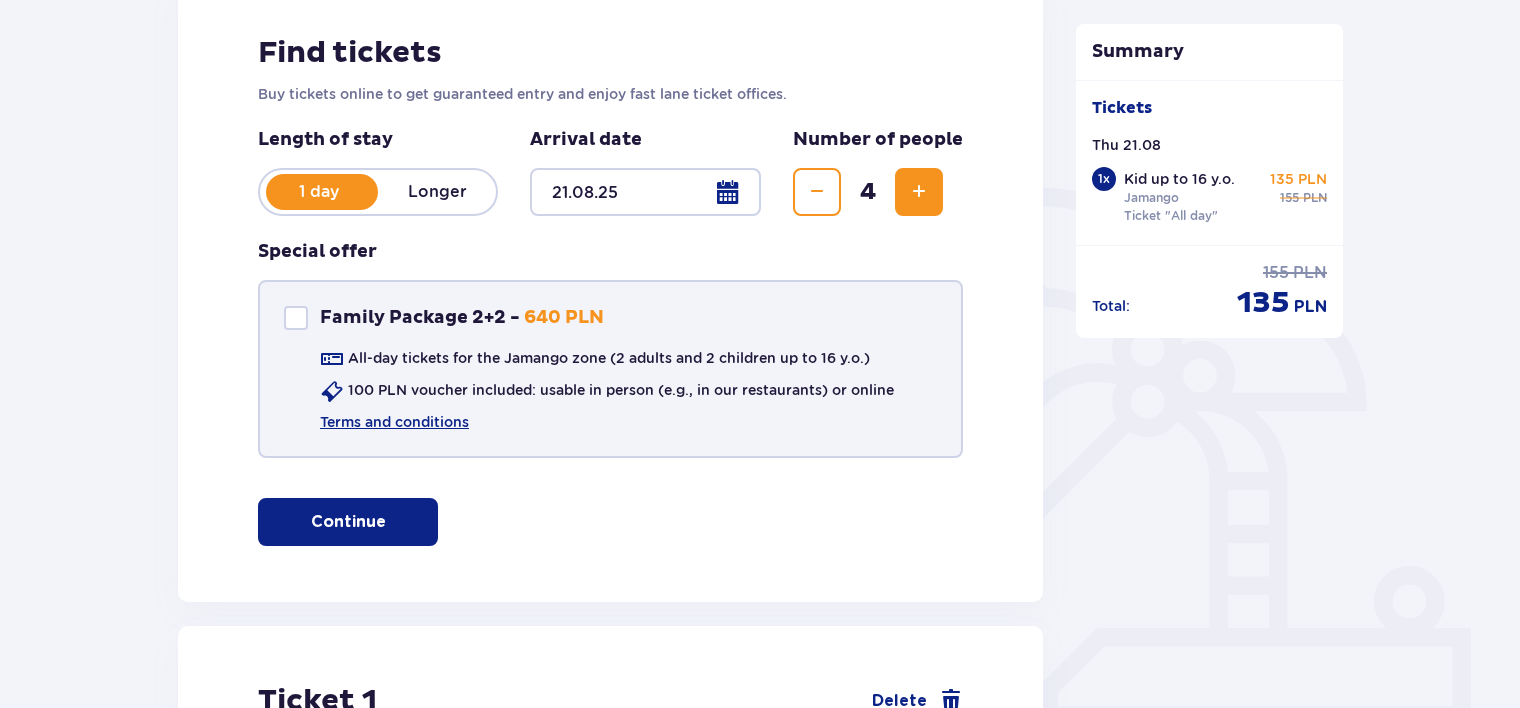click on "Family Package 2+2    -  640 PLN" at bounding box center (444, 318) 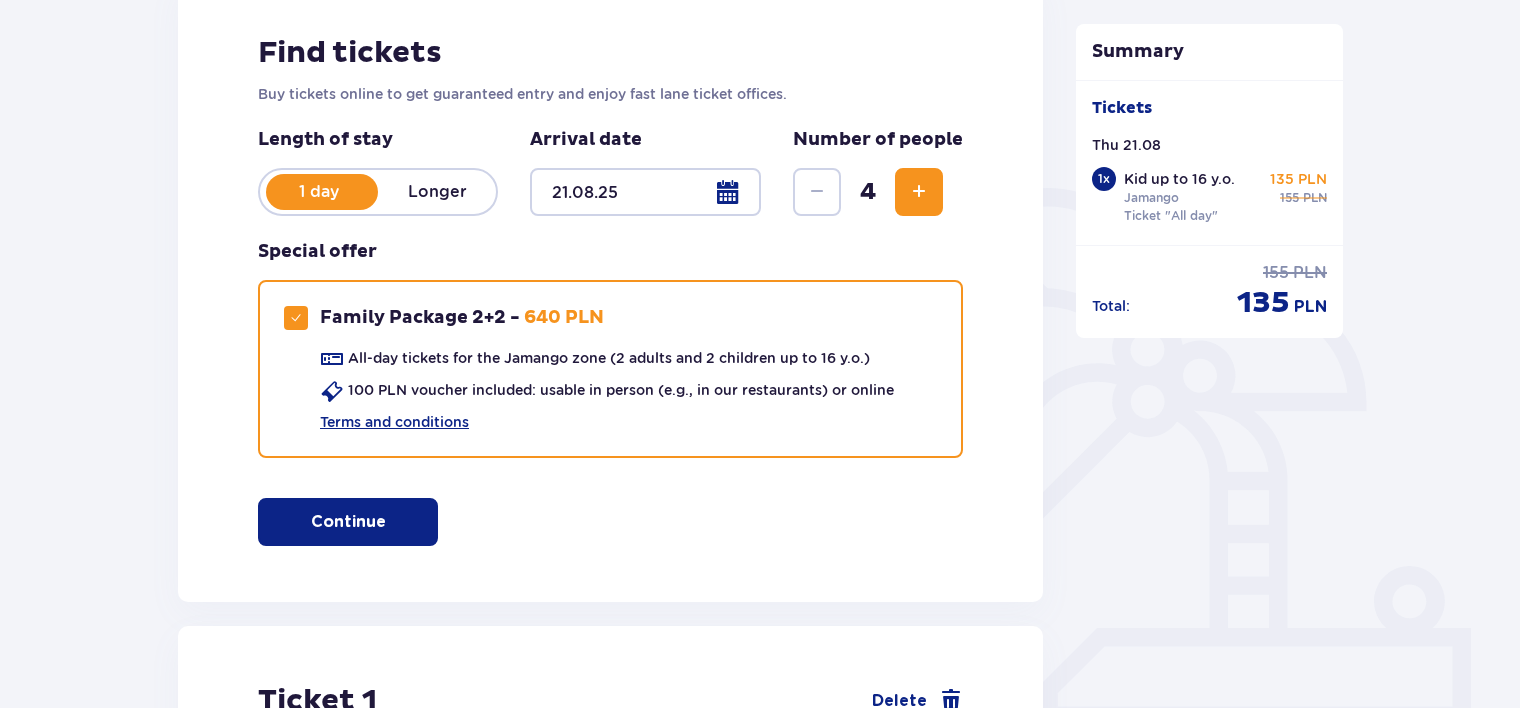 click on "Continue" at bounding box center (348, 522) 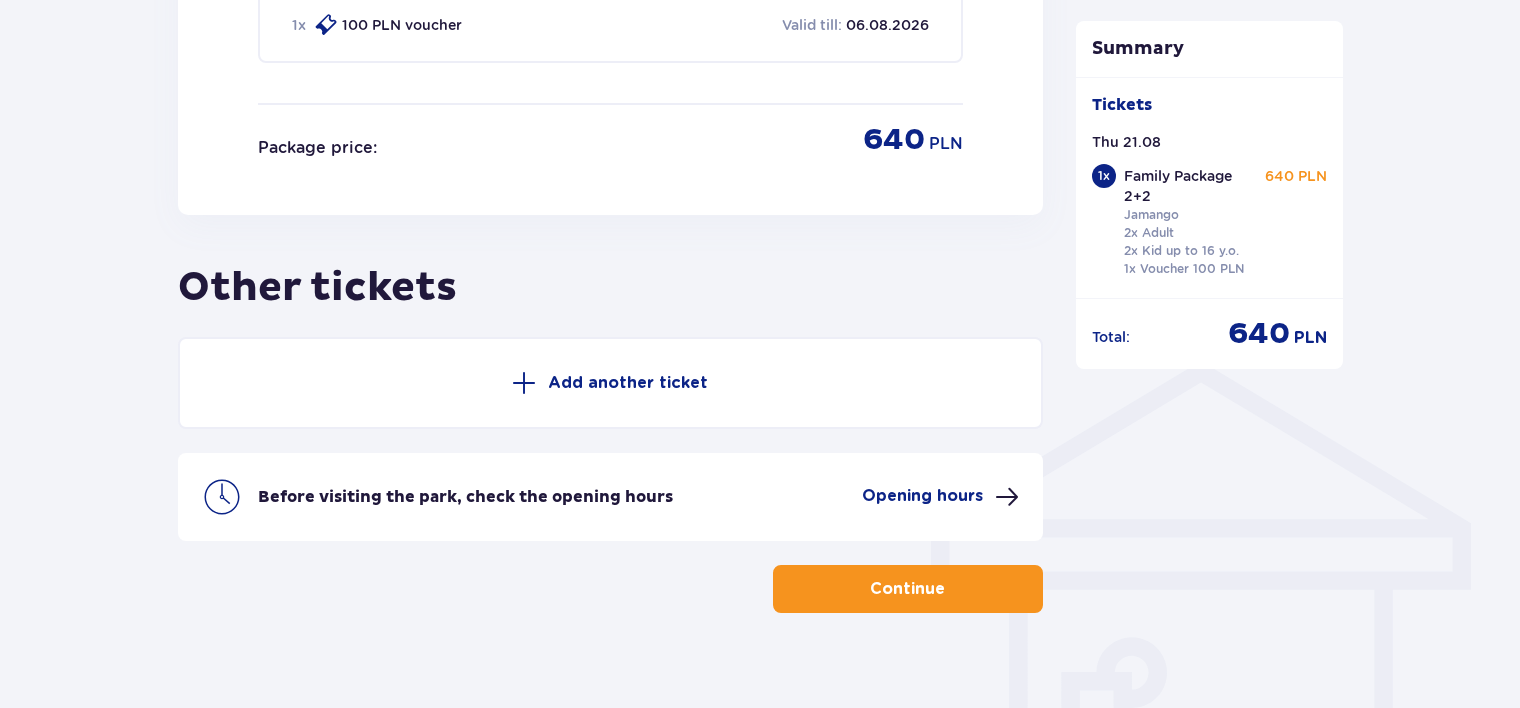 scroll, scrollTop: 1284, scrollLeft: 0, axis: vertical 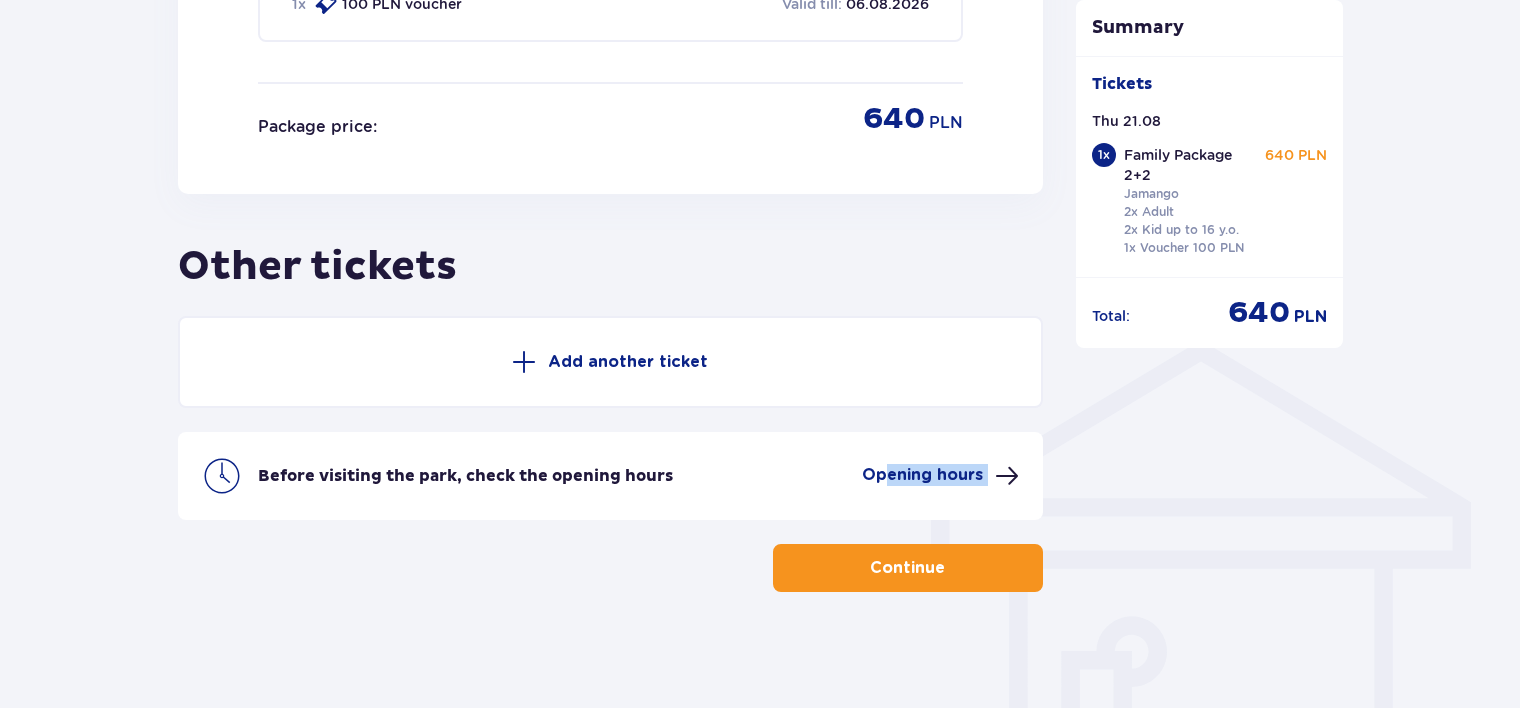 drag, startPoint x: 884, startPoint y: 507, endPoint x: 899, endPoint y: 564, distance: 58.940647 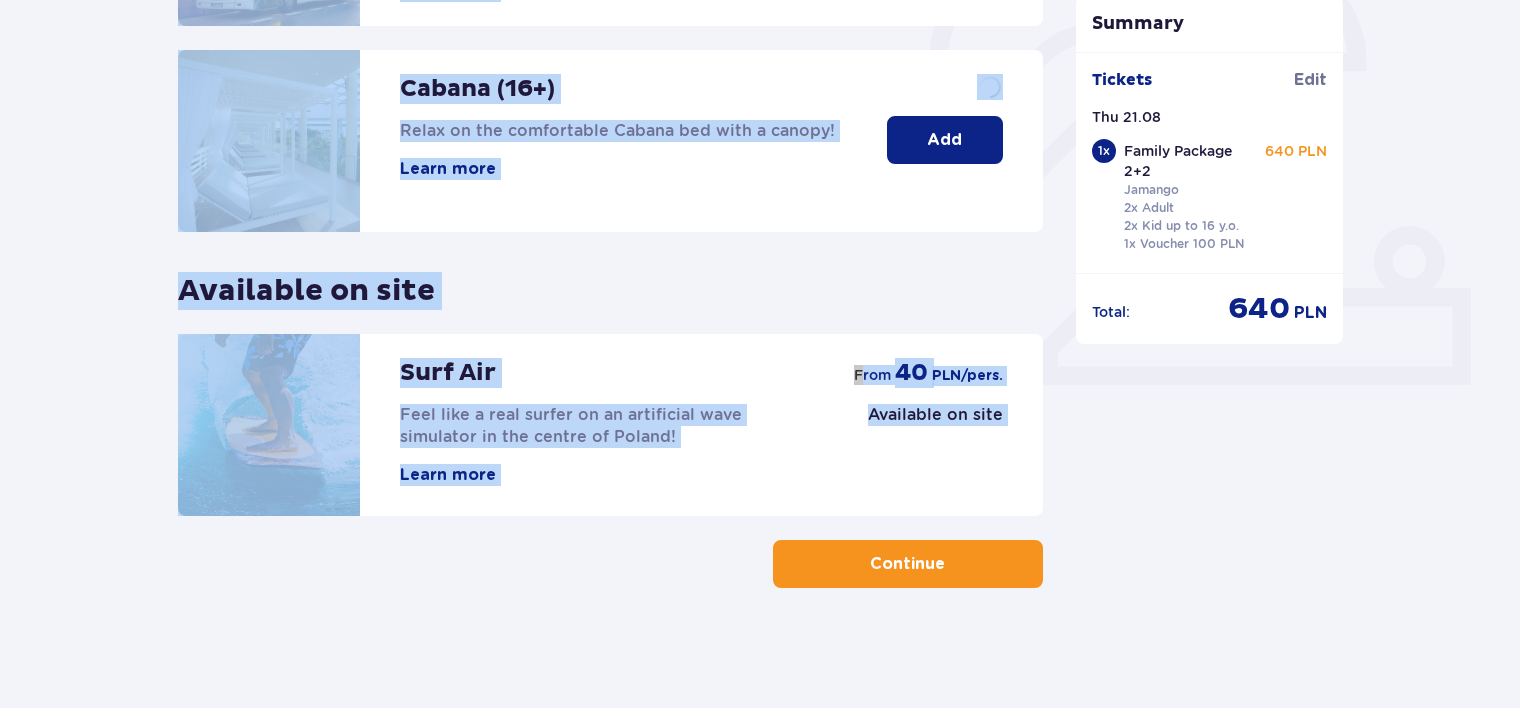 scroll, scrollTop: 0, scrollLeft: 0, axis: both 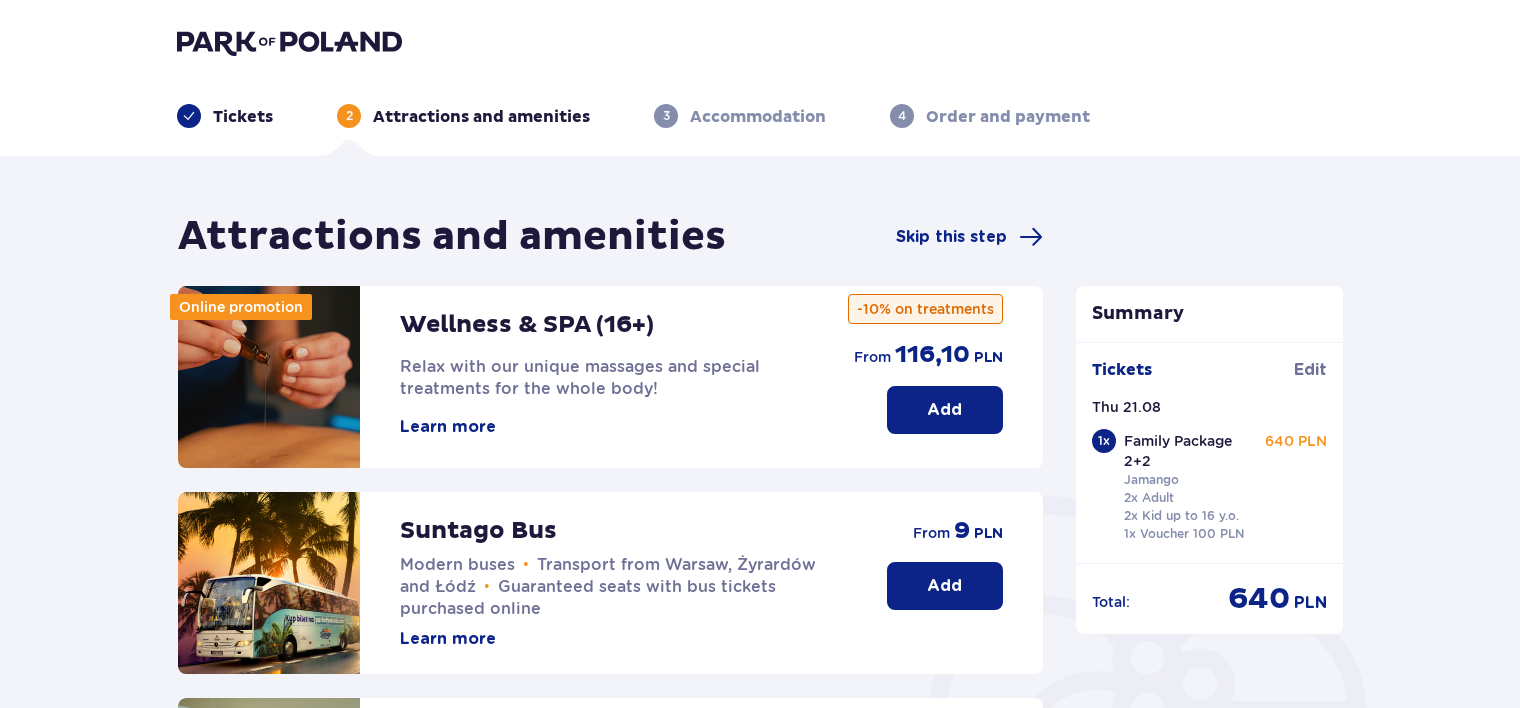 click on "Summary Tickets Edit Thu 21.08   1 x Family Package 2+2 Jamango 2x Adult 2x Kid up to 16 y.o. 1x Voucher 100 PLN 640 PLN Total : 640 PLN" at bounding box center [1210, 724] 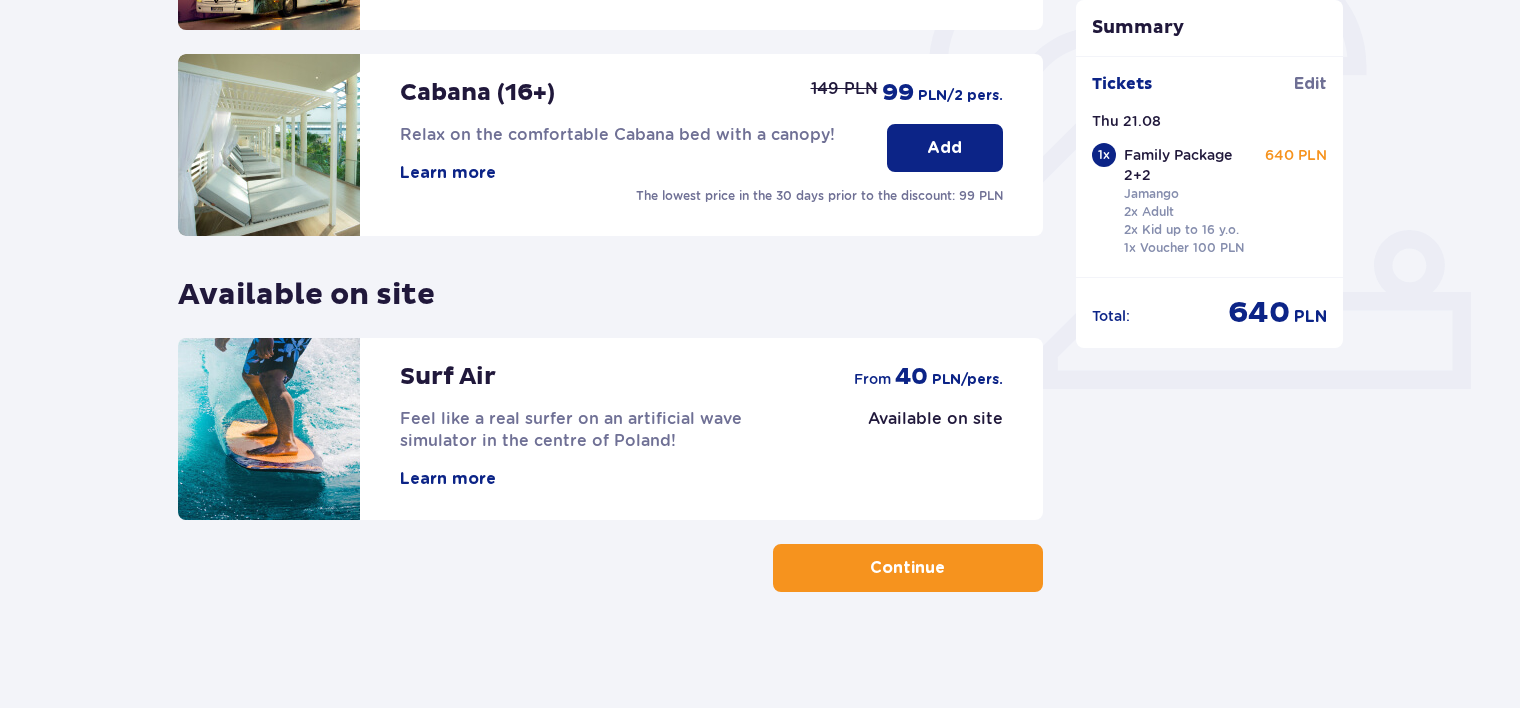 scroll, scrollTop: 648, scrollLeft: 0, axis: vertical 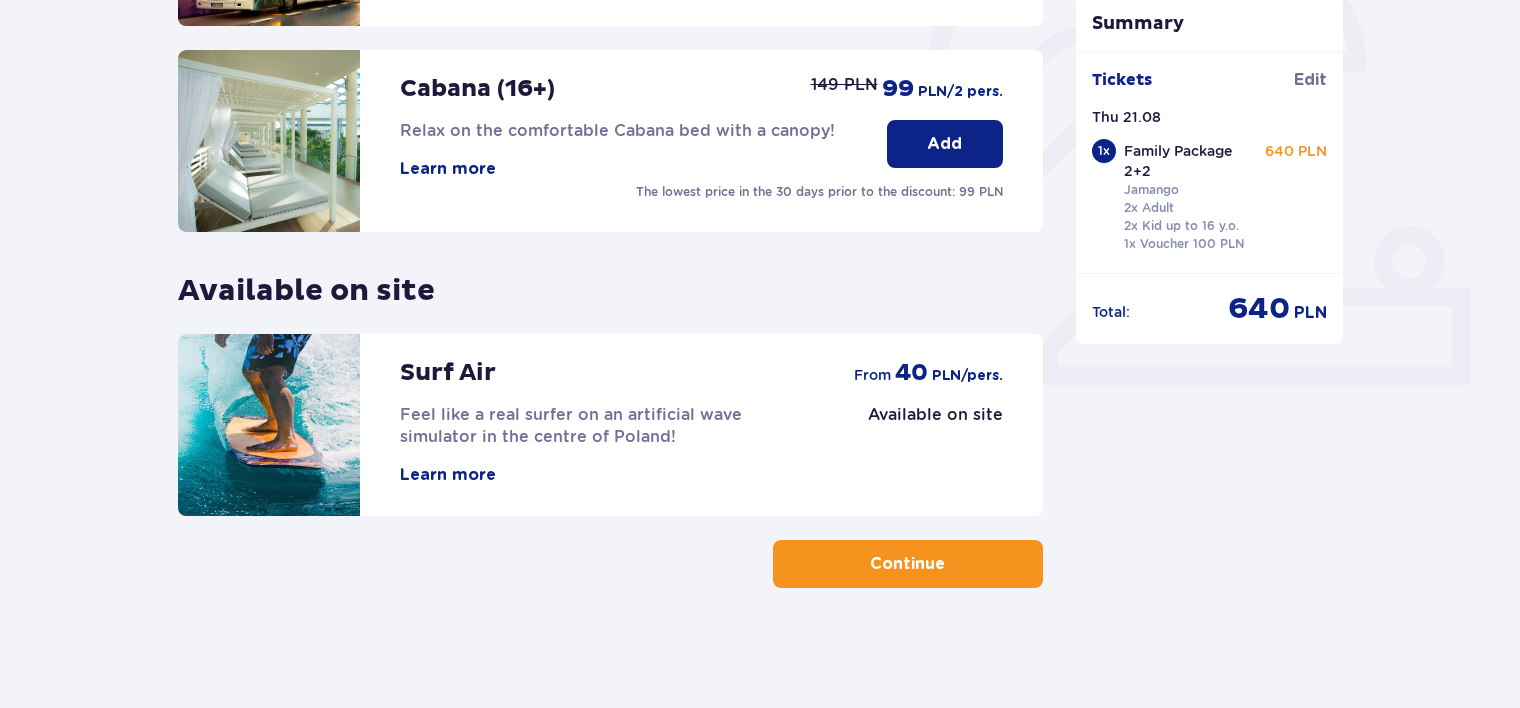 click on "Continue" at bounding box center (908, 564) 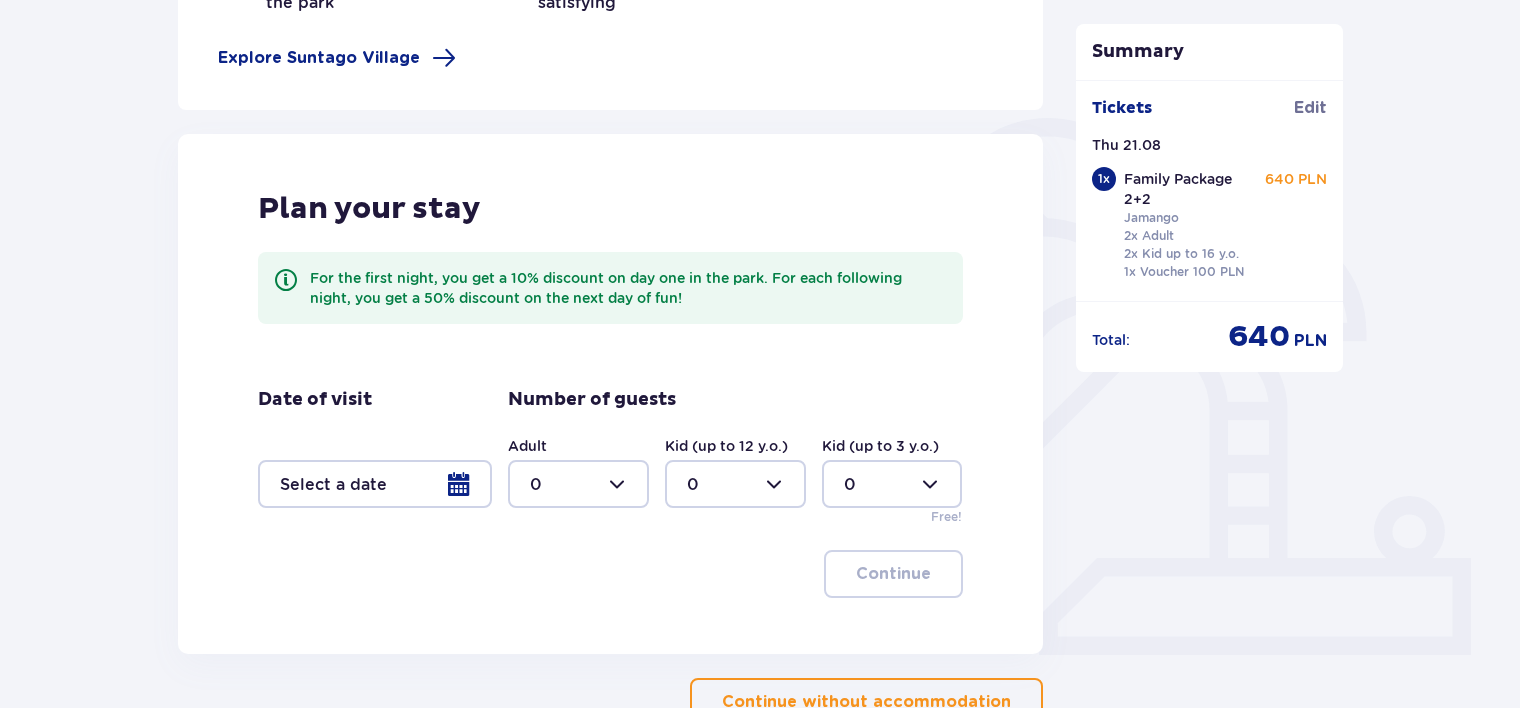 scroll, scrollTop: 516, scrollLeft: 0, axis: vertical 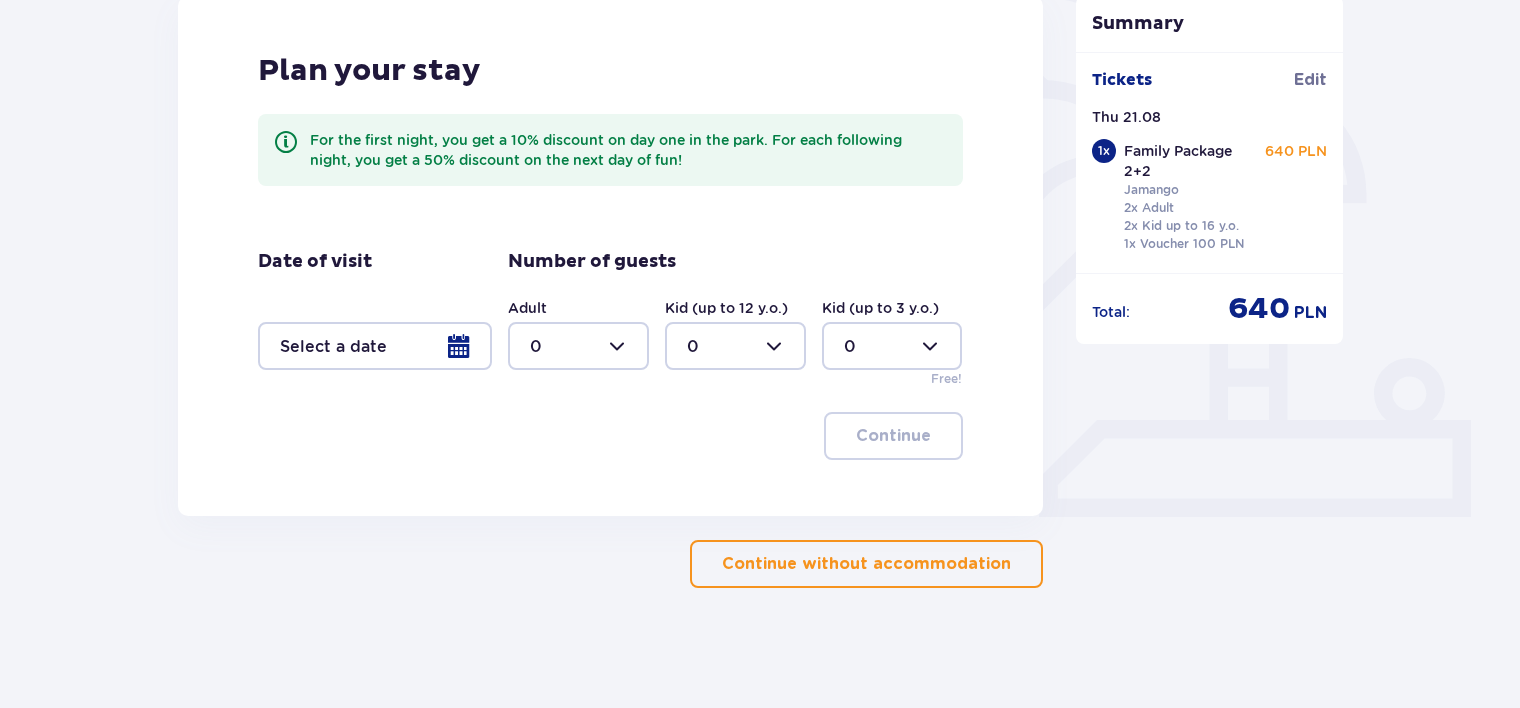 click on "Continue without accommodation" at bounding box center [866, 564] 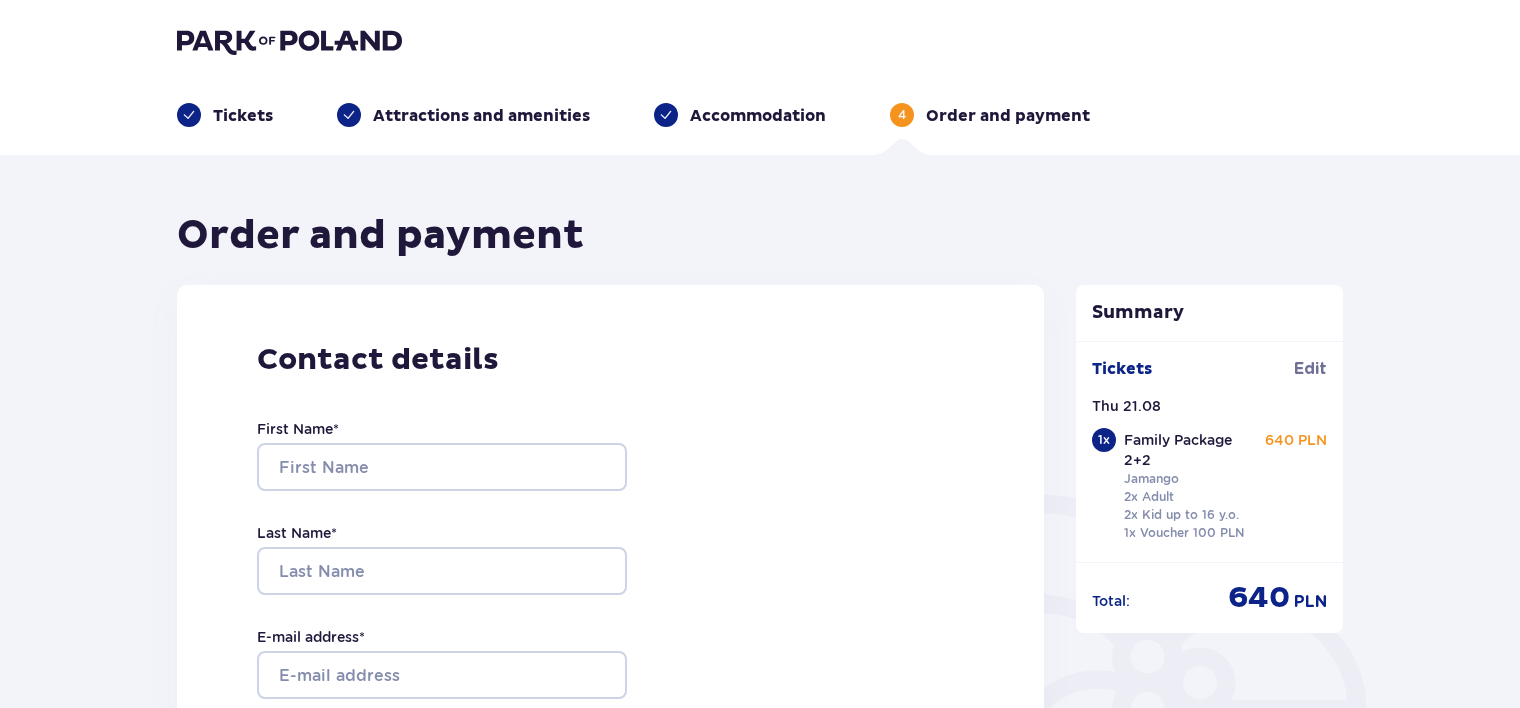 scroll, scrollTop: 0, scrollLeft: 0, axis: both 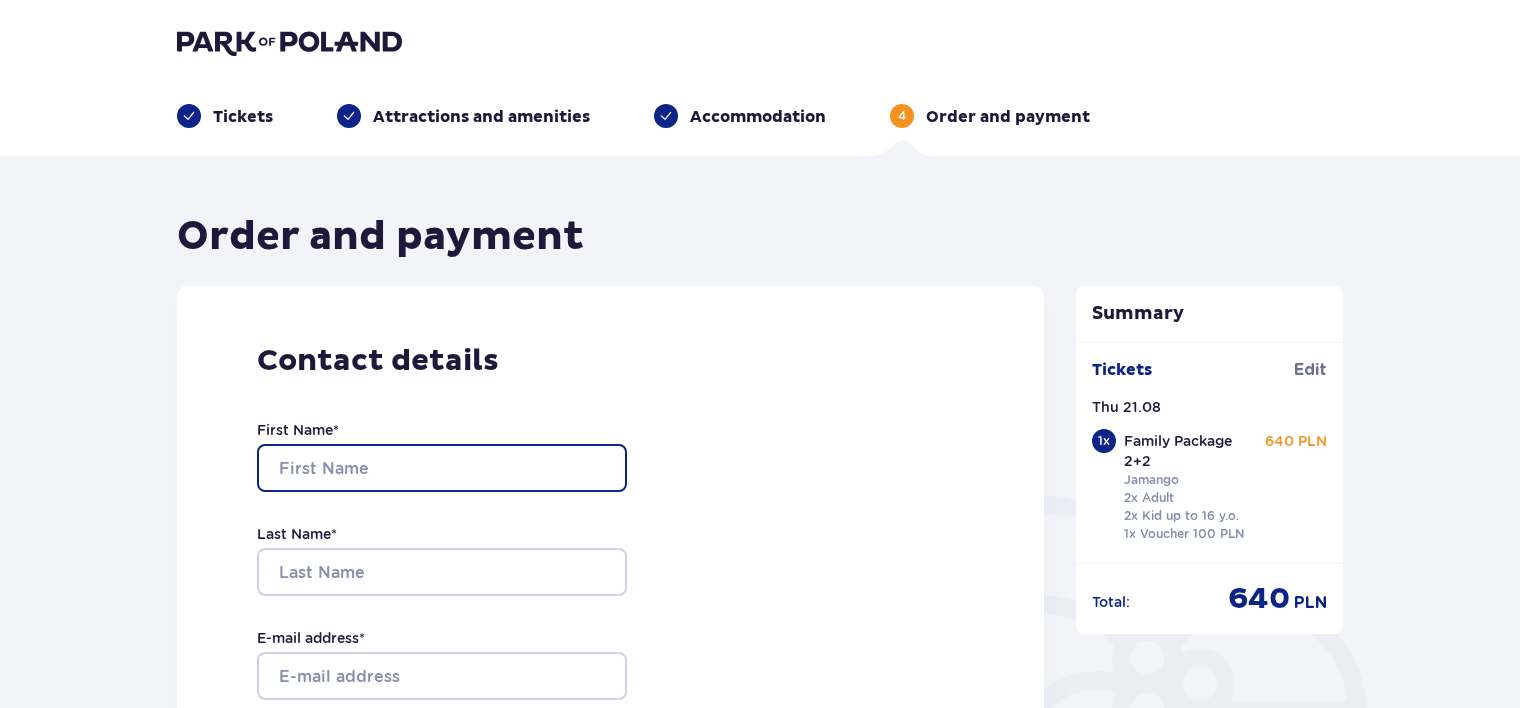click on "First Name *" at bounding box center (442, 468) 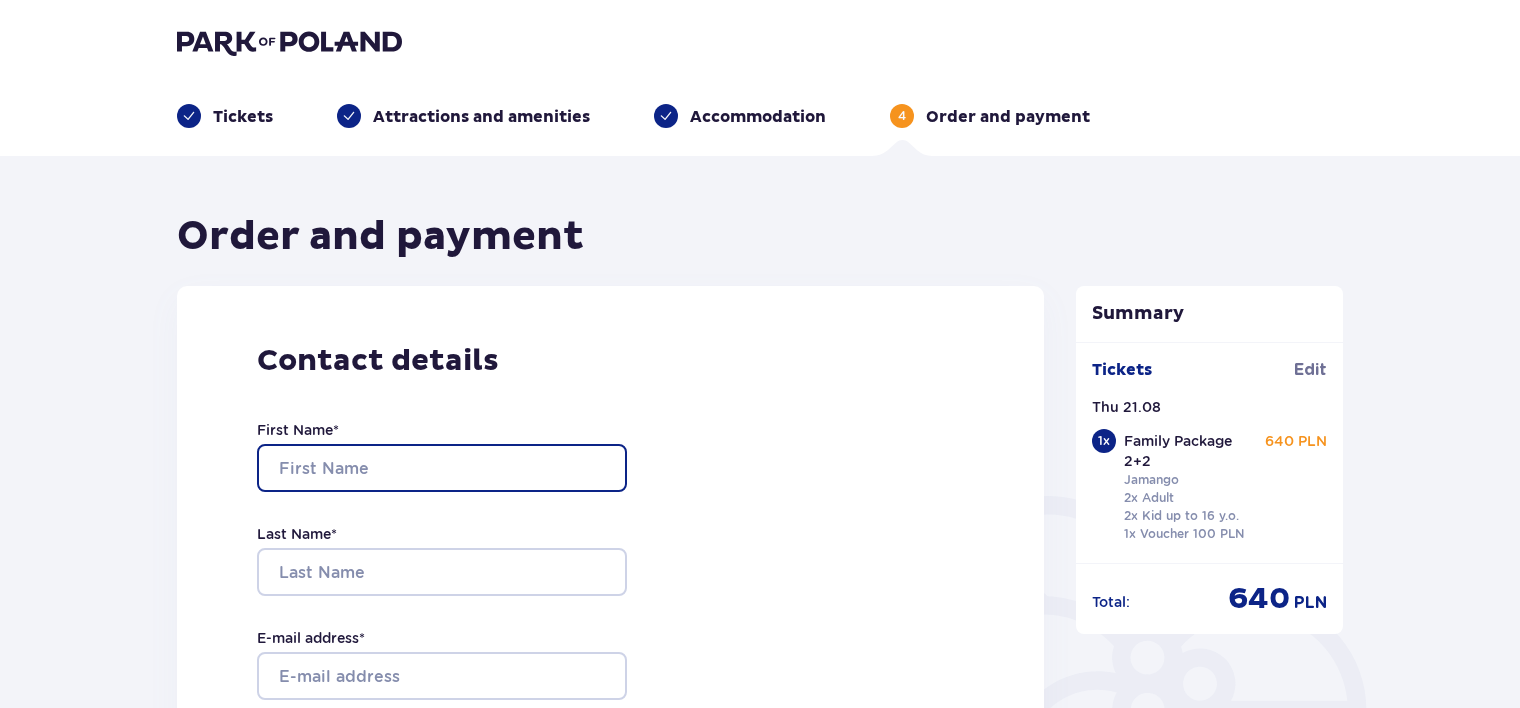 type on "Laura" 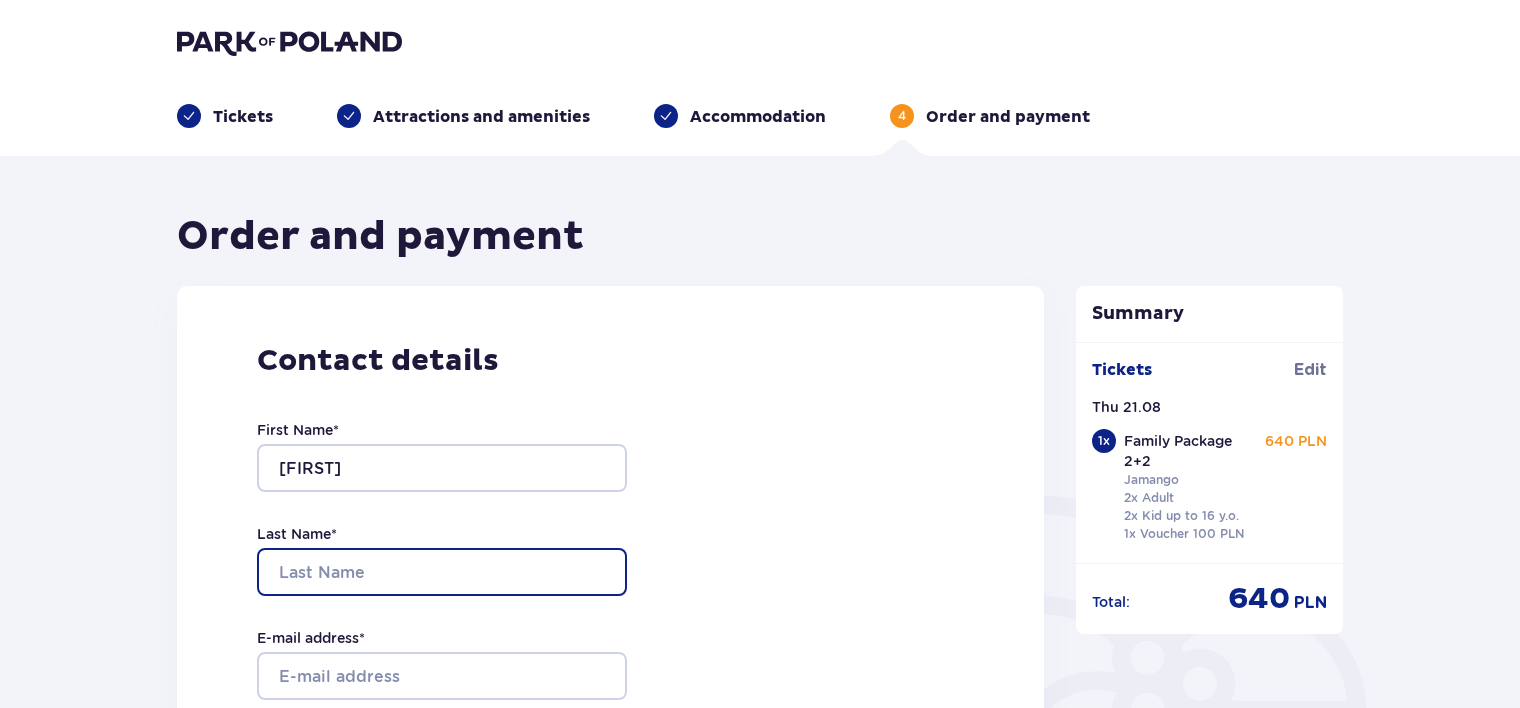 type on "Riekstiņa" 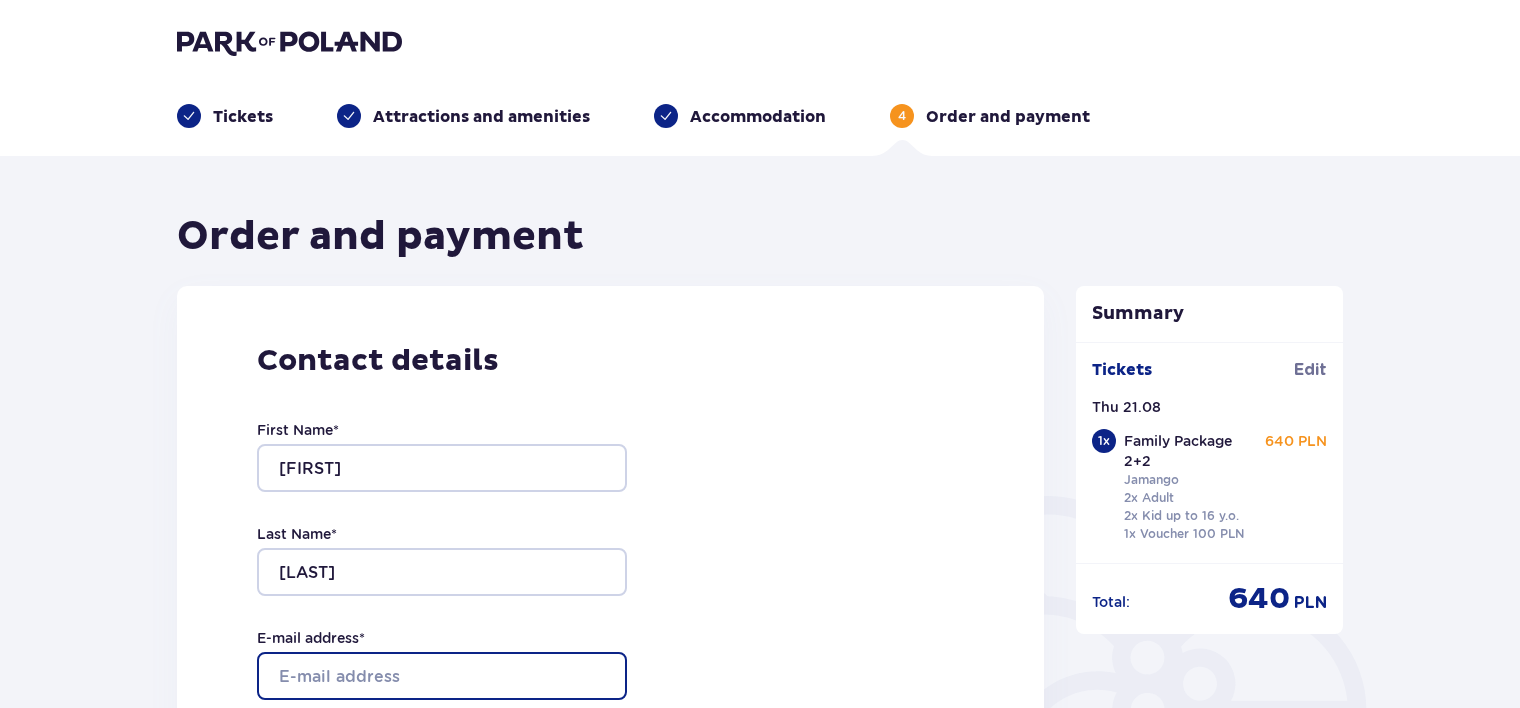 type on "laurariekstina96@gmail.com" 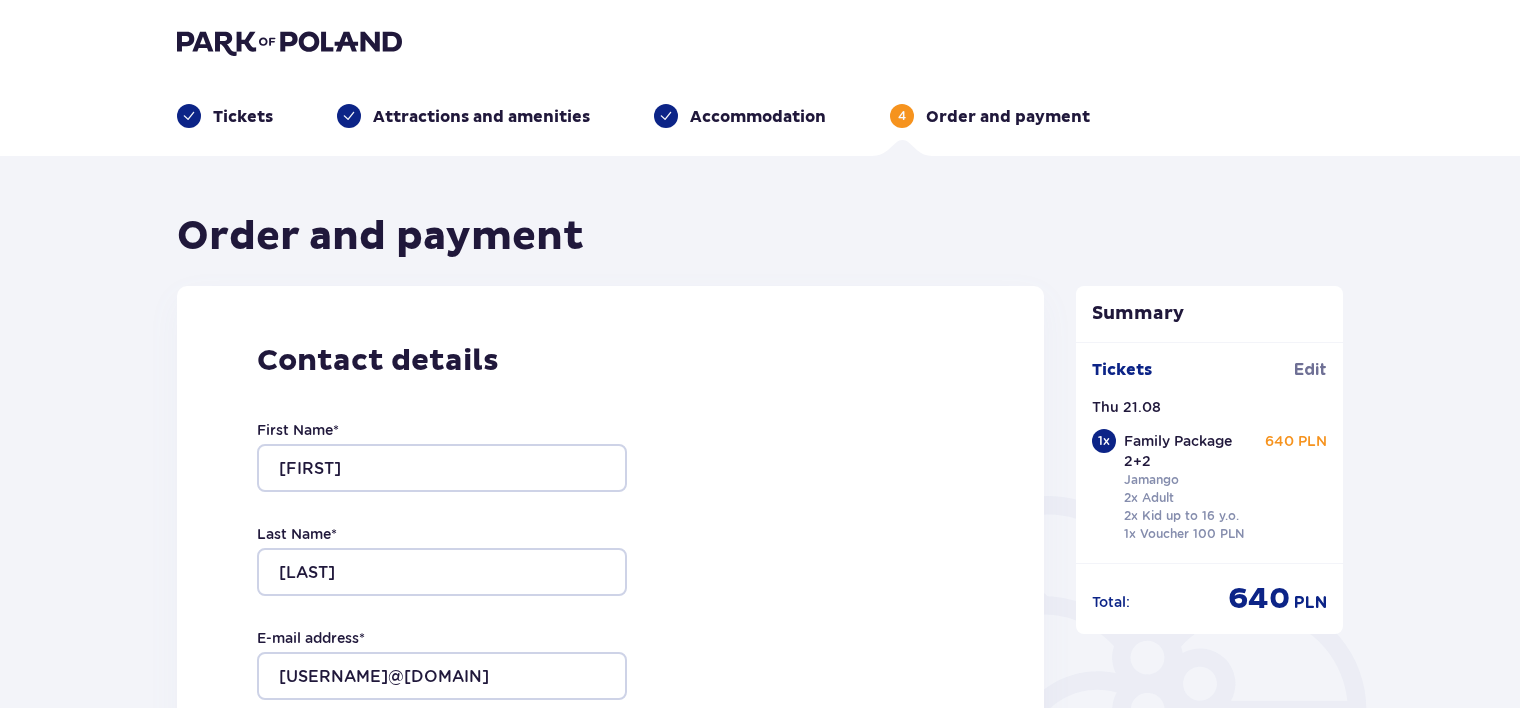 type on "laurariekstina96@gmail.com" 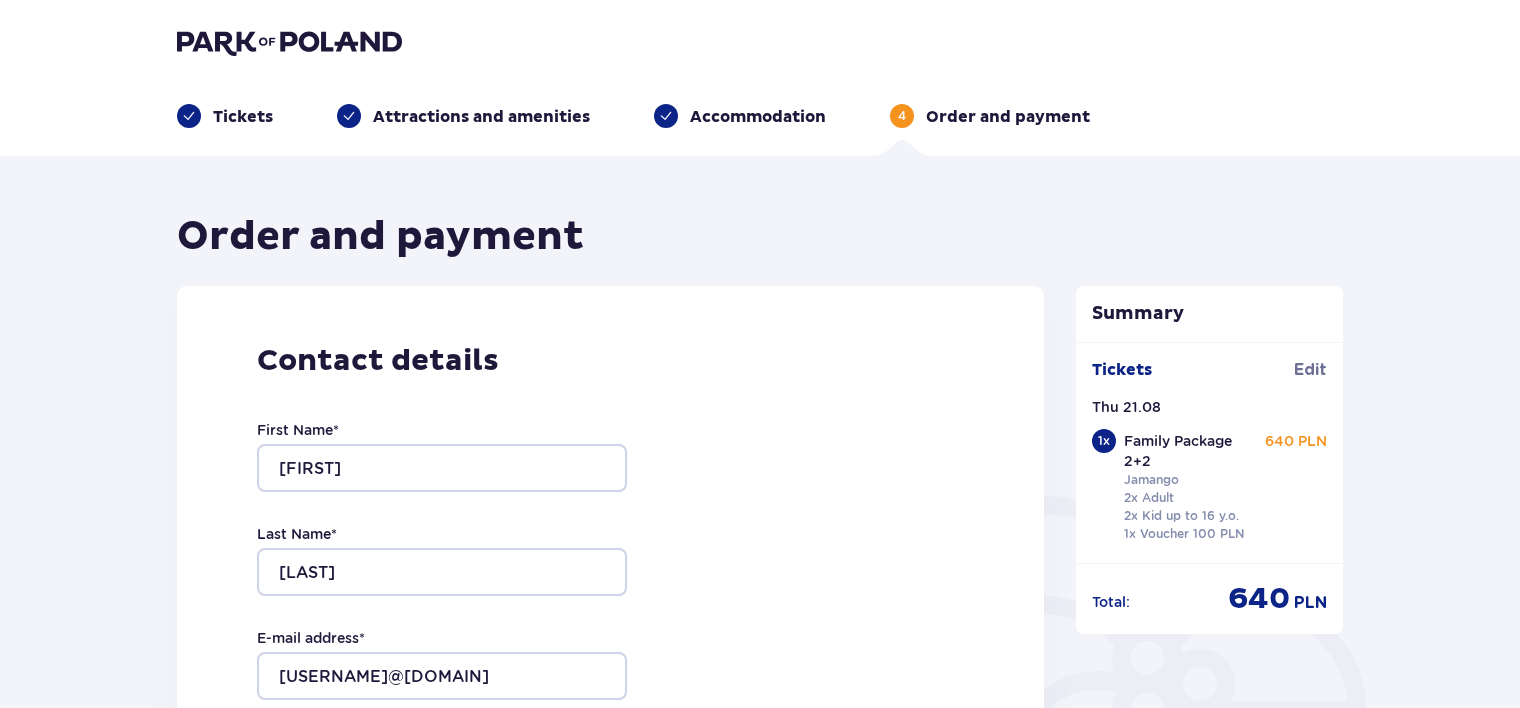 type on "+37126026678" 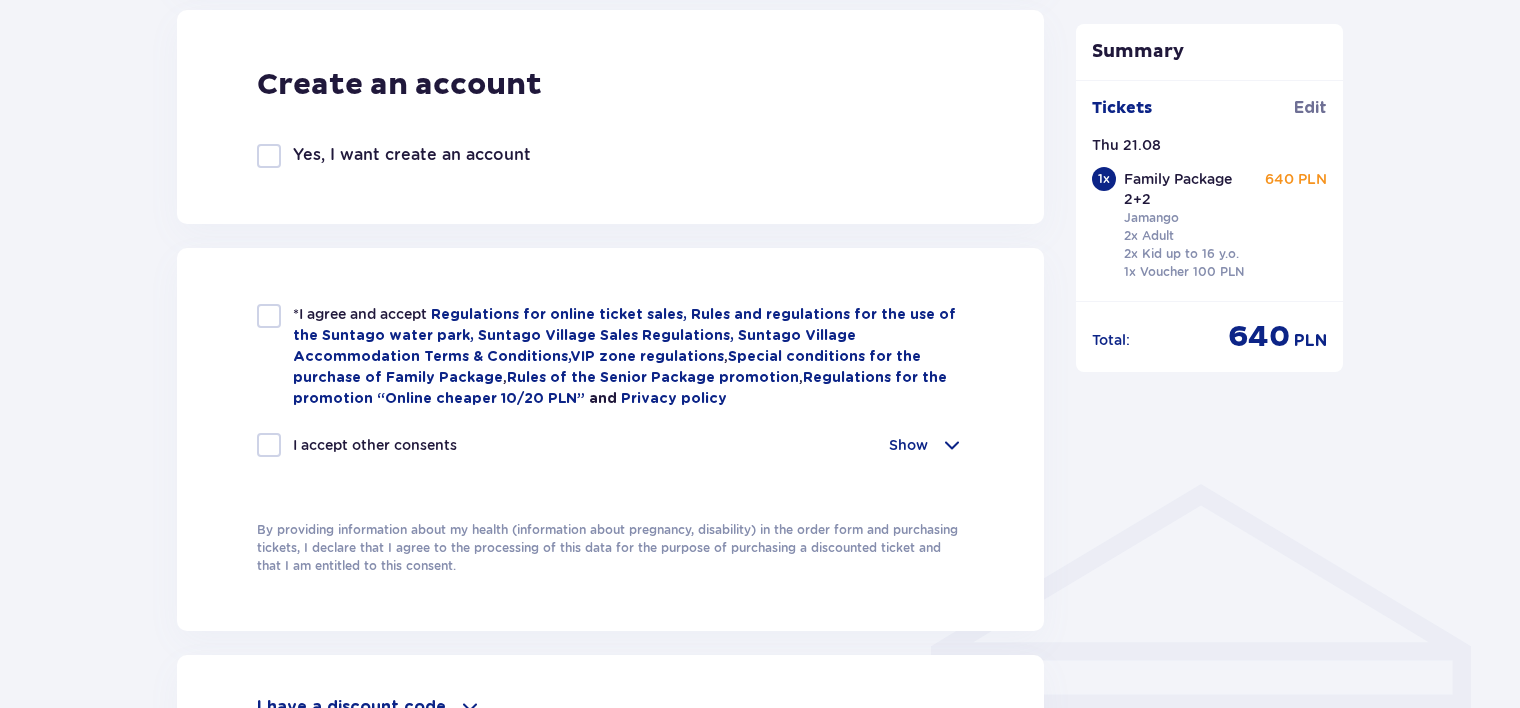 scroll, scrollTop: 1145, scrollLeft: 0, axis: vertical 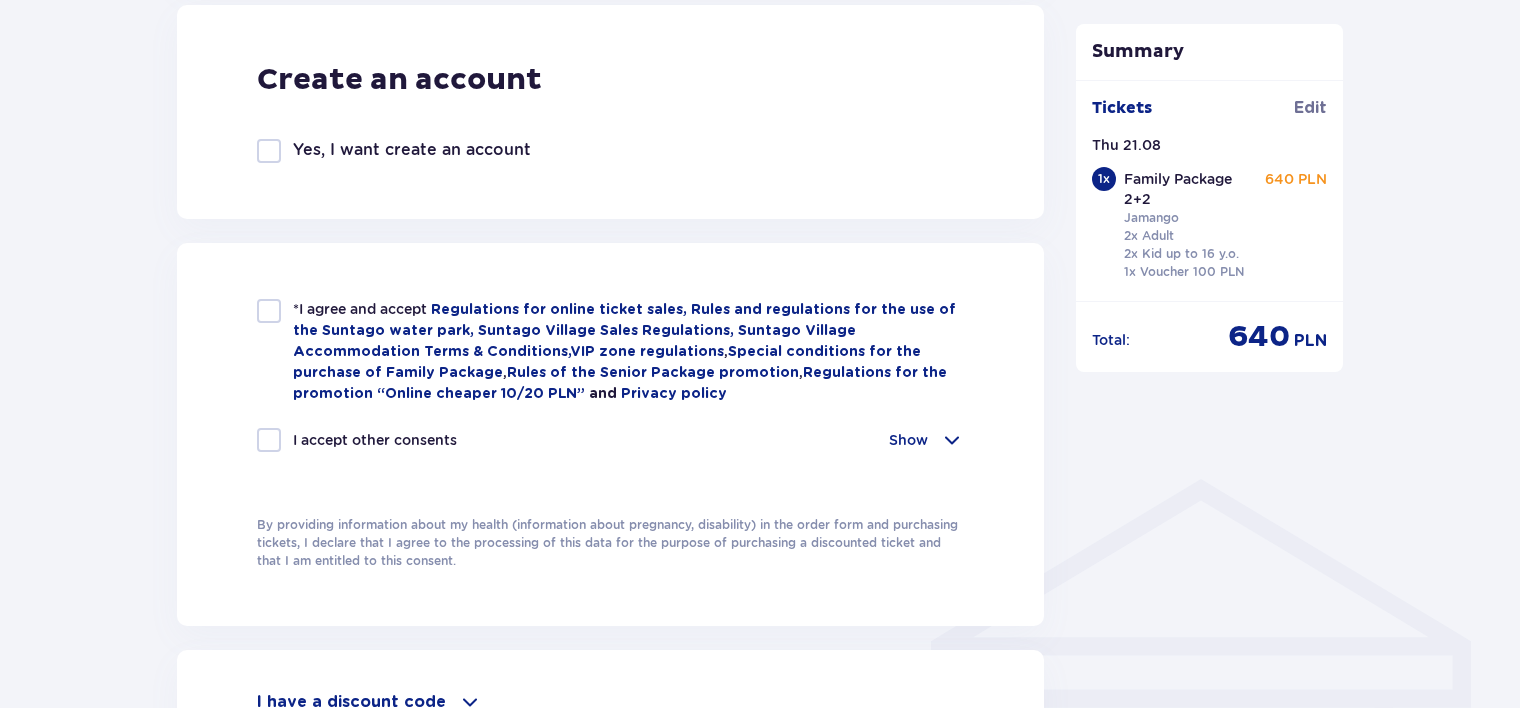 click at bounding box center [269, 311] 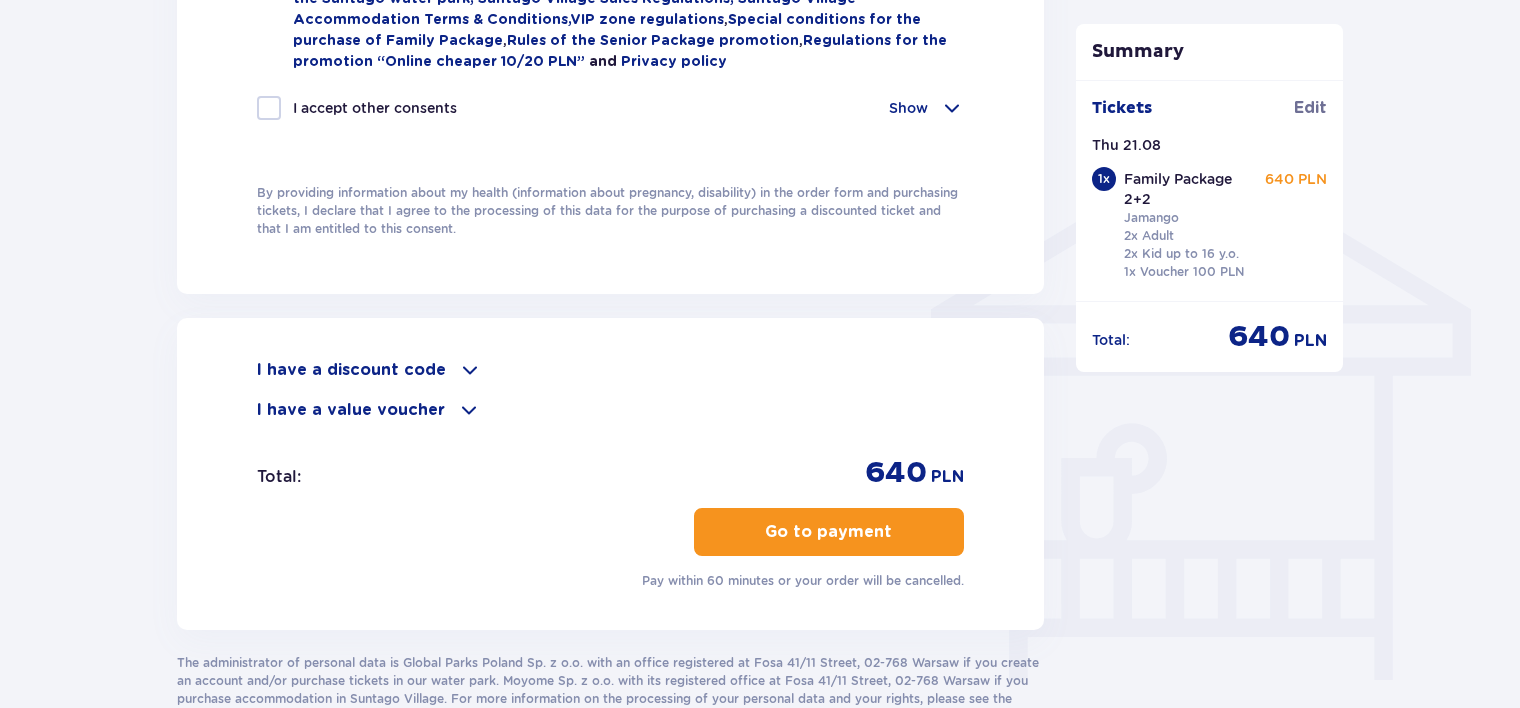 scroll, scrollTop: 1614, scrollLeft: 0, axis: vertical 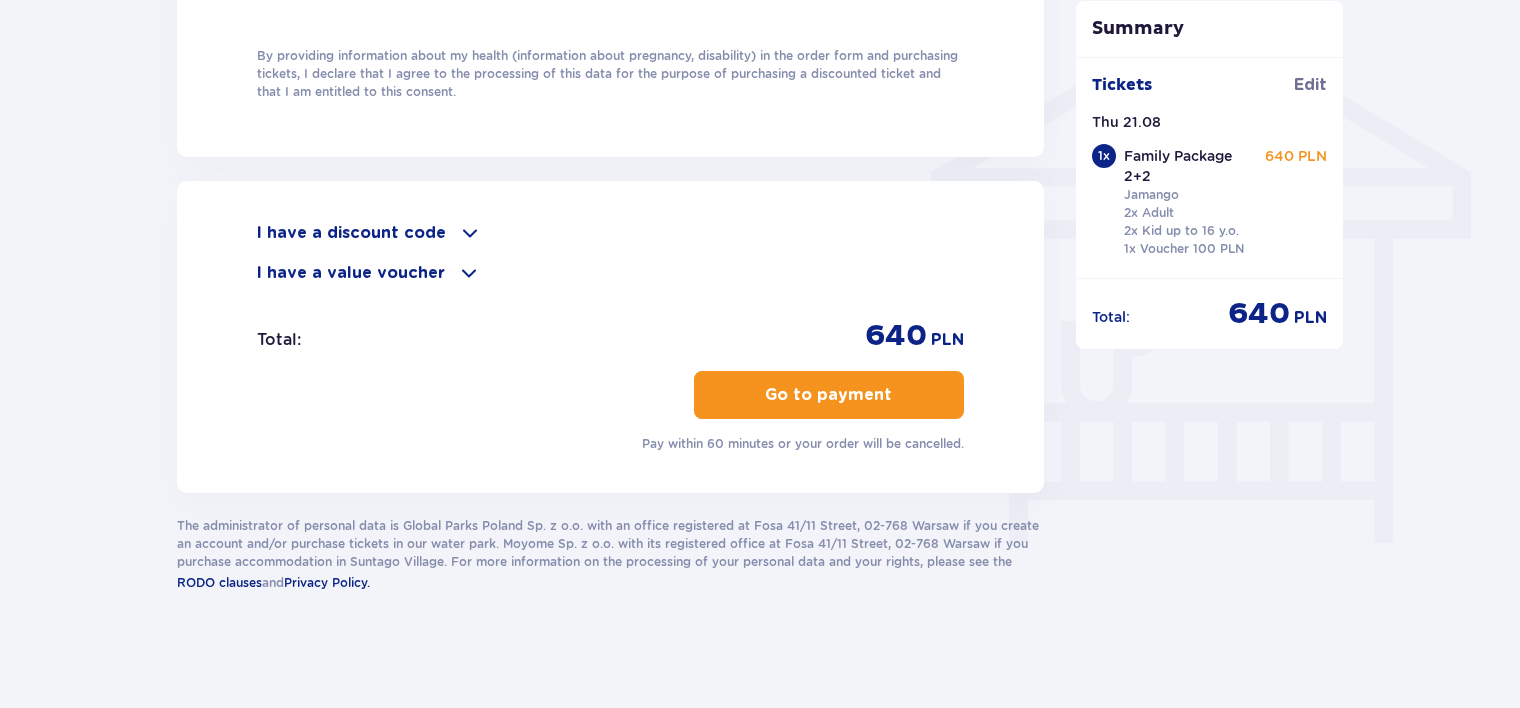 click on "Go to payment" at bounding box center (829, 395) 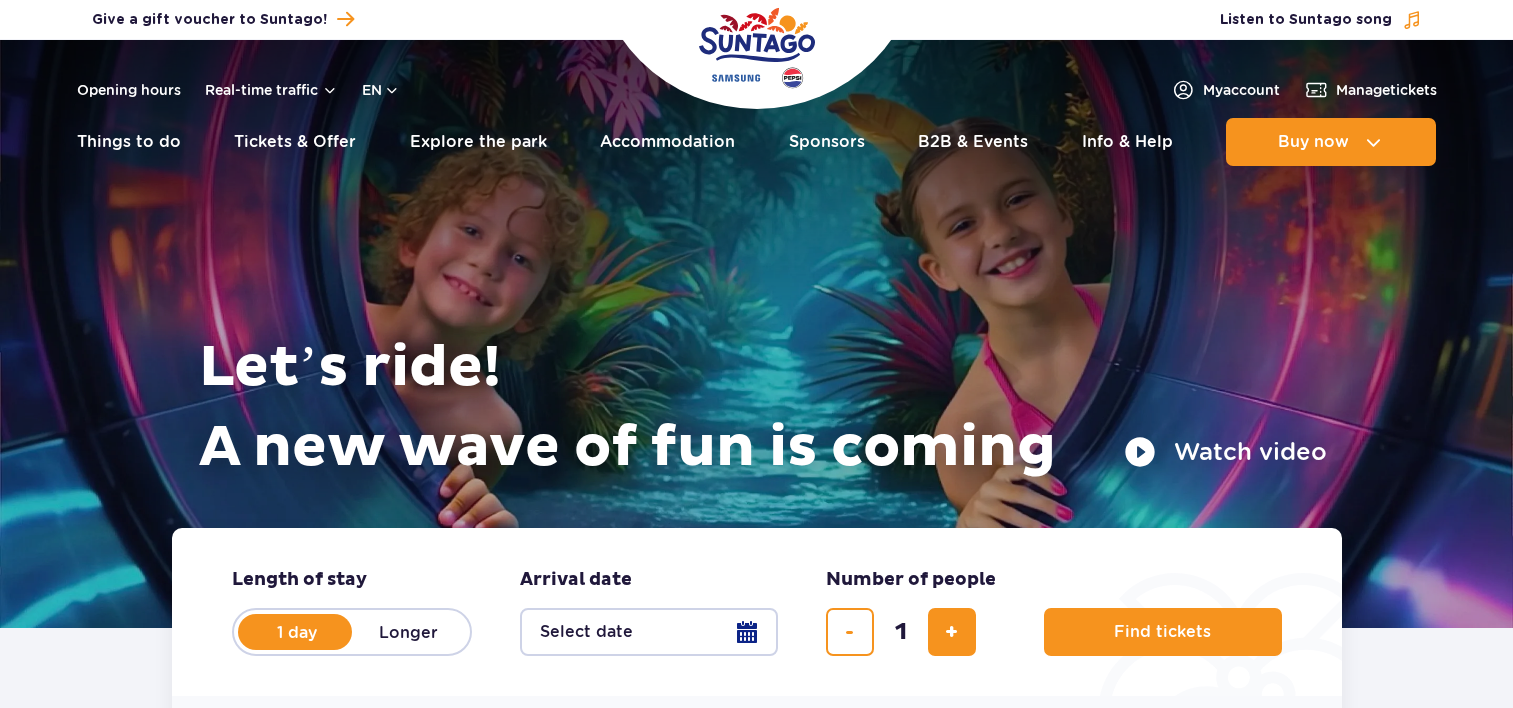 scroll, scrollTop: 0, scrollLeft: 0, axis: both 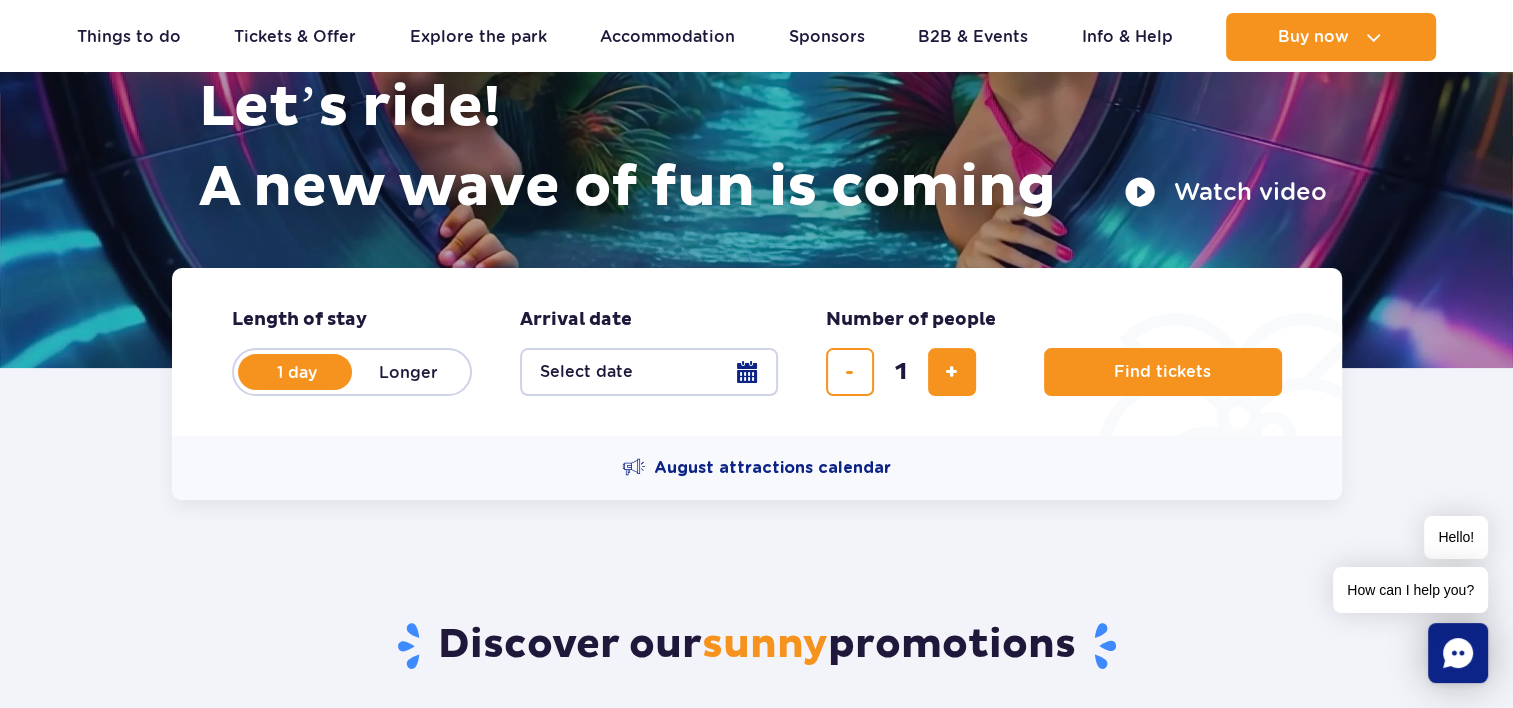 click on "Select date" at bounding box center (649, 372) 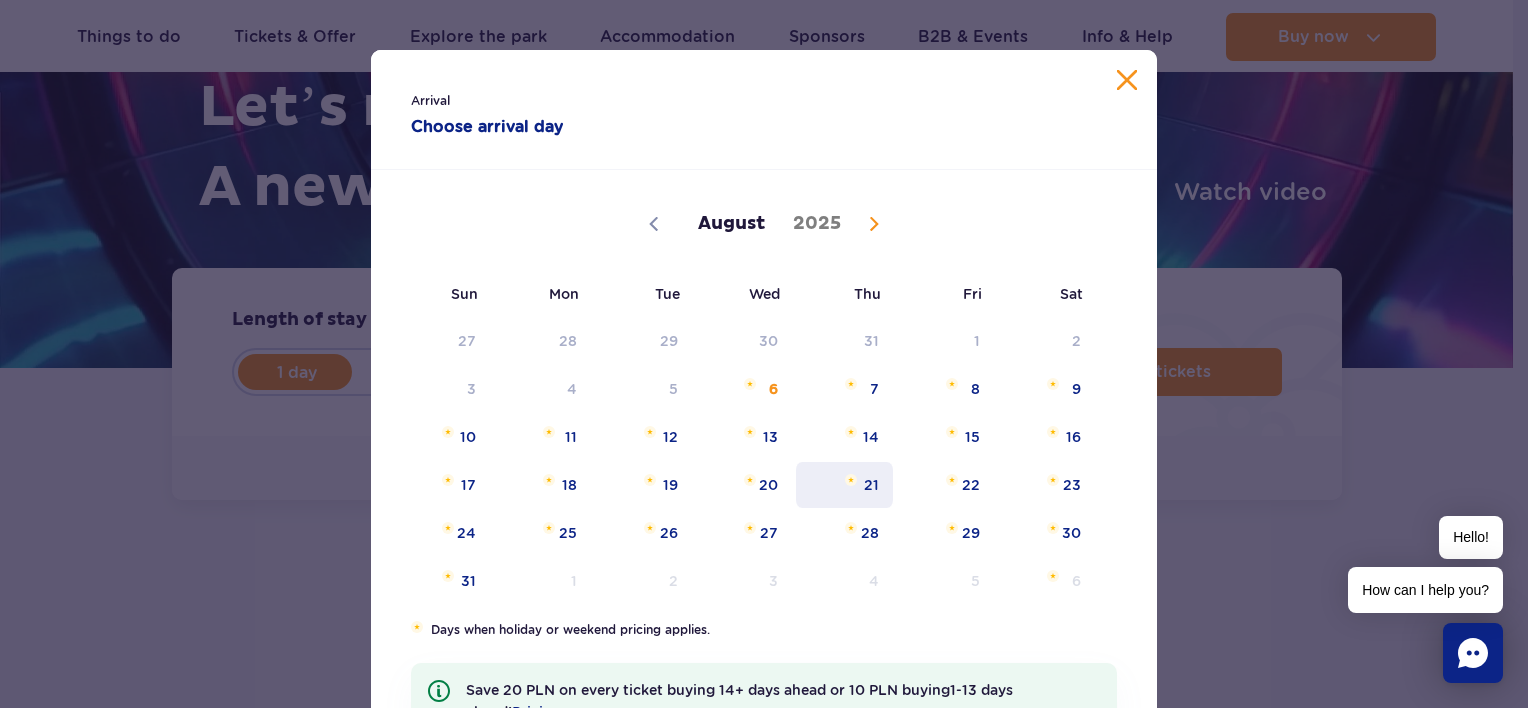 click at bounding box center (851, 480) 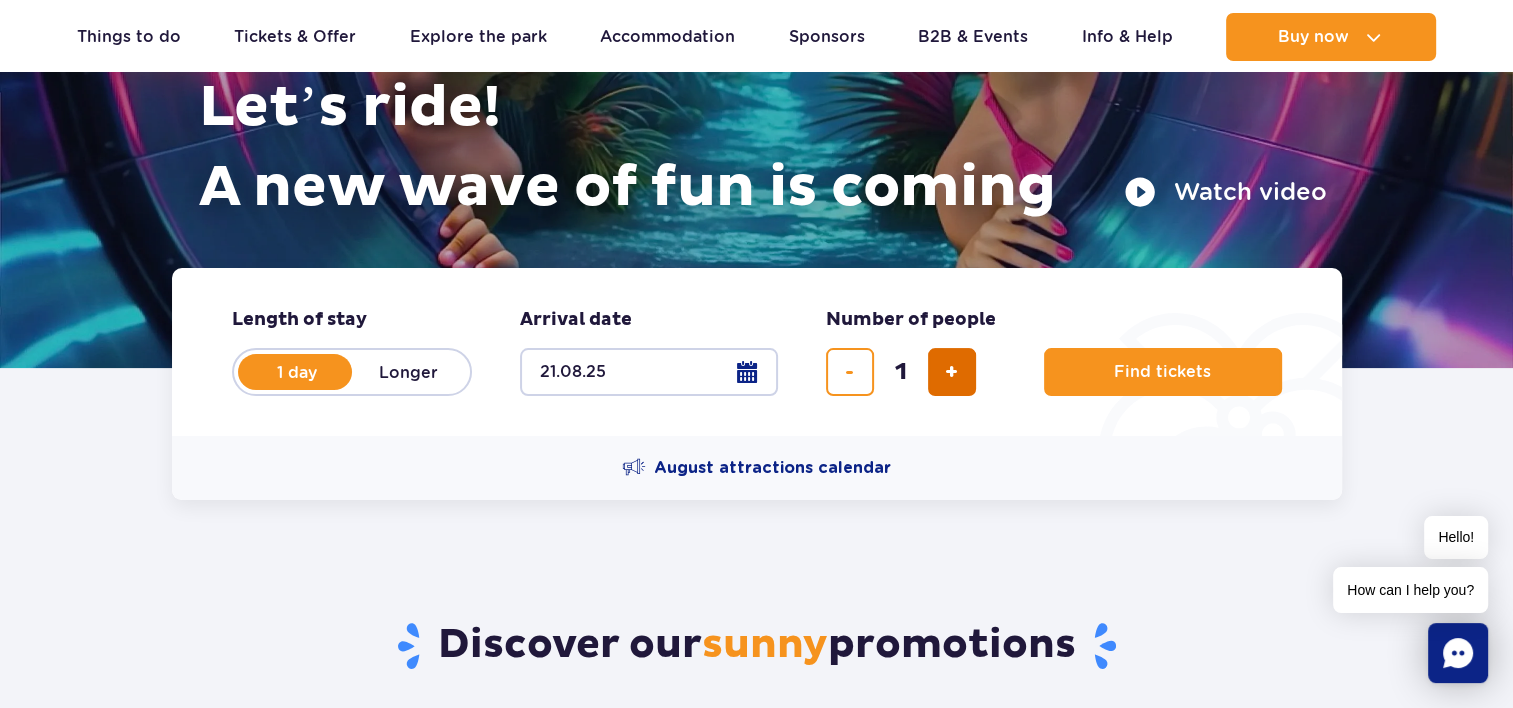 click at bounding box center (952, 372) 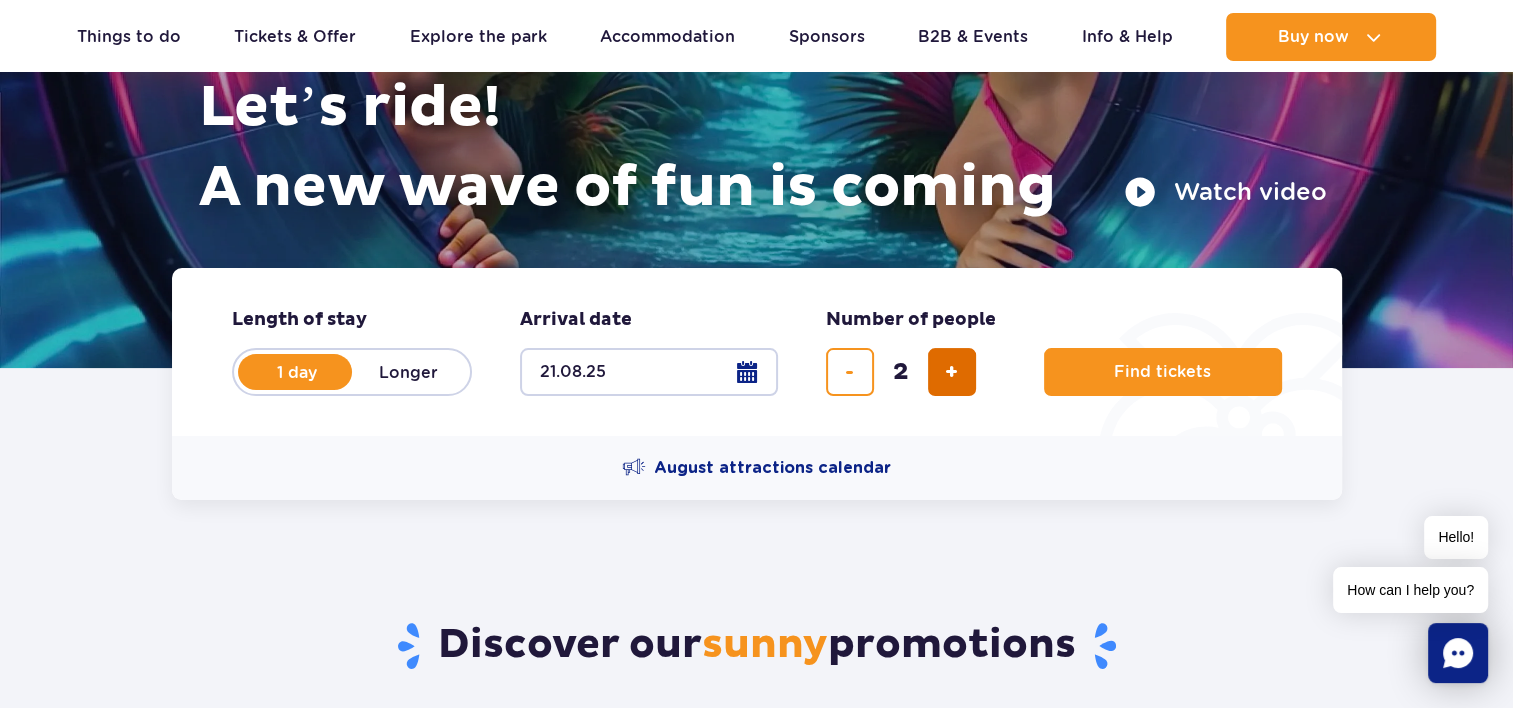 click at bounding box center (952, 372) 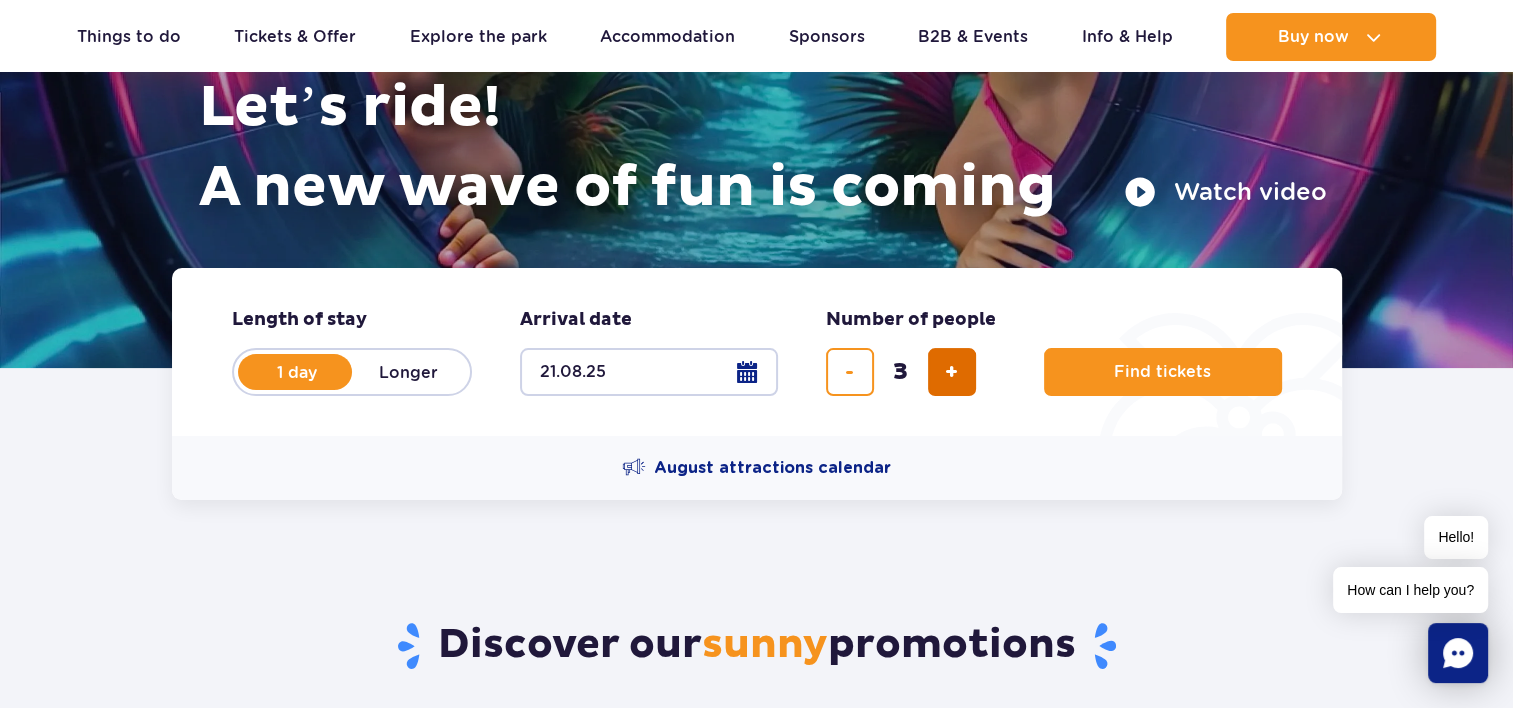 click at bounding box center [952, 372] 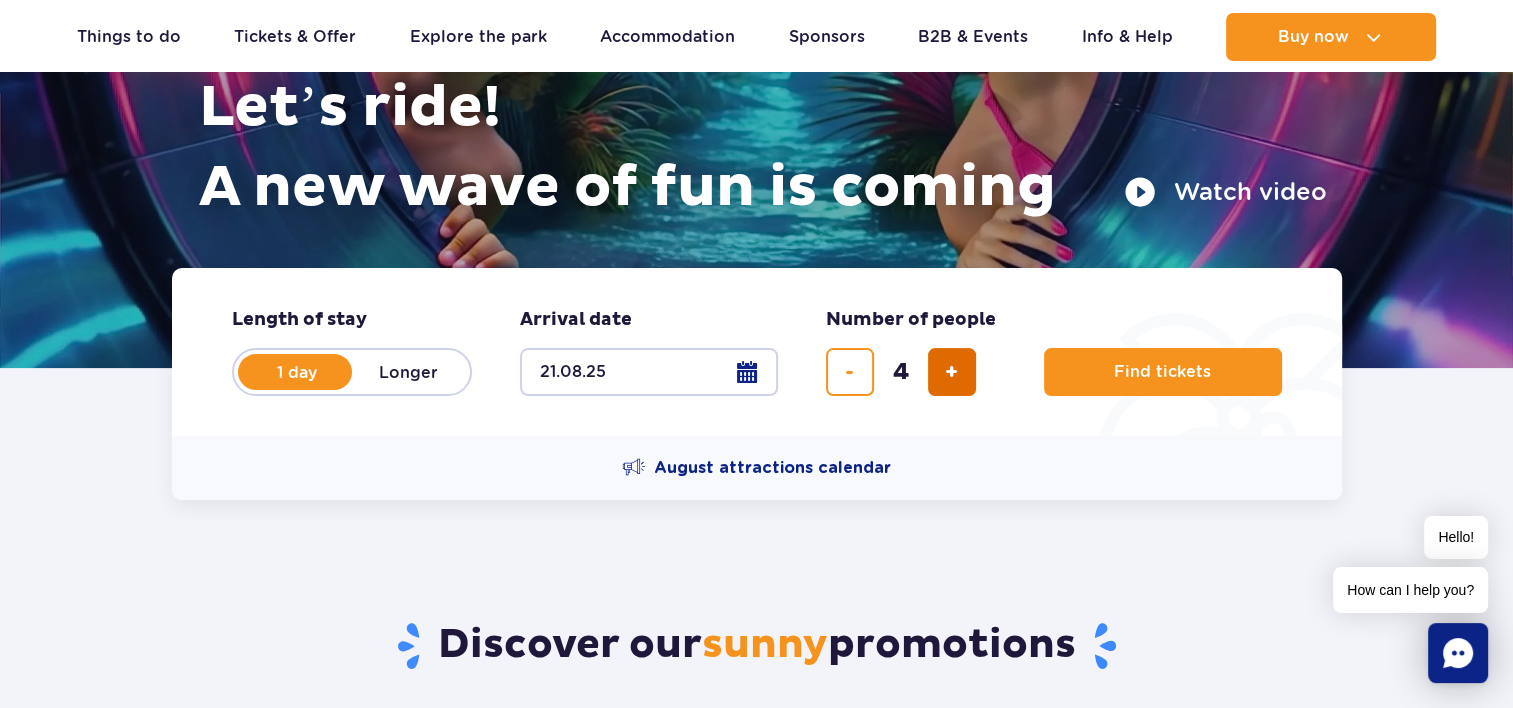 click at bounding box center [952, 372] 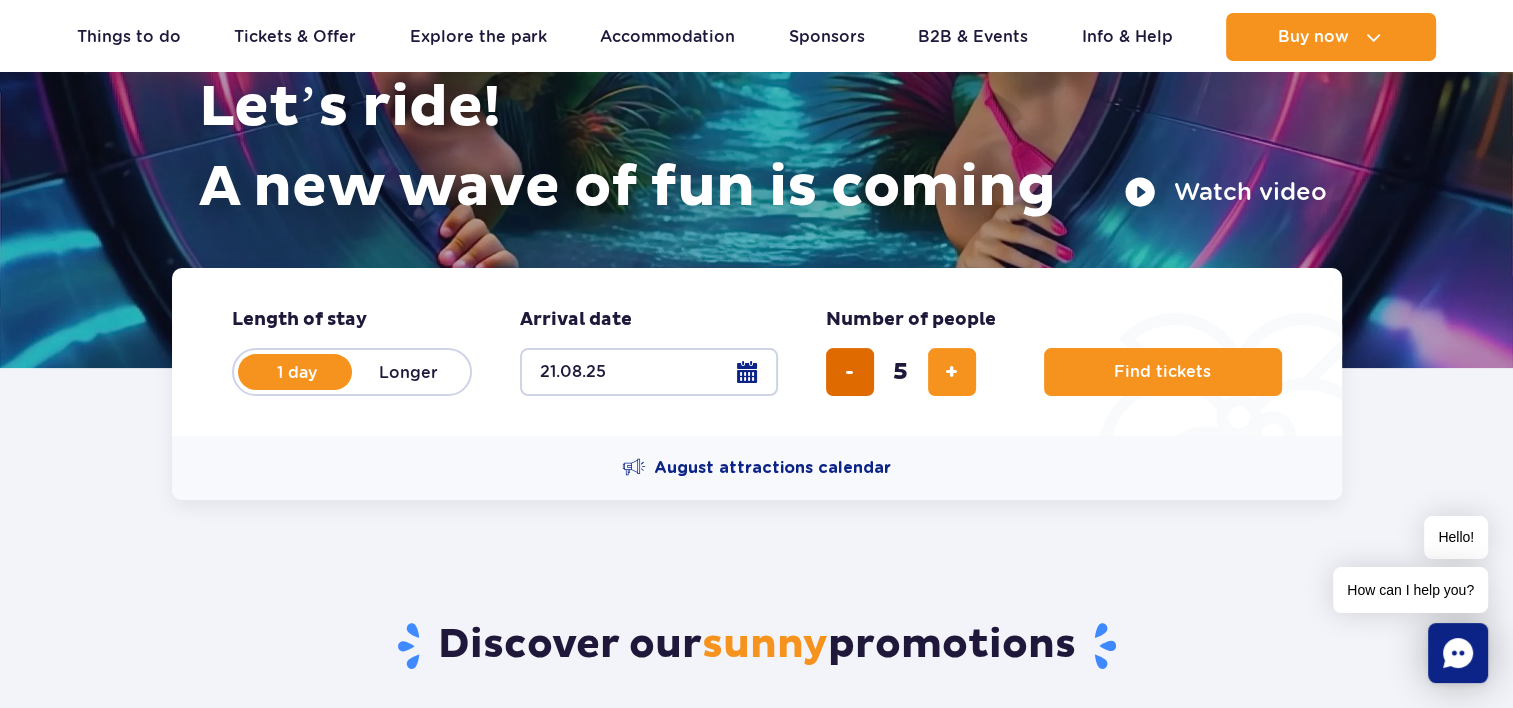 click at bounding box center (849, 372) 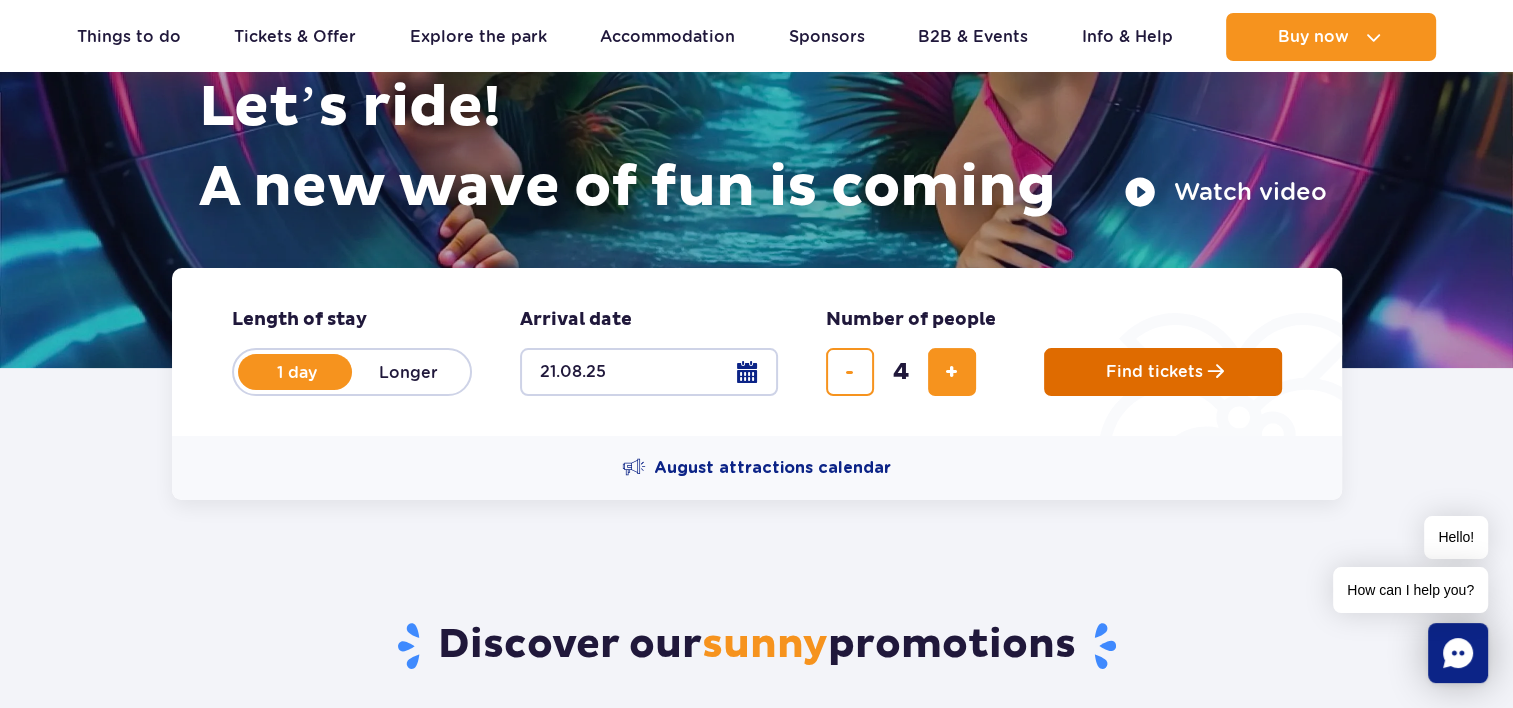 click on "Find tickets" at bounding box center [1163, 372] 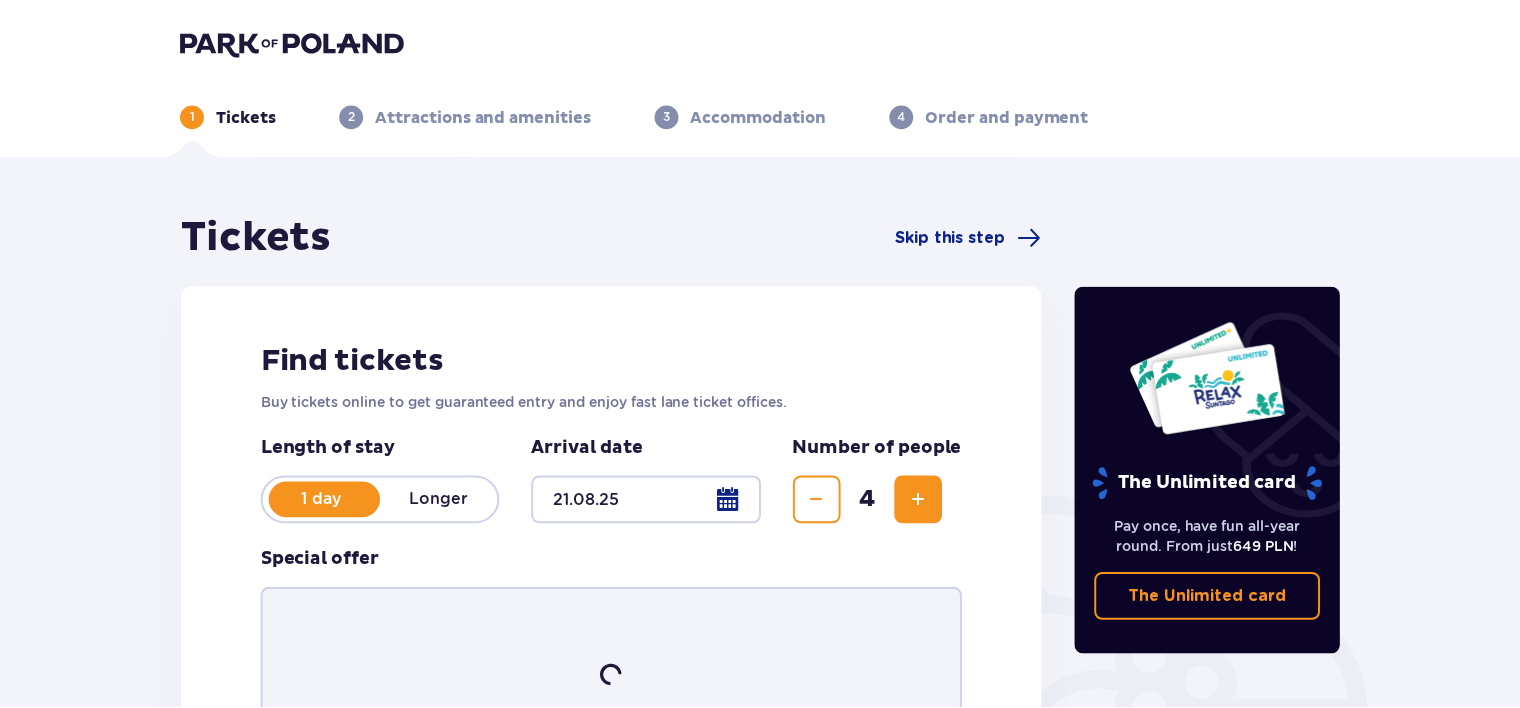 scroll, scrollTop: 0, scrollLeft: 0, axis: both 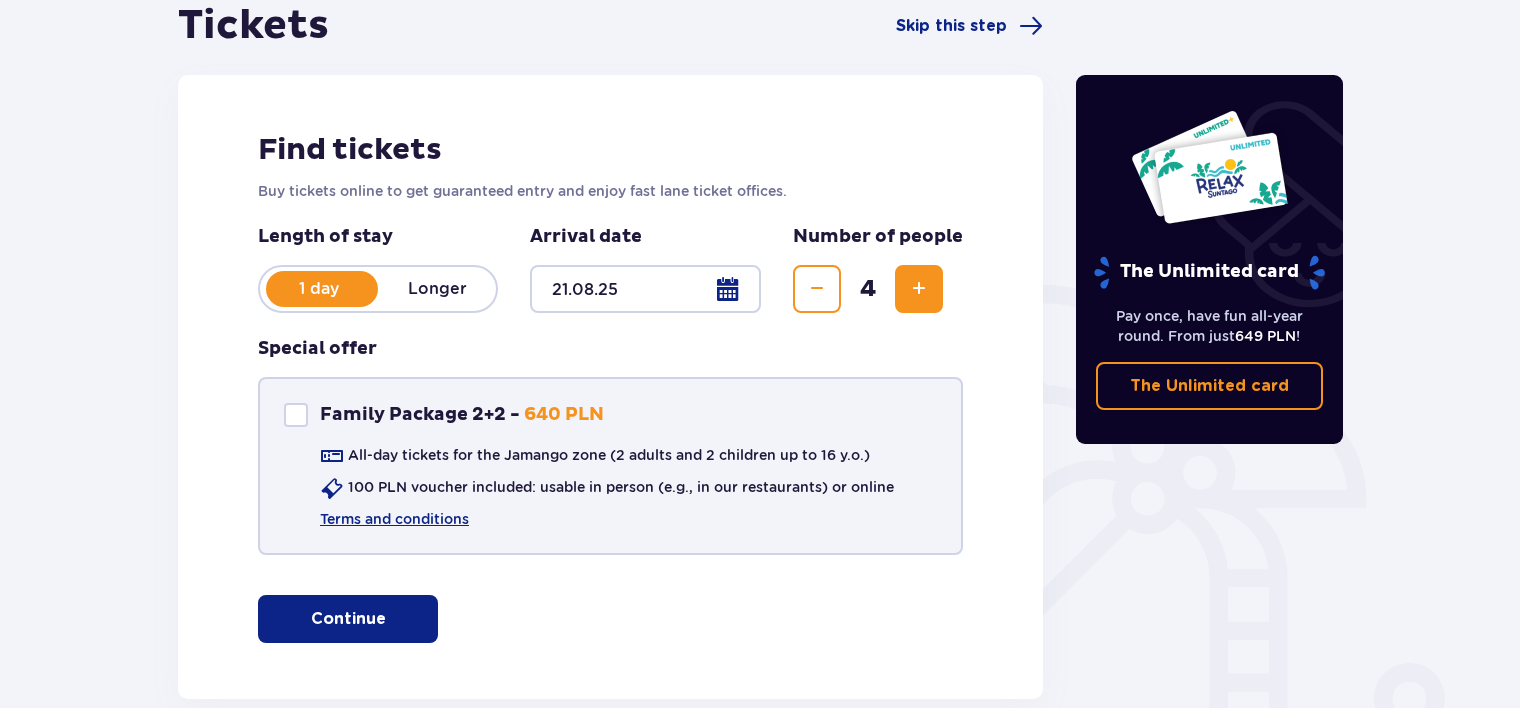 click at bounding box center (296, 415) 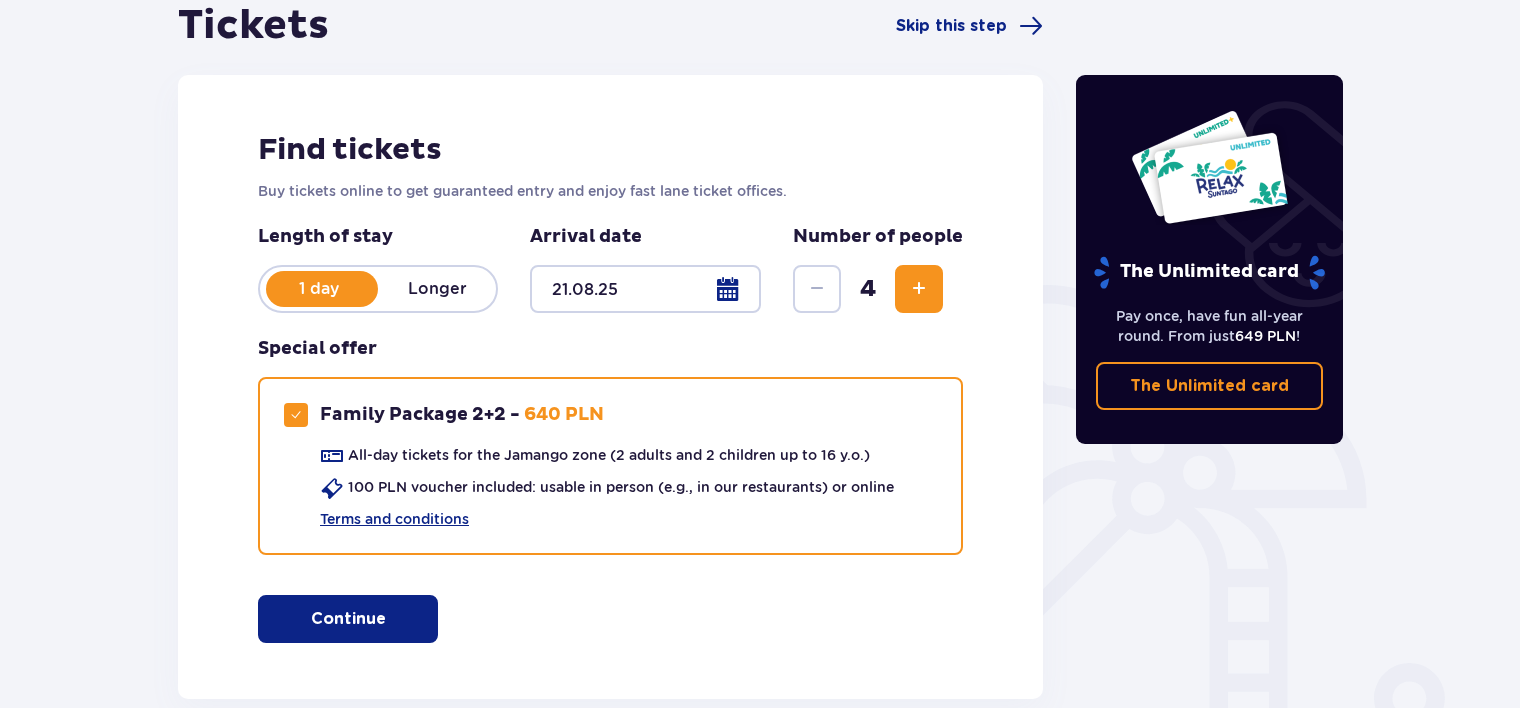 click at bounding box center (390, 619) 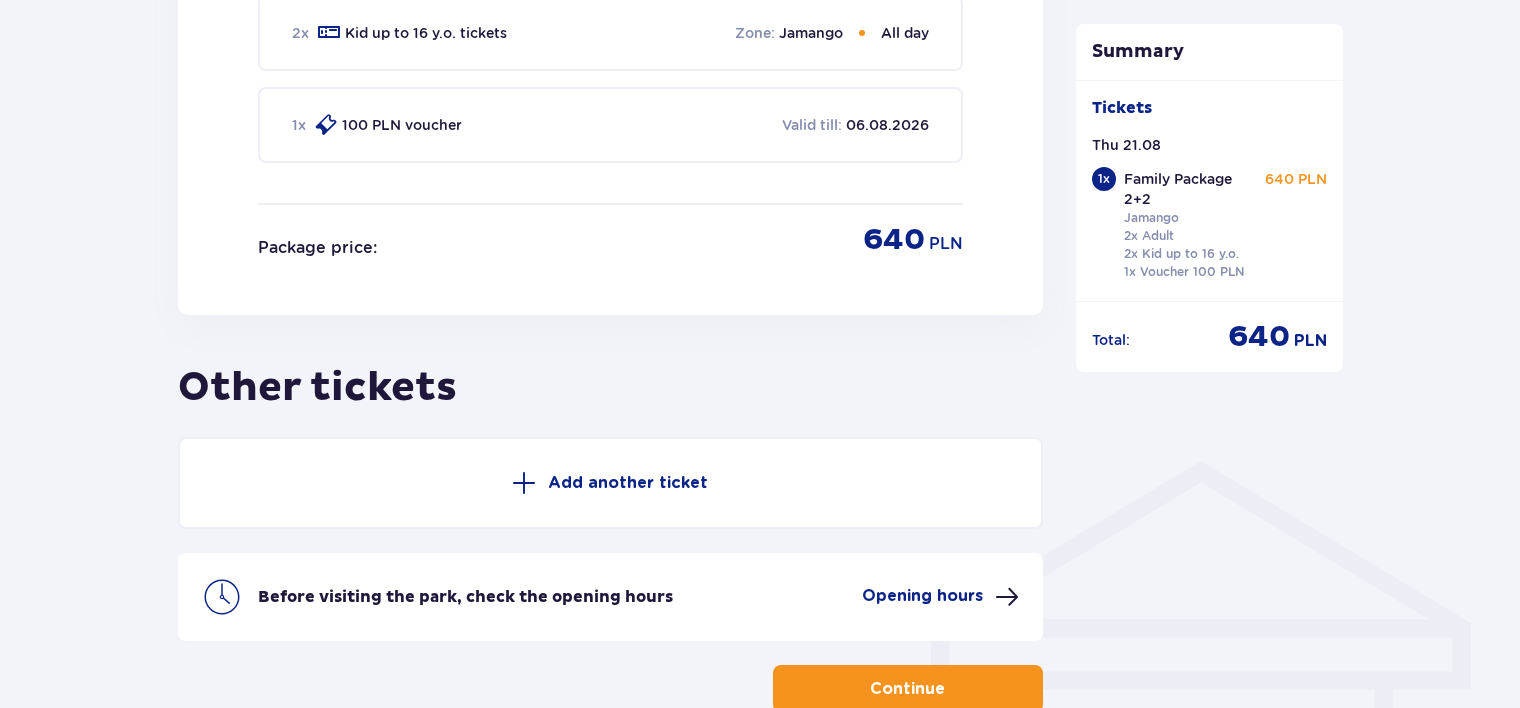 scroll, scrollTop: 1196, scrollLeft: 0, axis: vertical 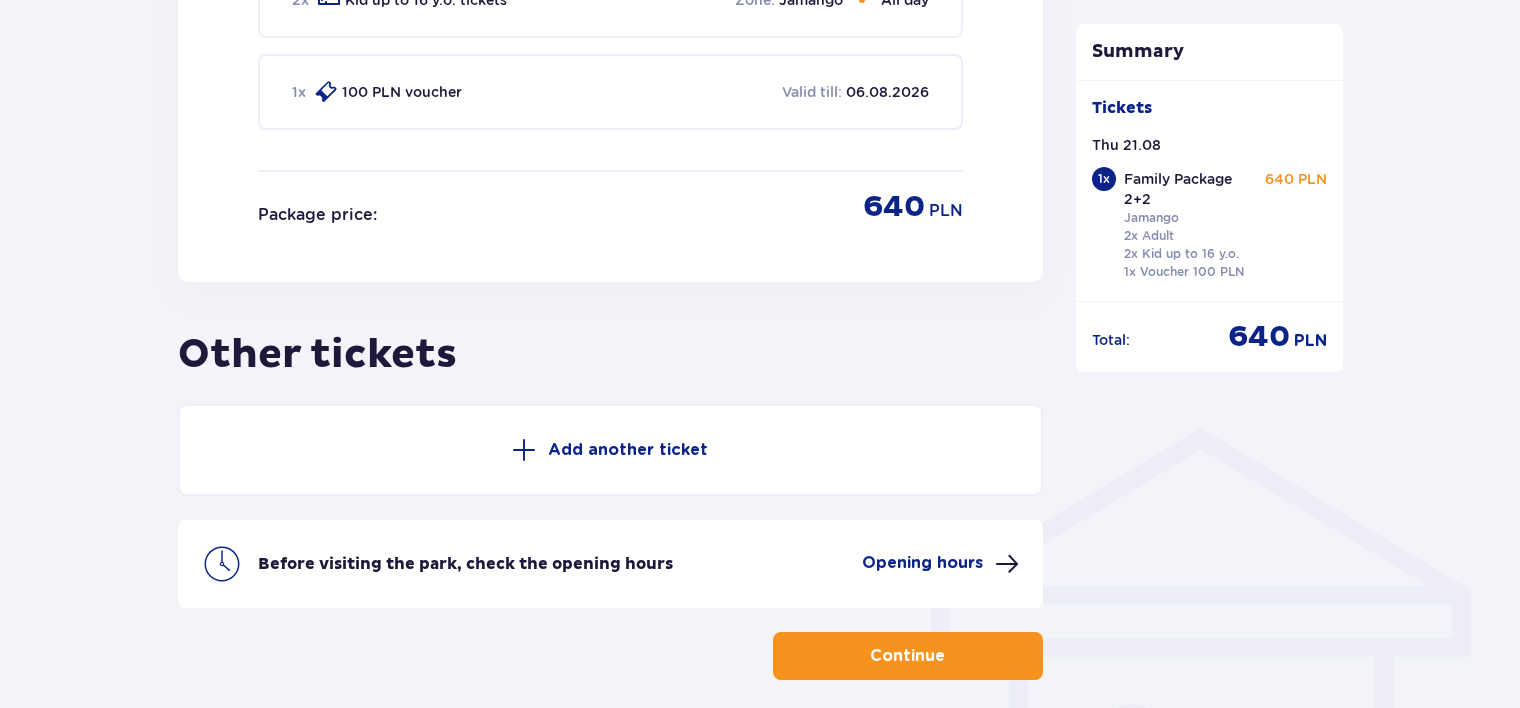 click on "Continue" at bounding box center (908, 656) 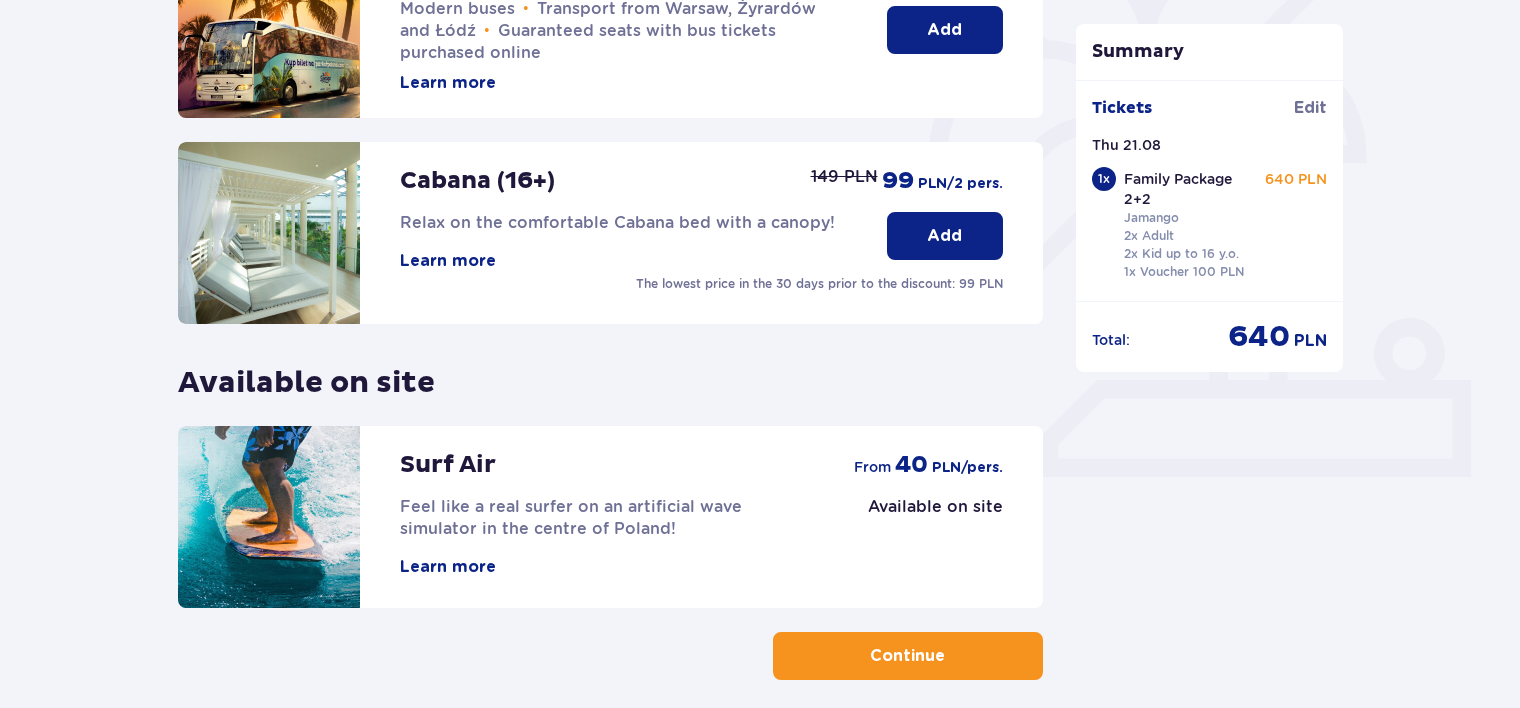 scroll, scrollTop: 648, scrollLeft: 0, axis: vertical 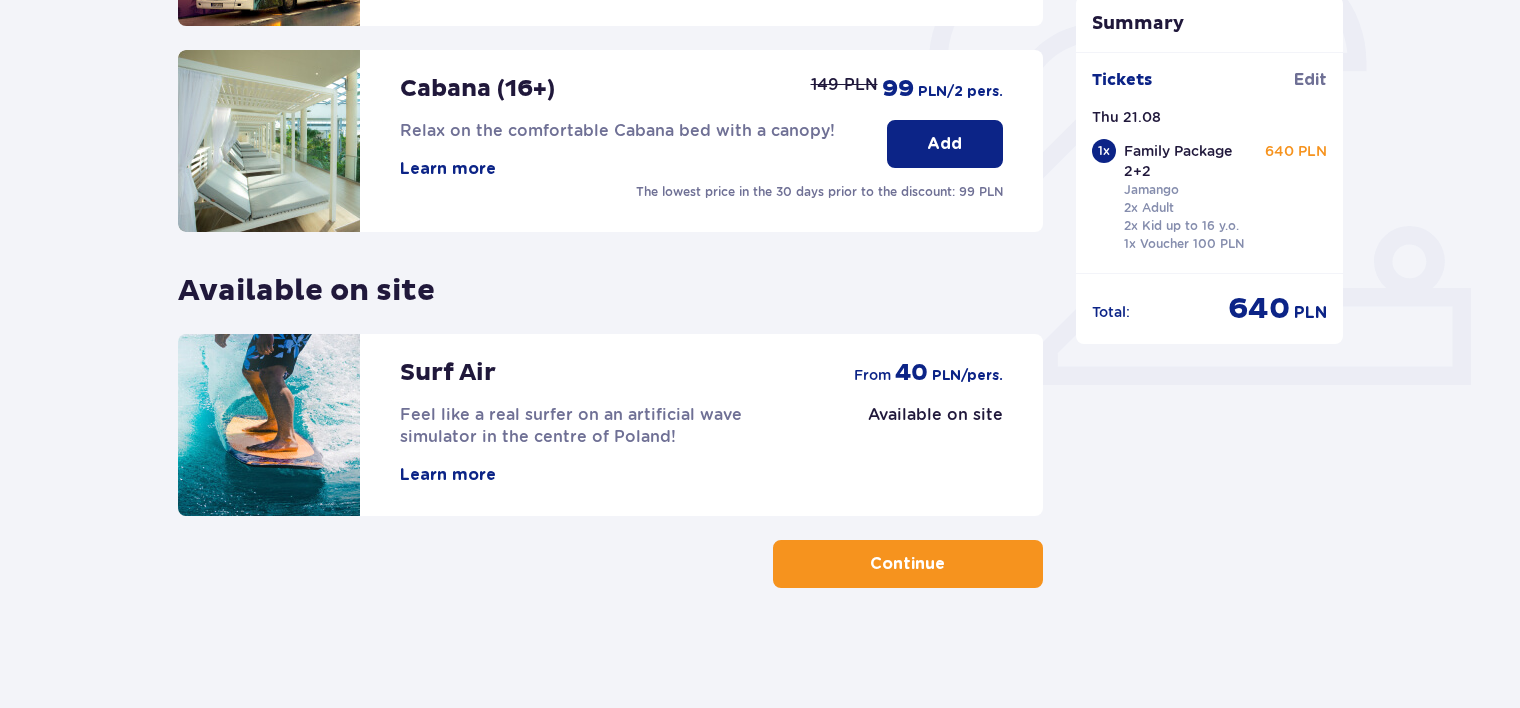 click on "Continue" at bounding box center [908, 564] 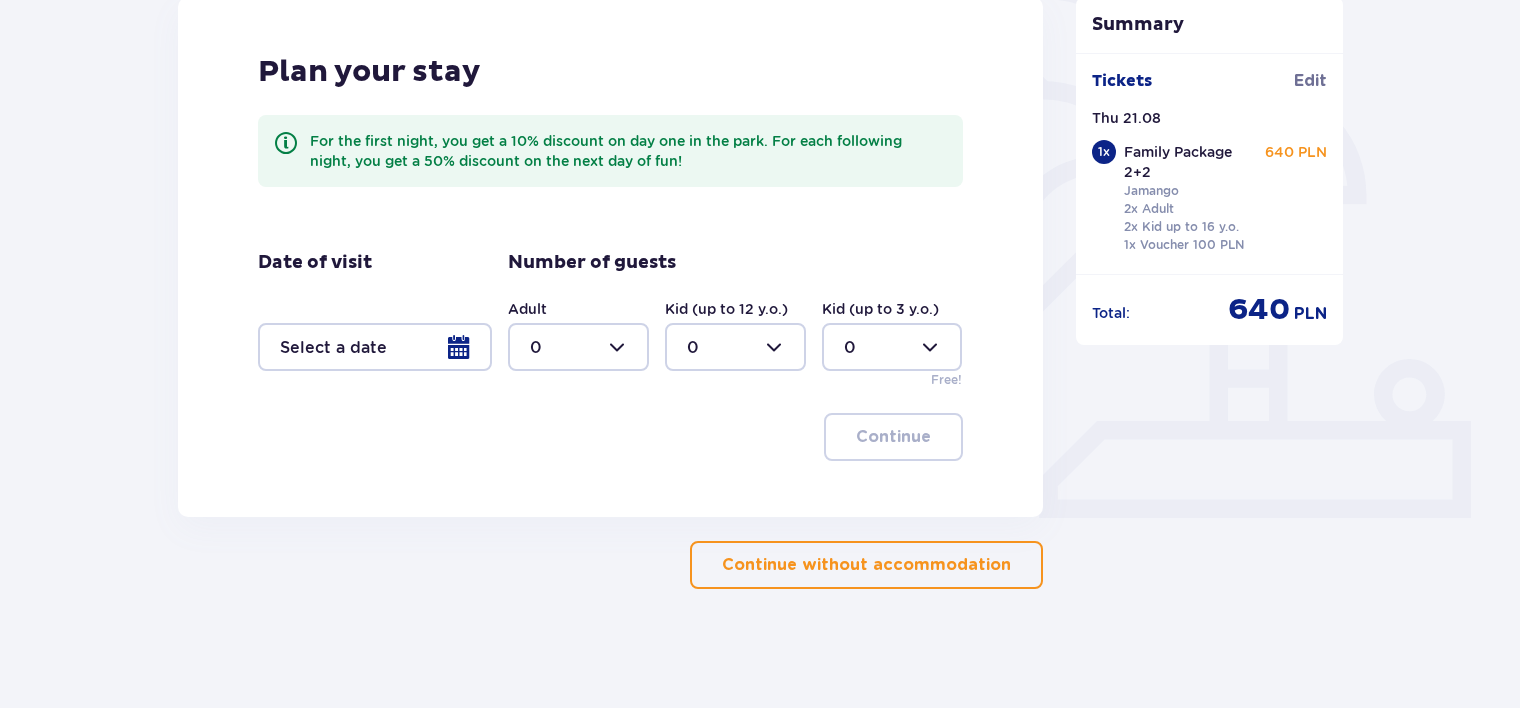 scroll, scrollTop: 516, scrollLeft: 0, axis: vertical 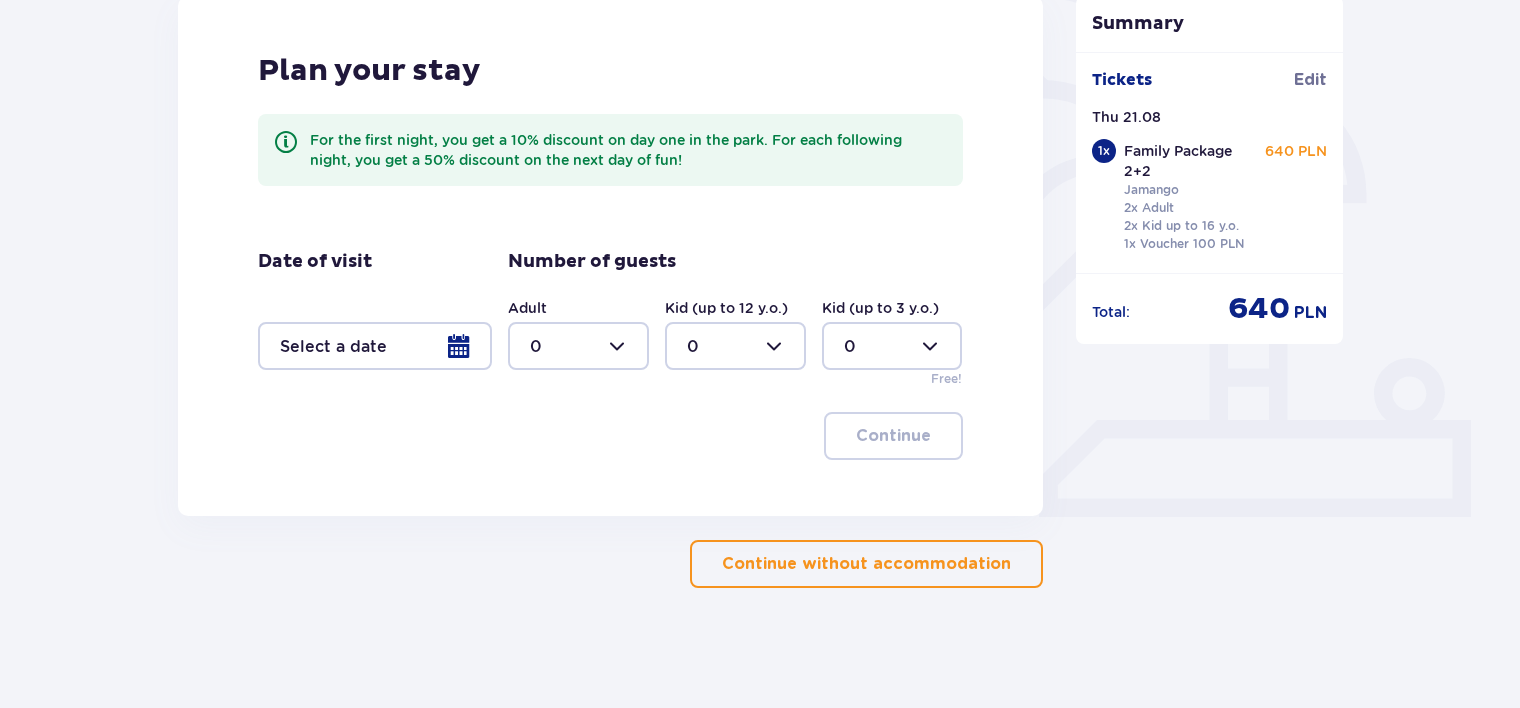 click on "Continue without accommodation" at bounding box center [866, 564] 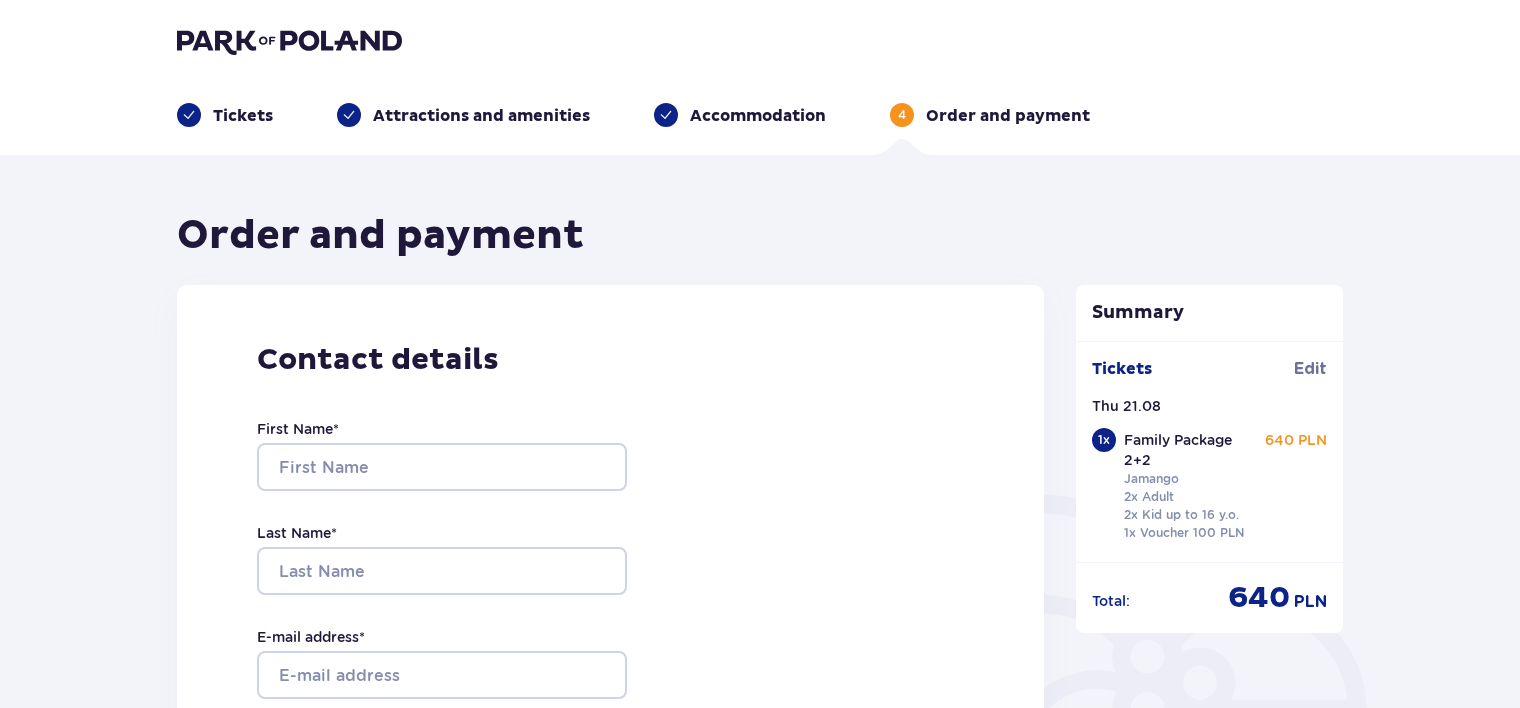scroll, scrollTop: 0, scrollLeft: 0, axis: both 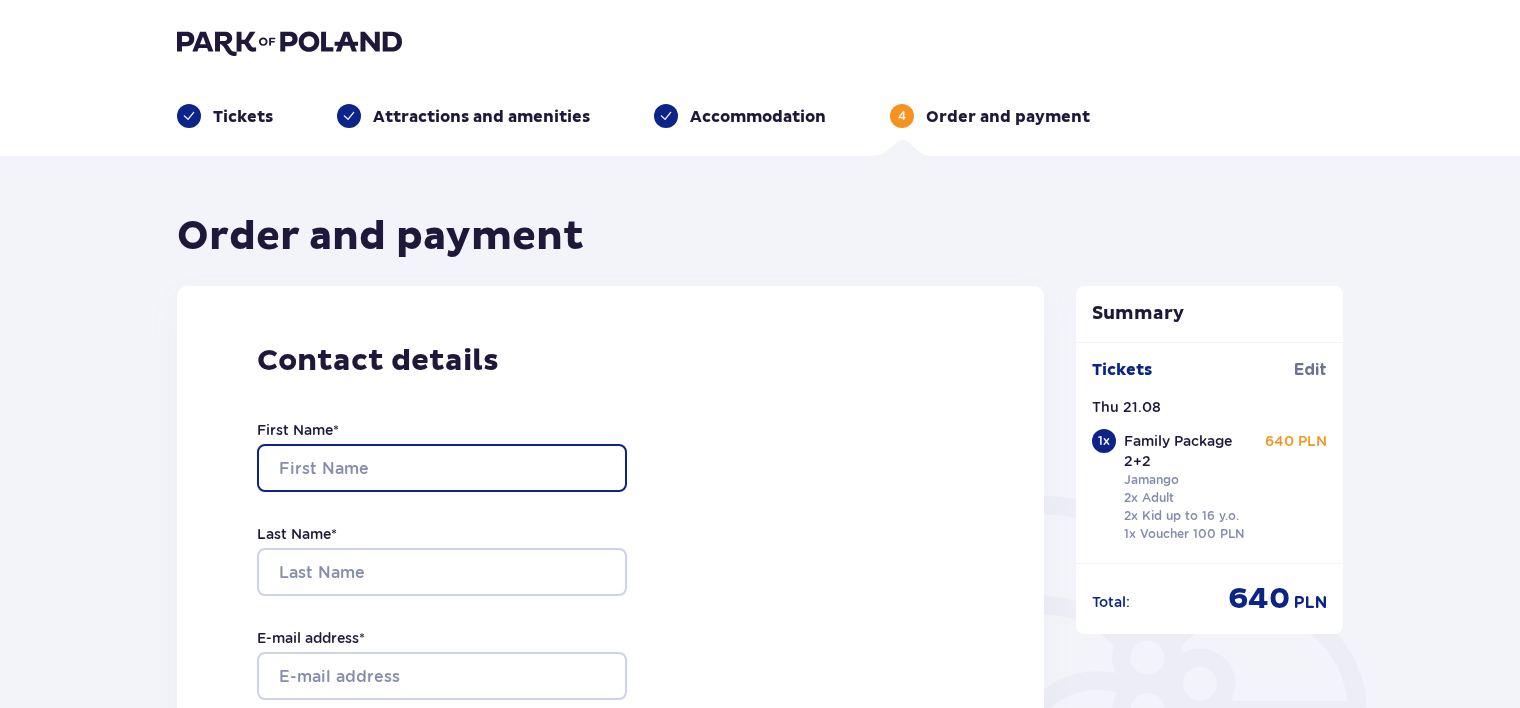 click on "First Name *" at bounding box center (442, 468) 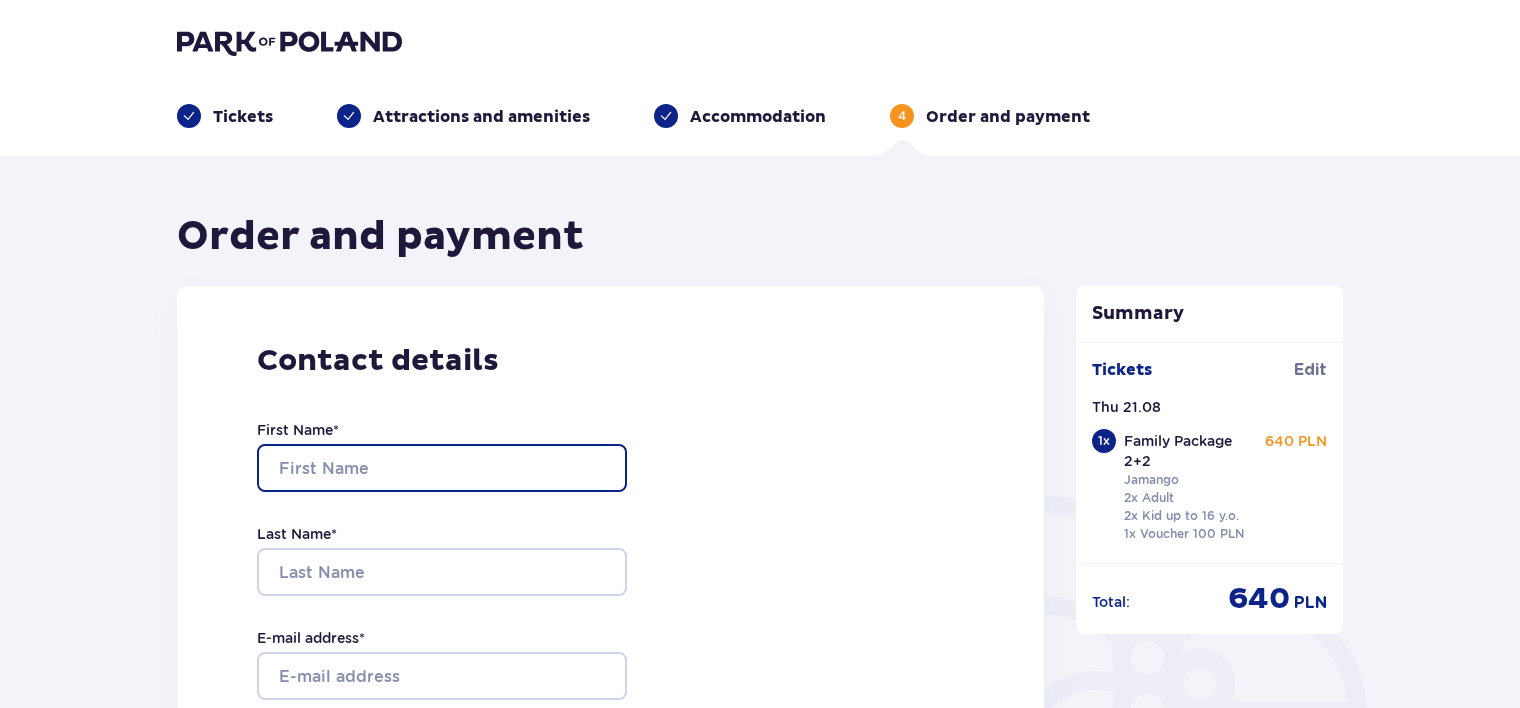 type on "Laura" 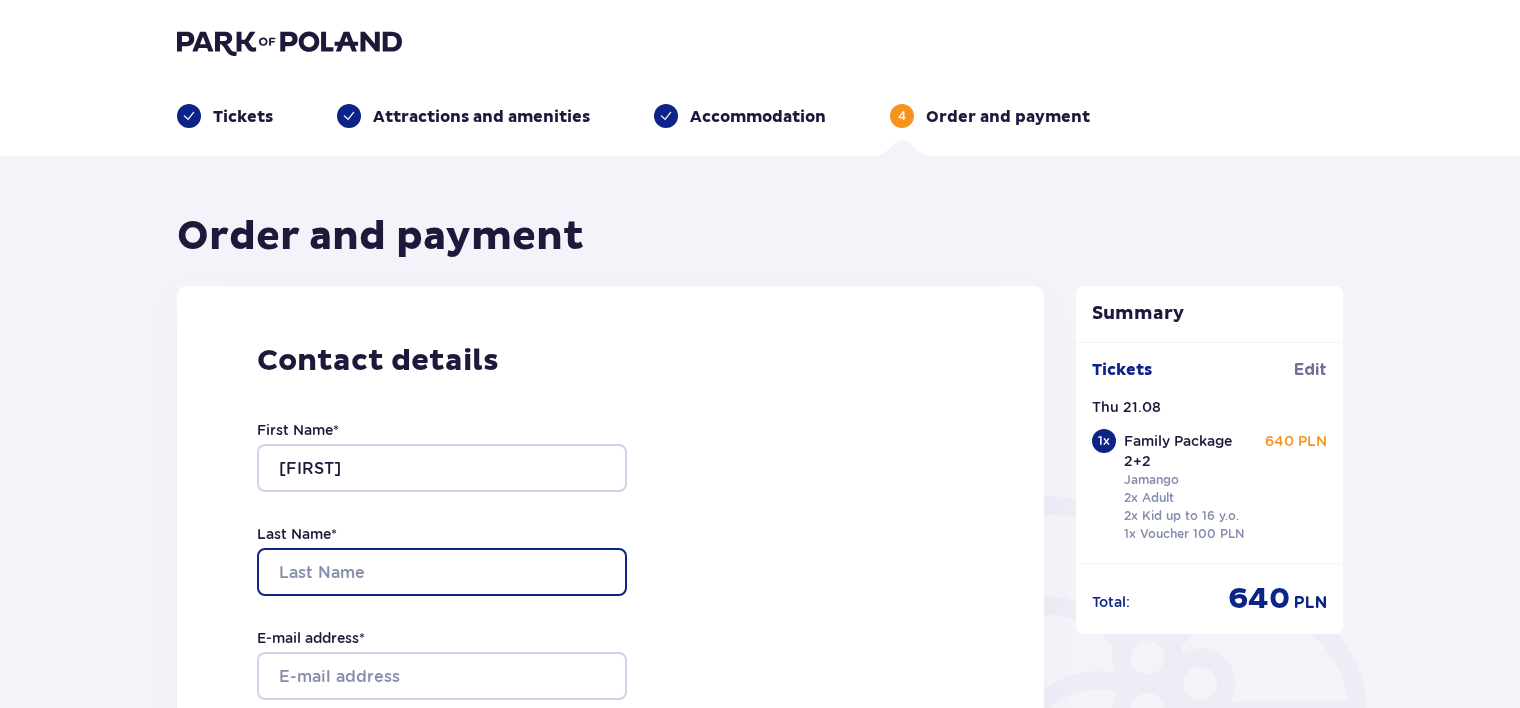 type on "Riekstiņa" 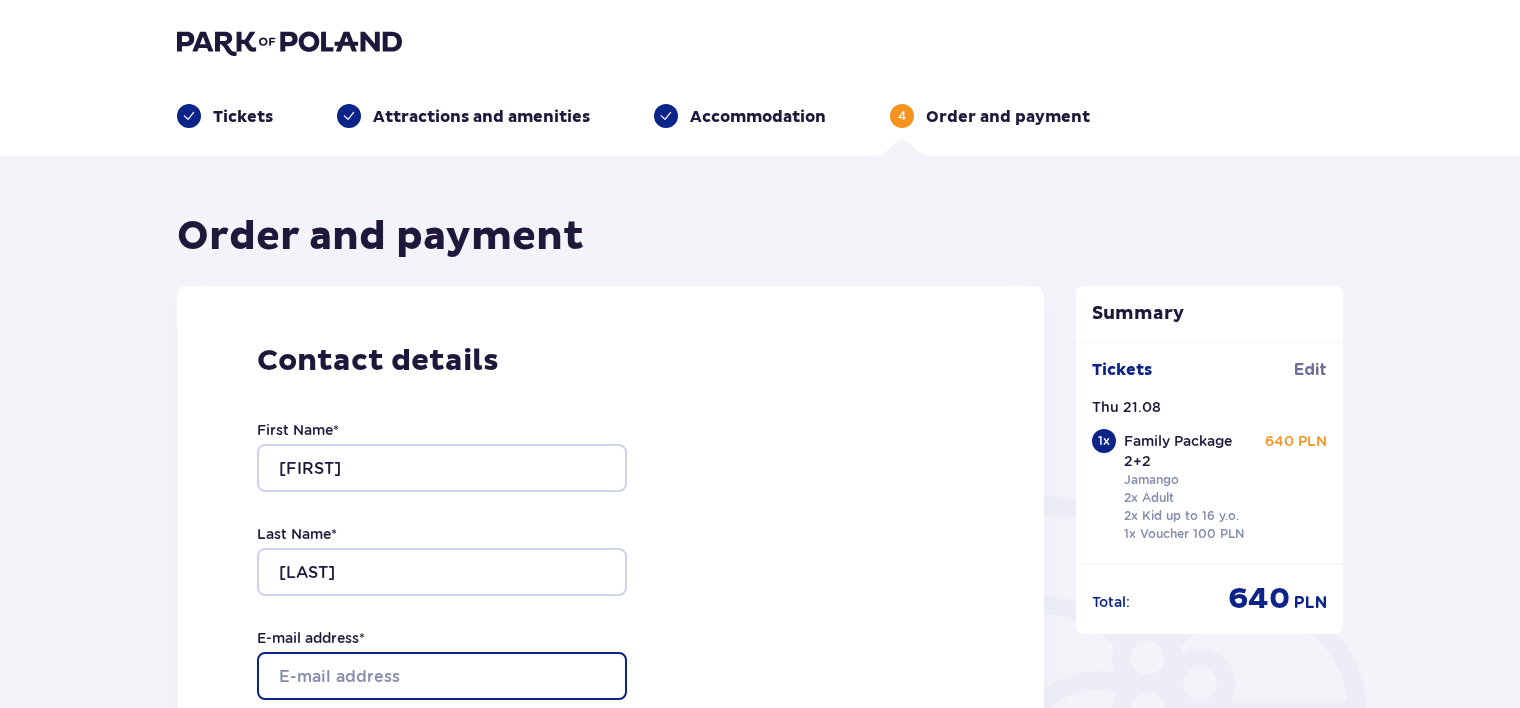 type on "laurariekstina96@gmail.com" 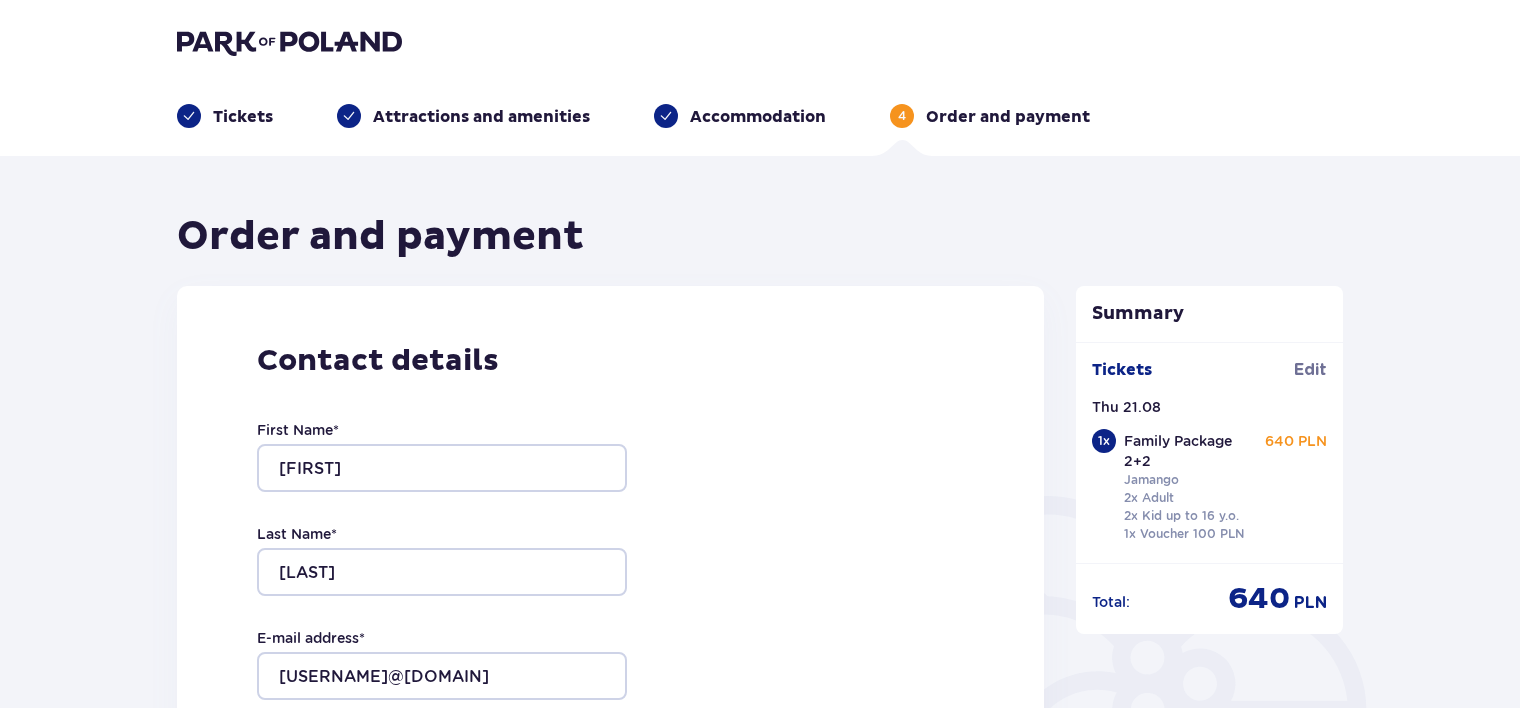 type on "laurariekstina96@gmail.com" 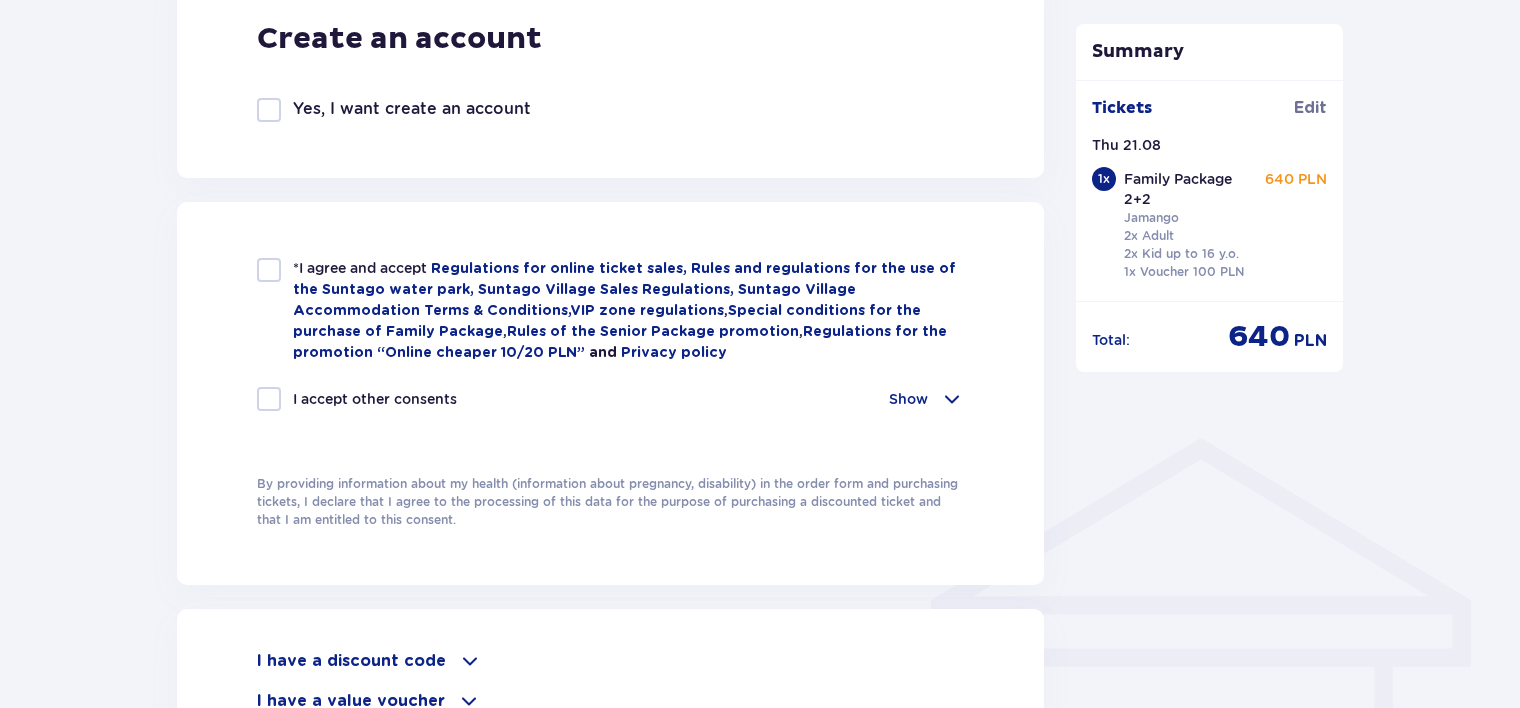 scroll, scrollTop: 1202, scrollLeft: 0, axis: vertical 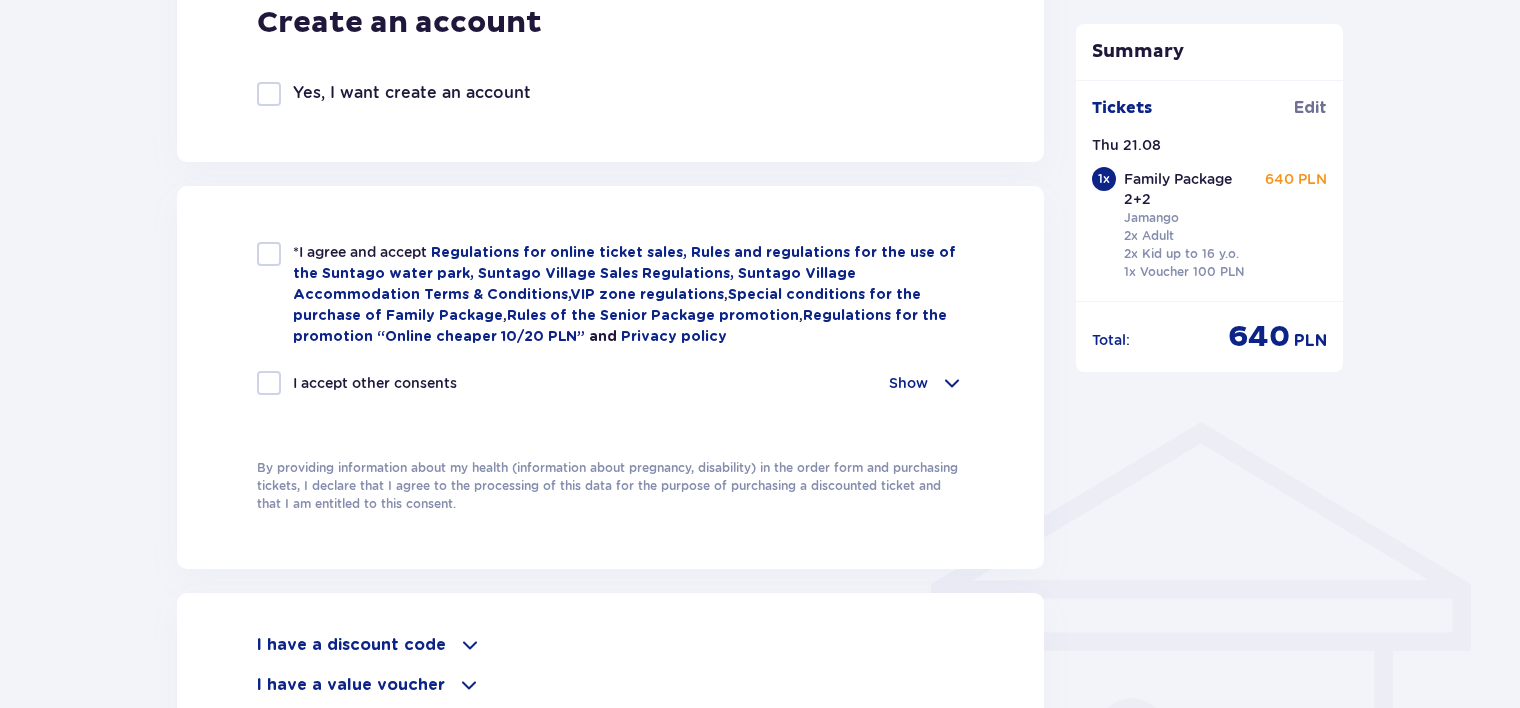 click at bounding box center [269, 254] 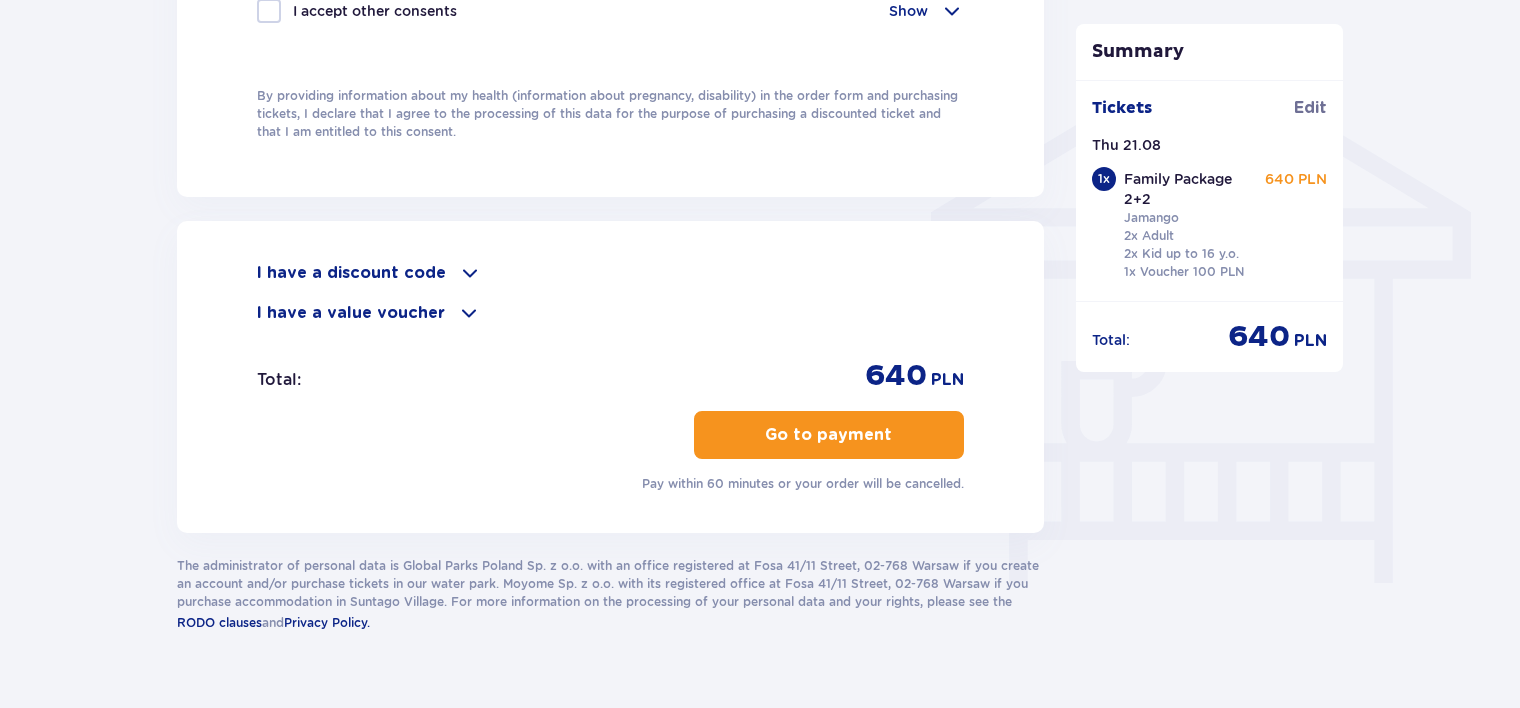 scroll, scrollTop: 1614, scrollLeft: 0, axis: vertical 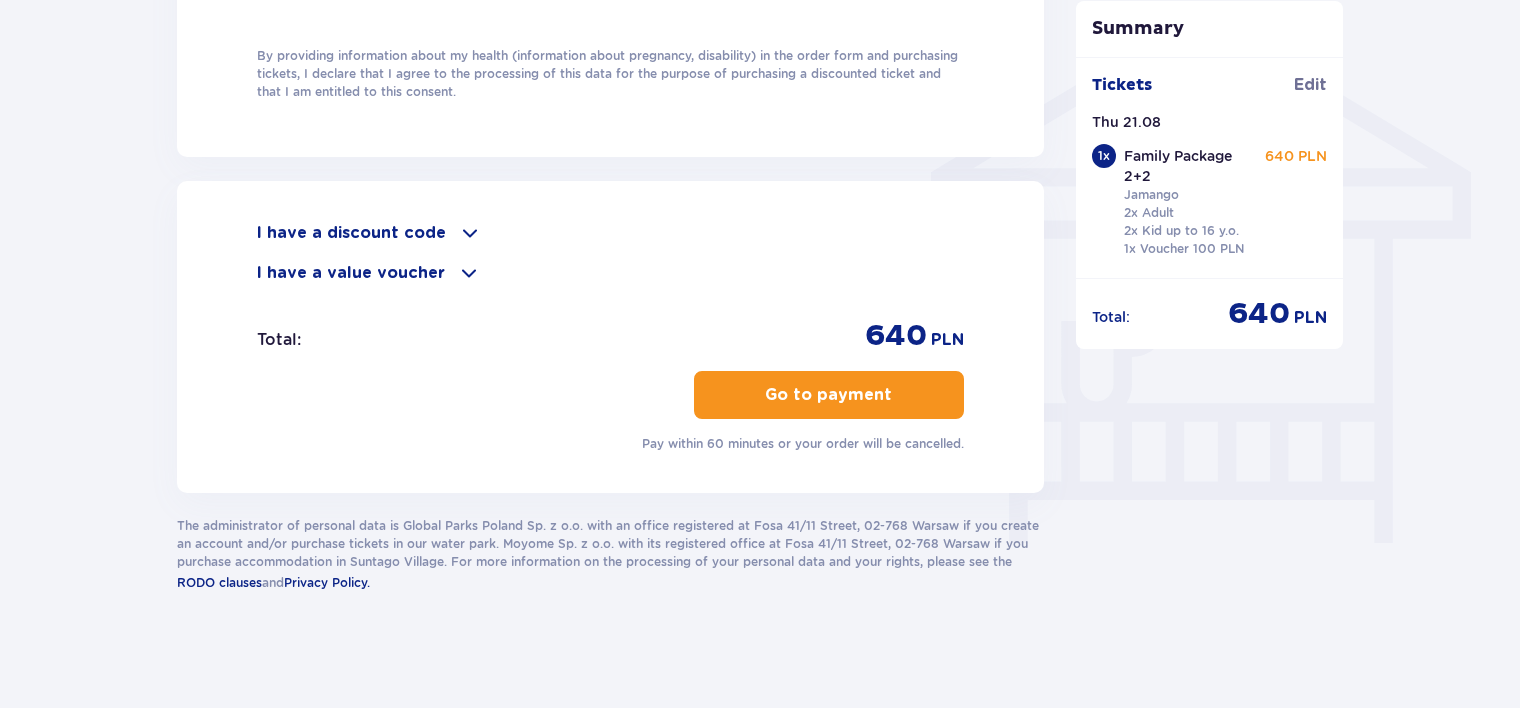 click on "Go to payment" at bounding box center (828, 395) 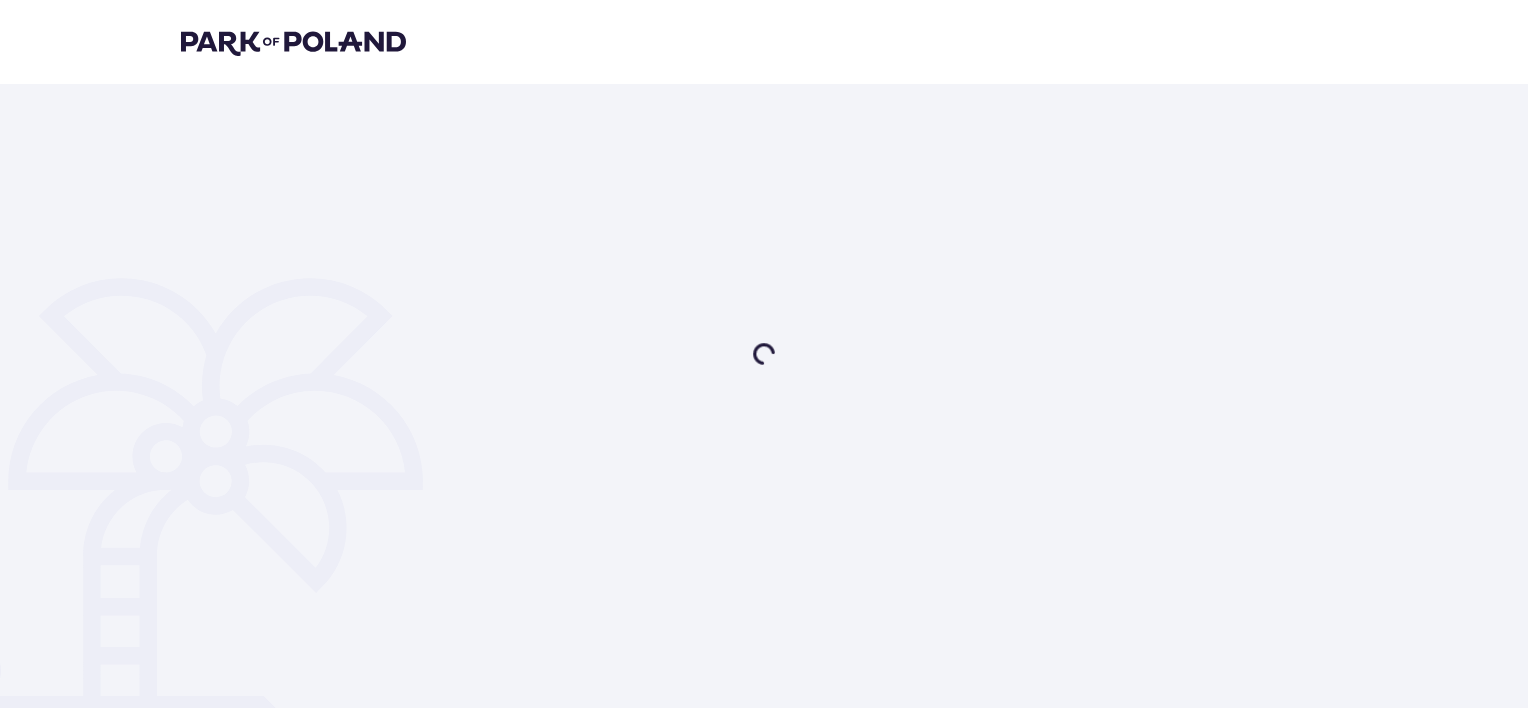 scroll, scrollTop: 0, scrollLeft: 0, axis: both 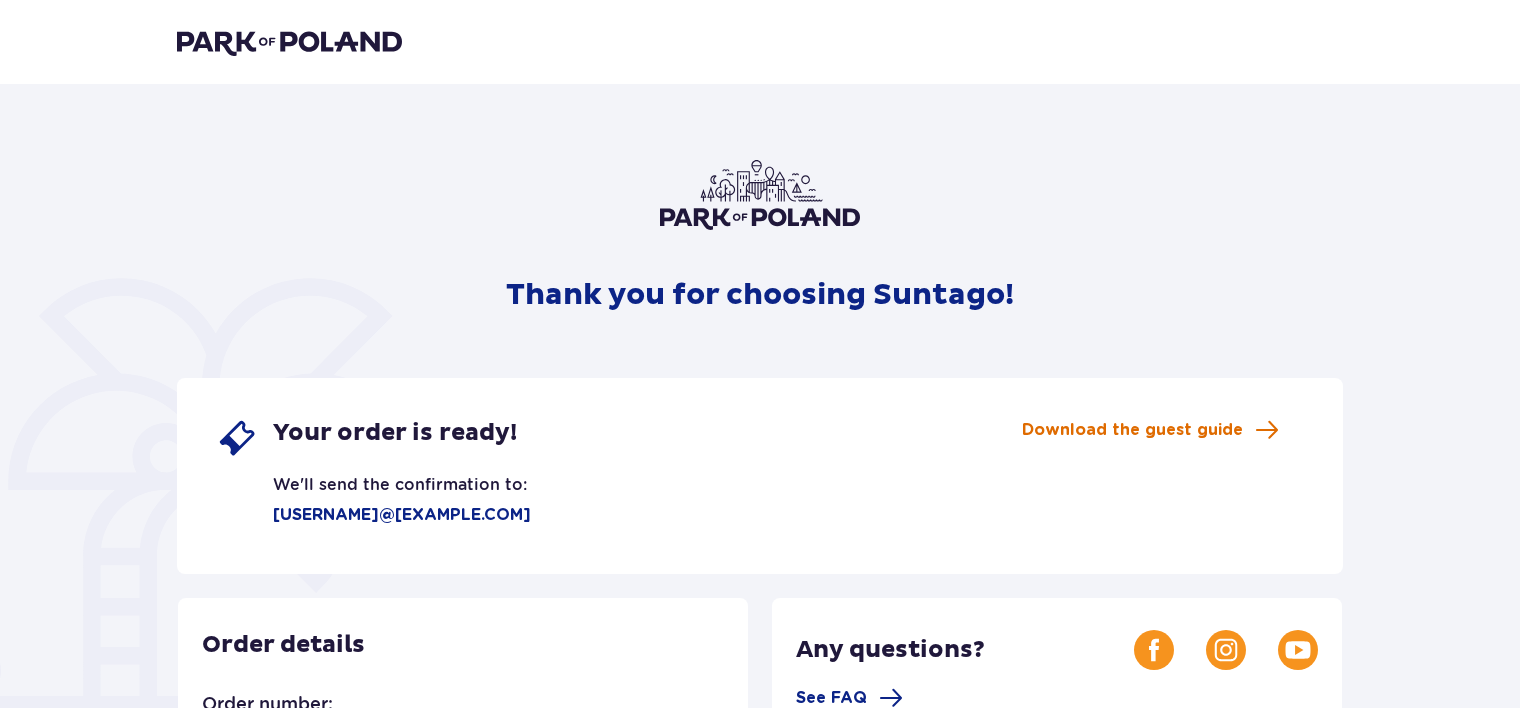 click on "Download the guest guide" at bounding box center [1132, 430] 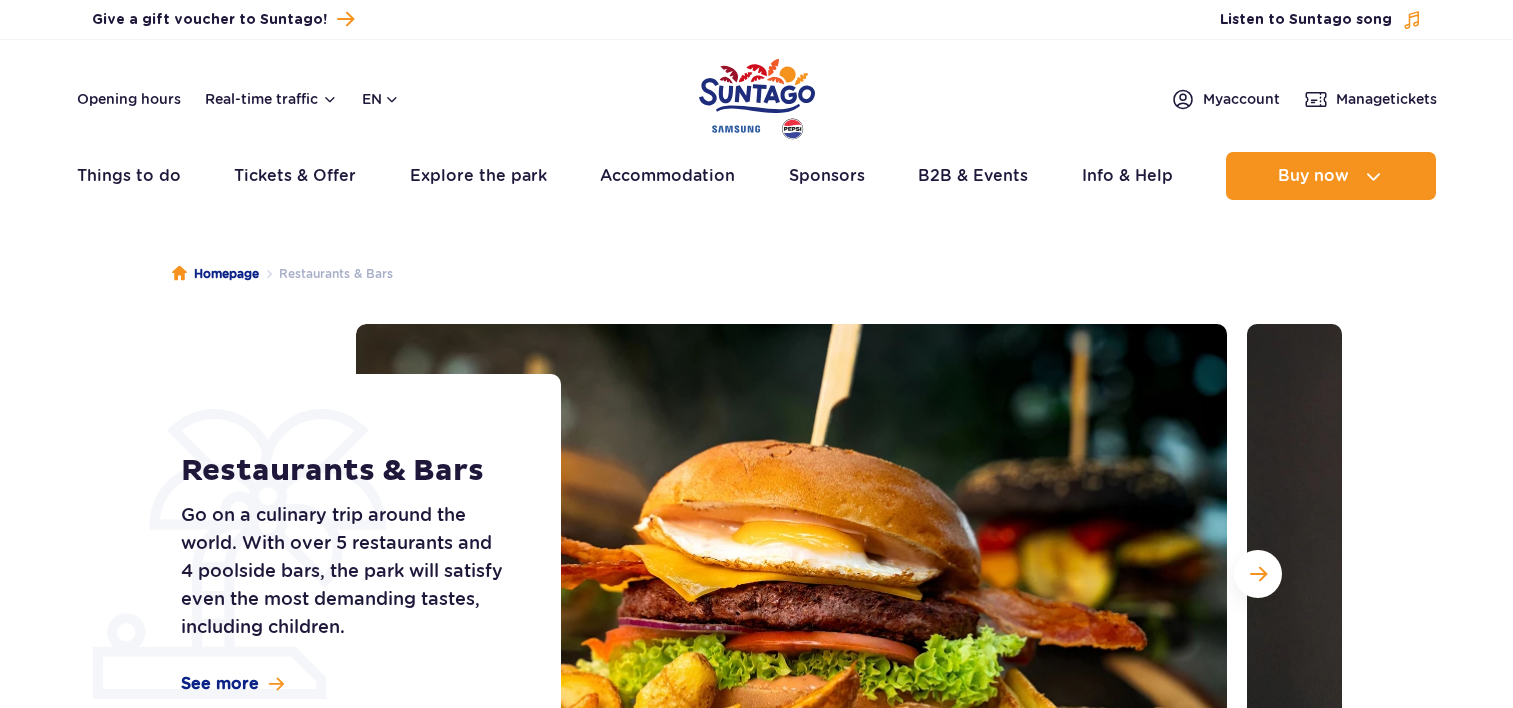 scroll, scrollTop: 0, scrollLeft: 0, axis: both 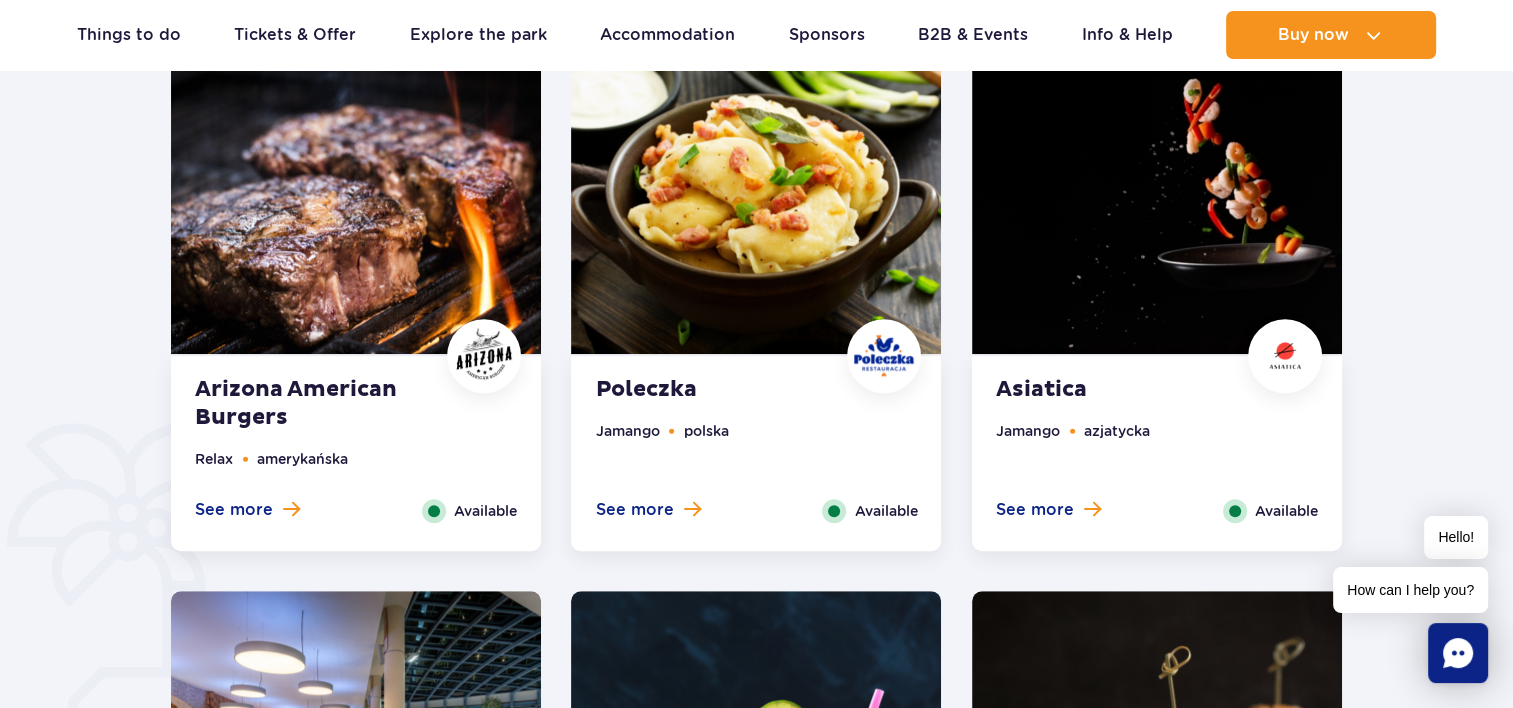 click on "[STATE] American Burgers
Relax
amerykańska
See more
Close
Available
View gallery
[STATE] American Burgers
Kids menu" at bounding box center (756, 570) 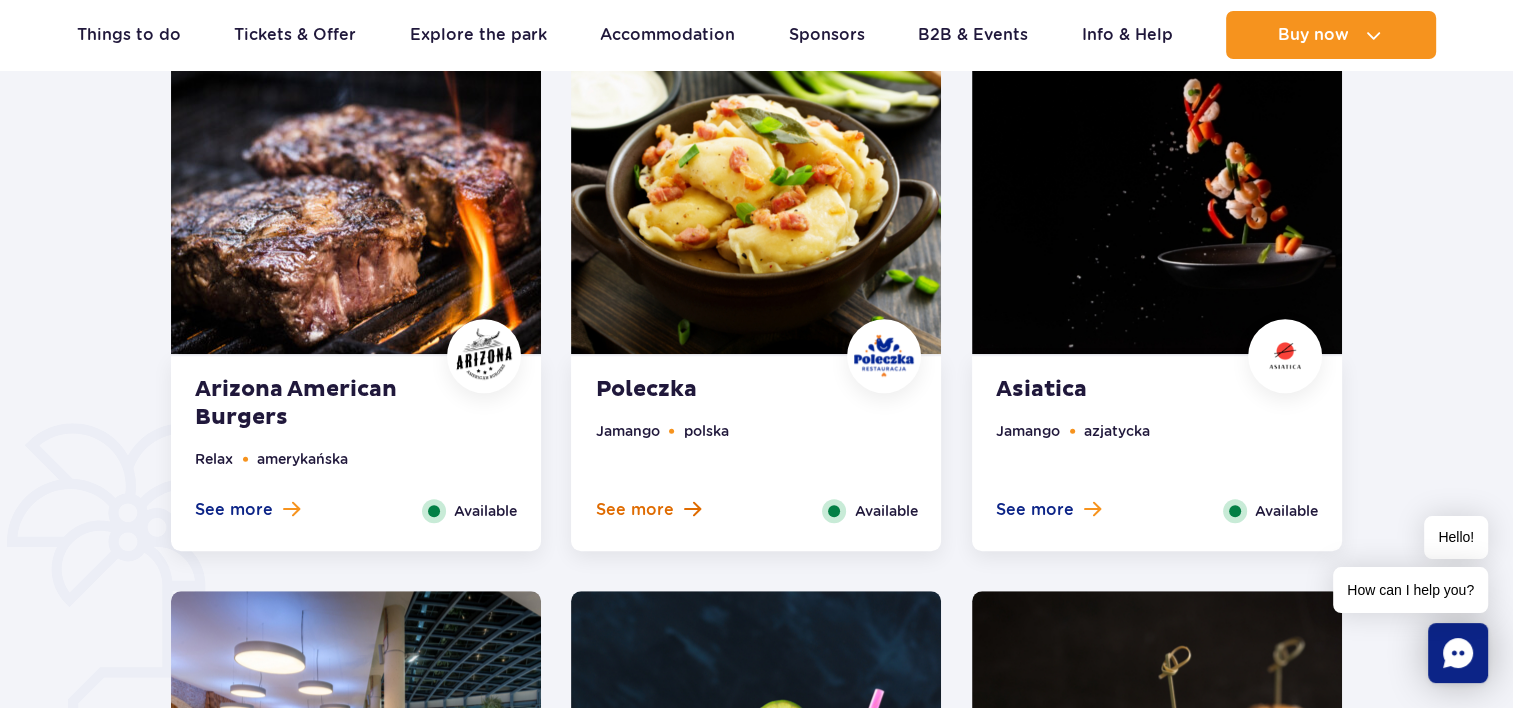 click on "See more" at bounding box center (634, 510) 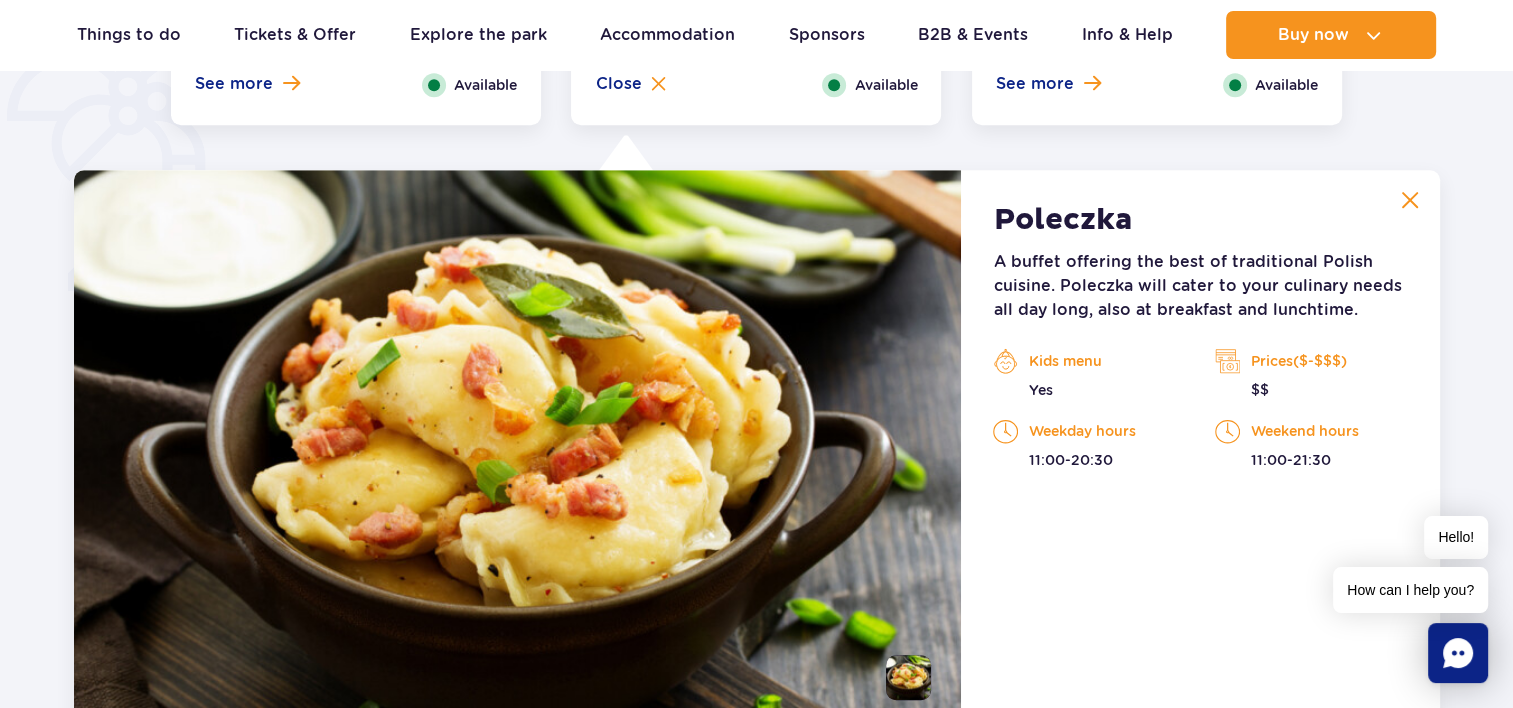 scroll, scrollTop: 1463, scrollLeft: 0, axis: vertical 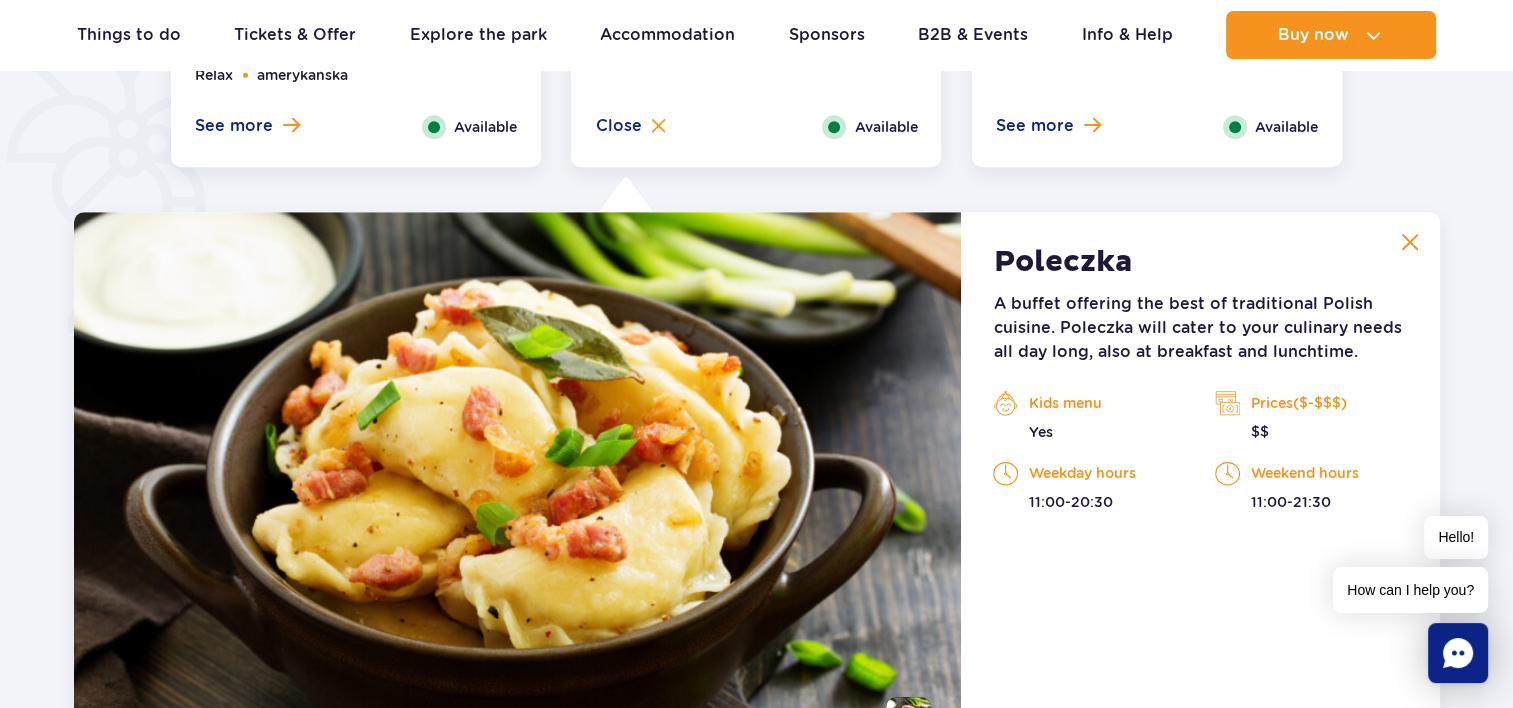 click on "A buffet offering the best of traditional Polish cuisine. Poleczka will cater to your culinary needs all day long, also at breakfast and lunchtime." at bounding box center [1200, 328] 